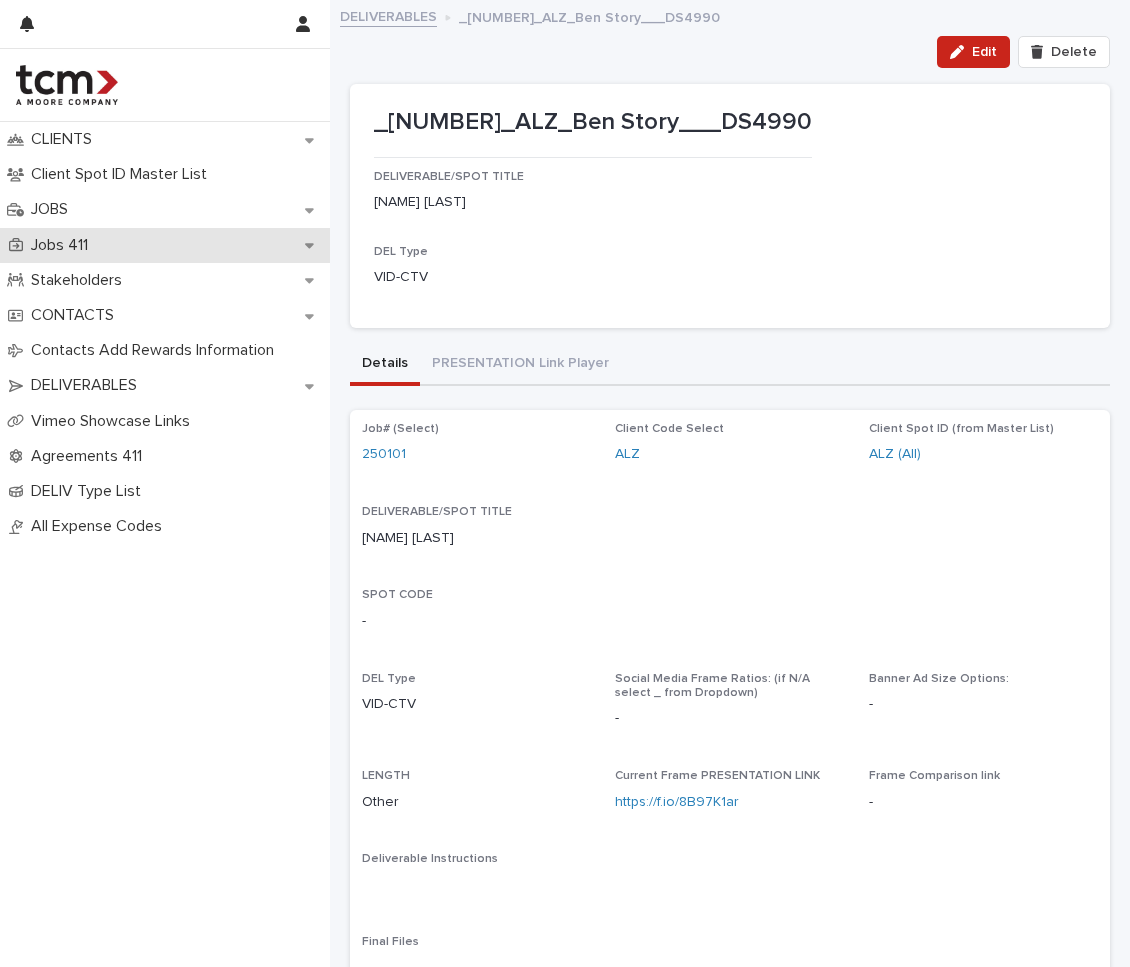 scroll, scrollTop: 0, scrollLeft: 0, axis: both 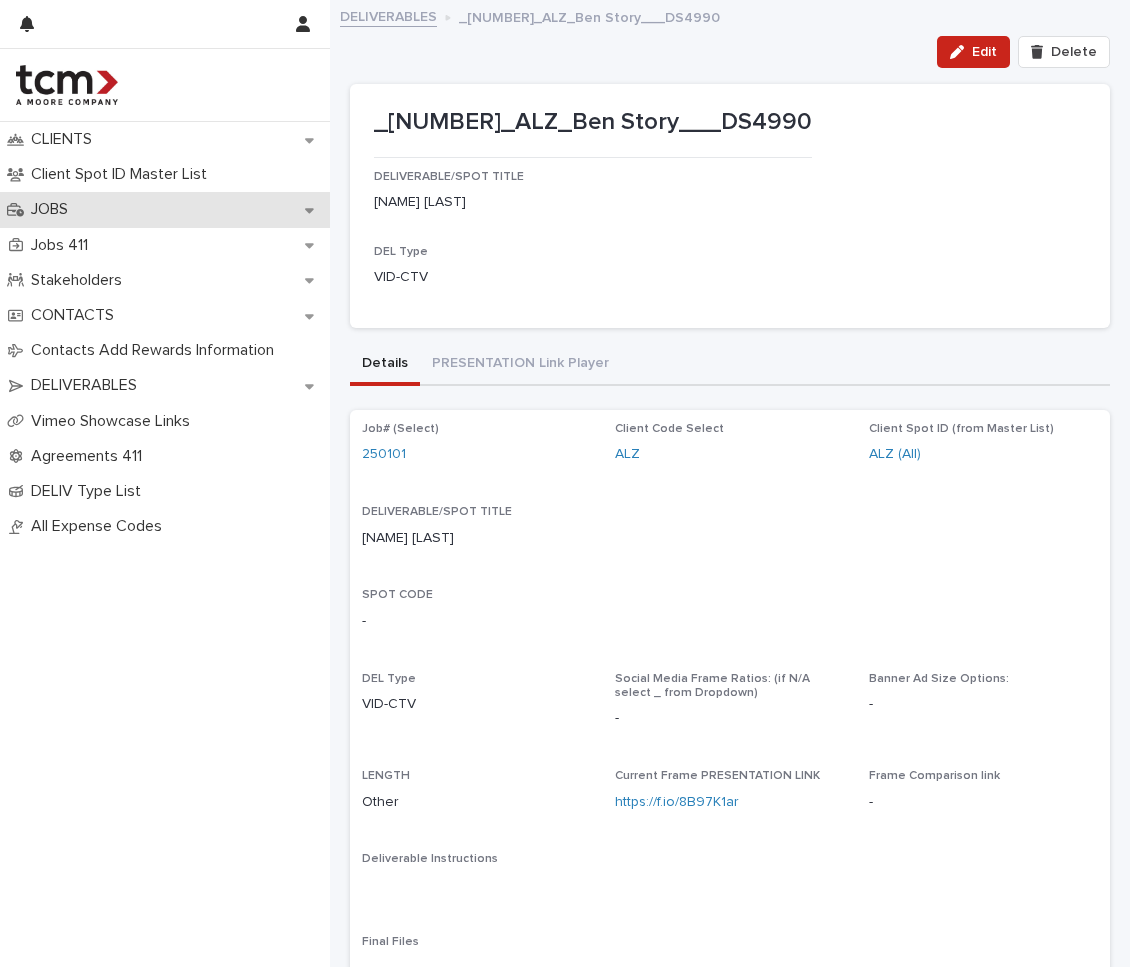 click on "JOBS" at bounding box center [165, 209] 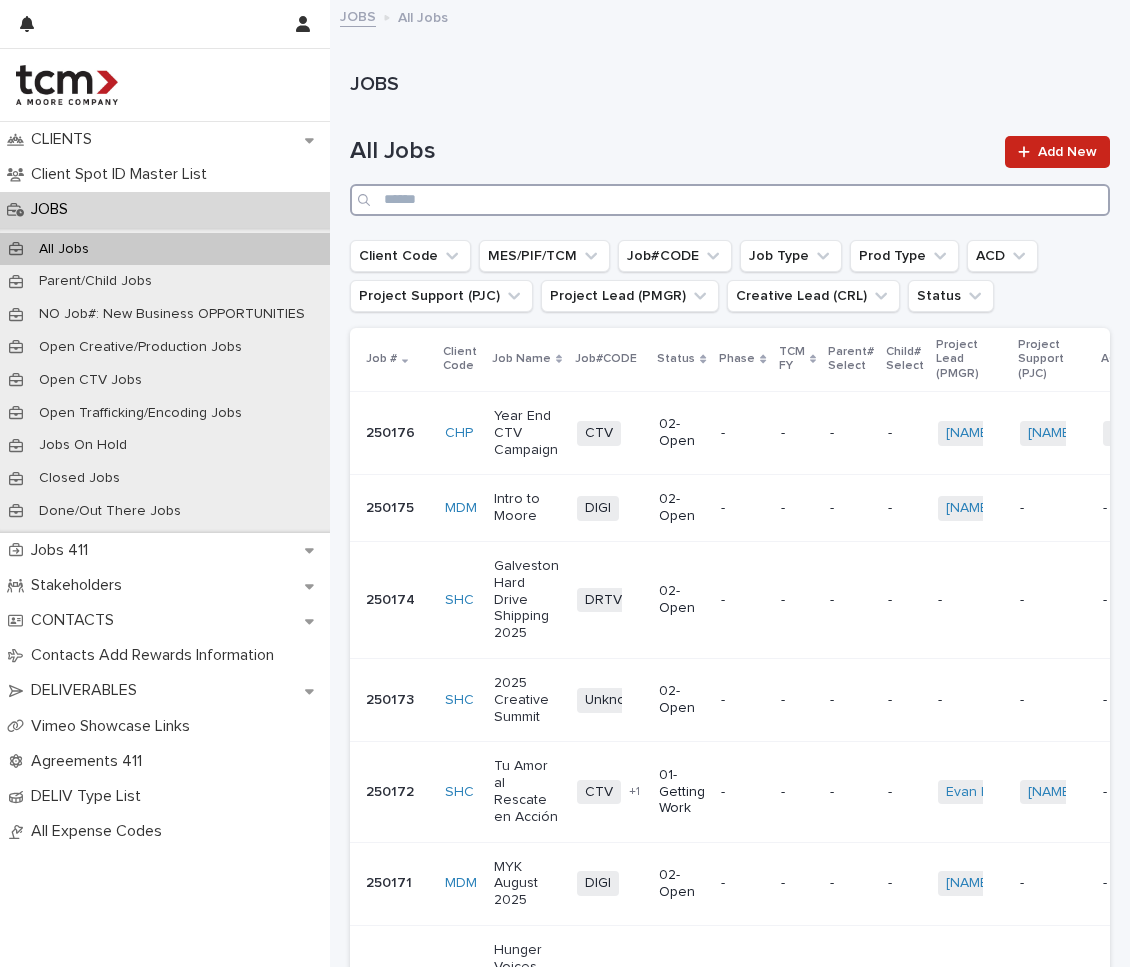 click at bounding box center [730, 200] 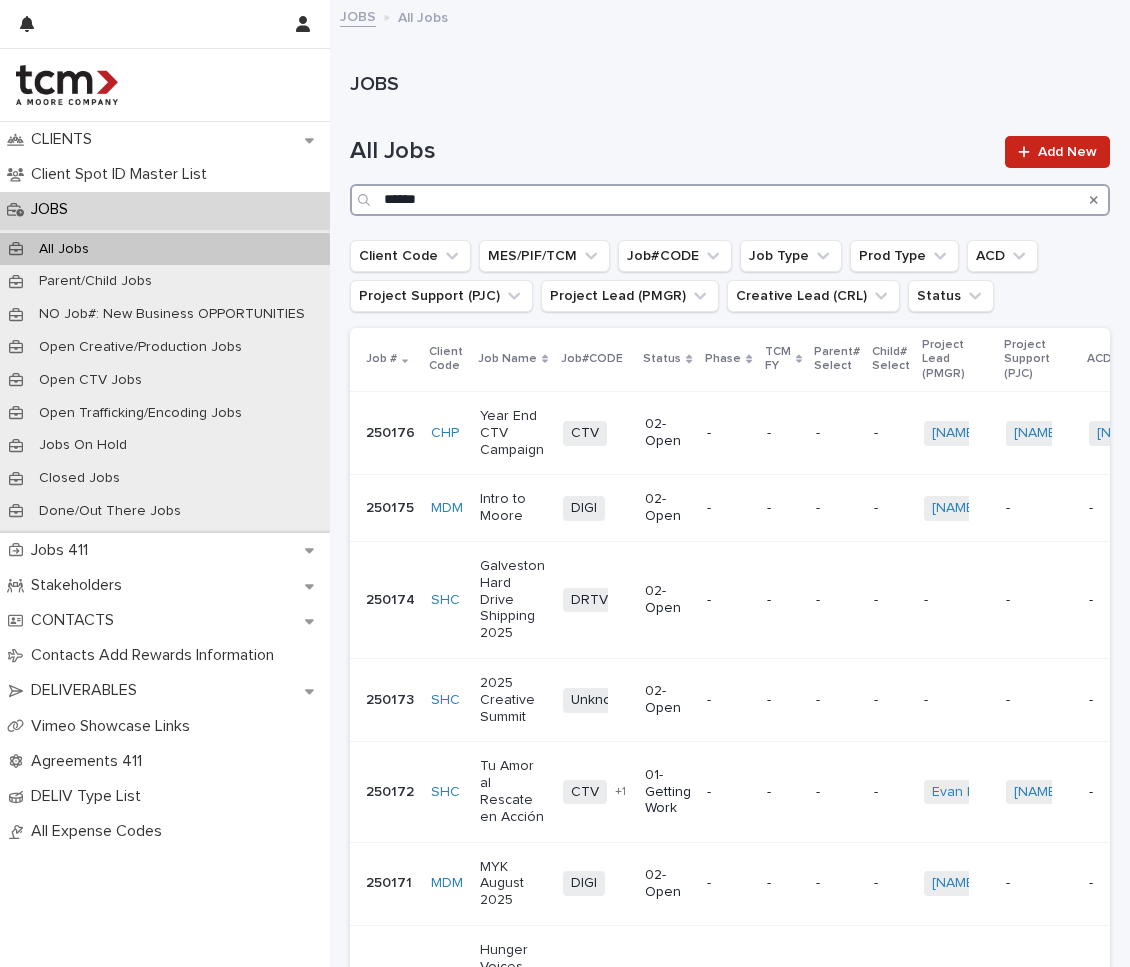 type on "******" 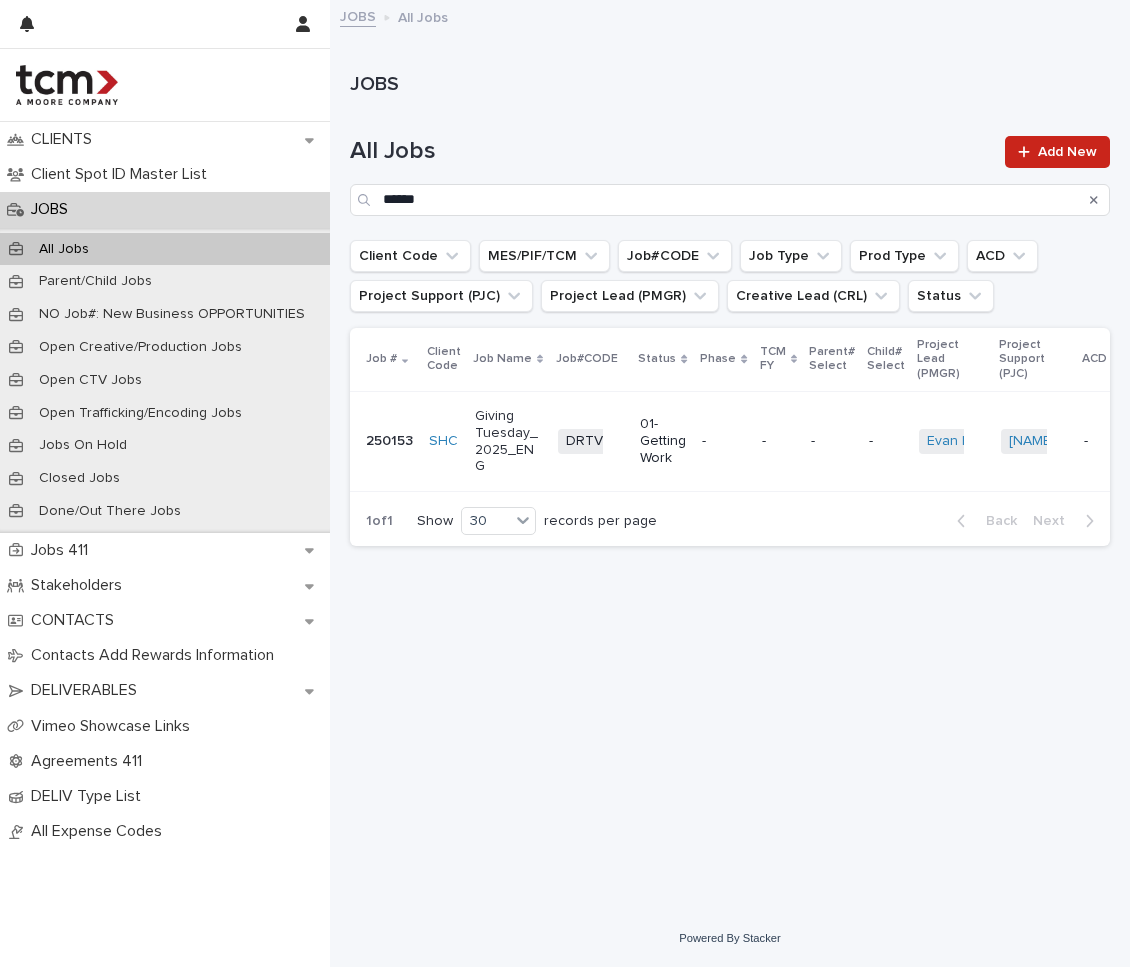 click on "-" at bounding box center [778, 441] 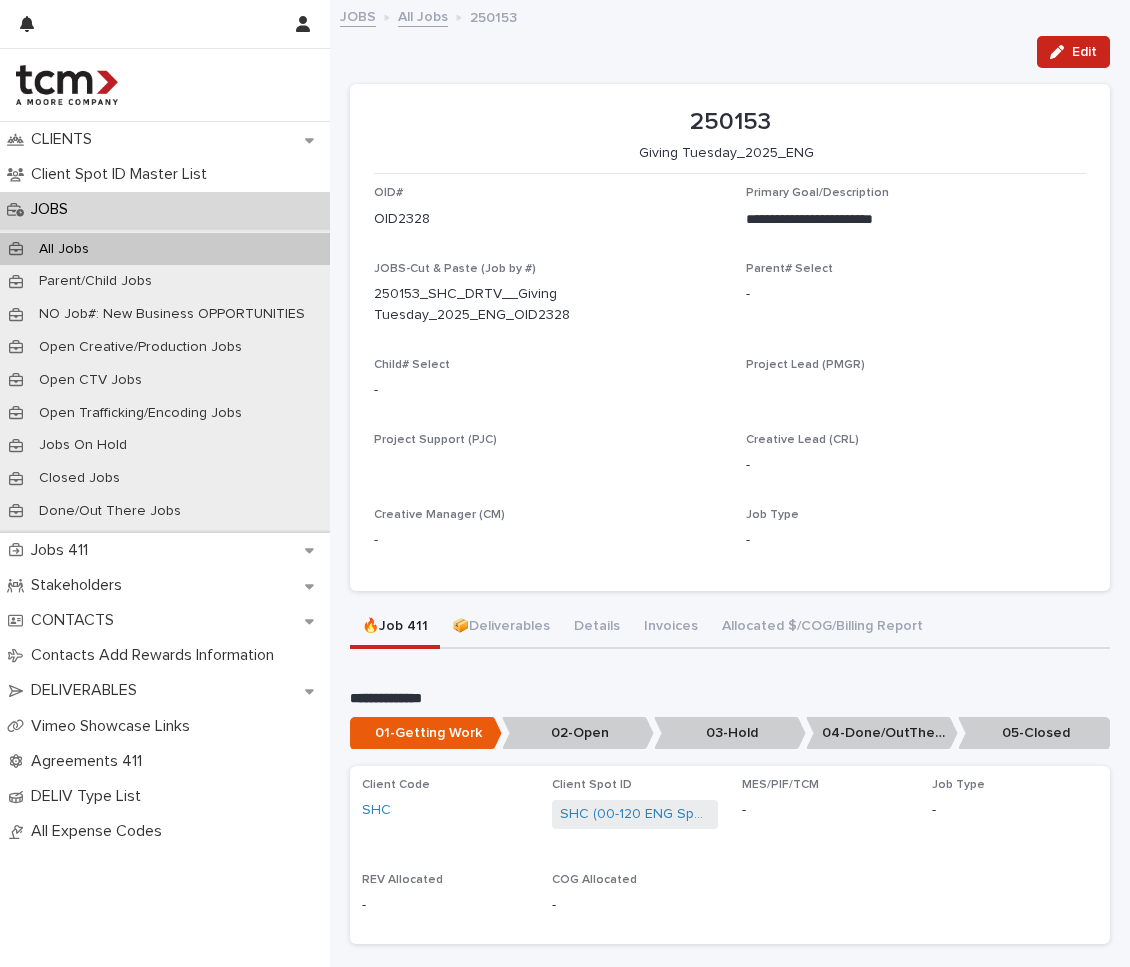 scroll, scrollTop: 300, scrollLeft: 0, axis: vertical 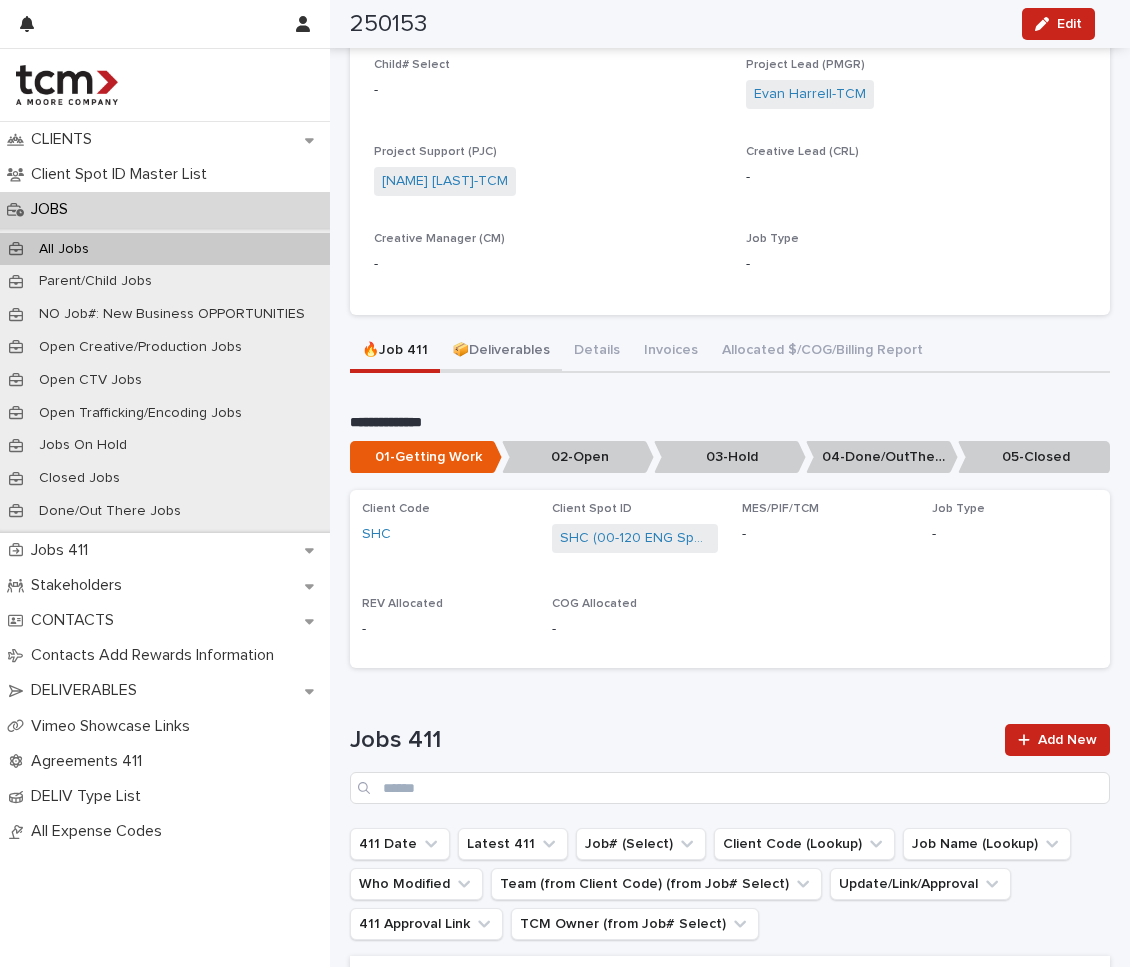 click on "**********" at bounding box center (730, 2299) 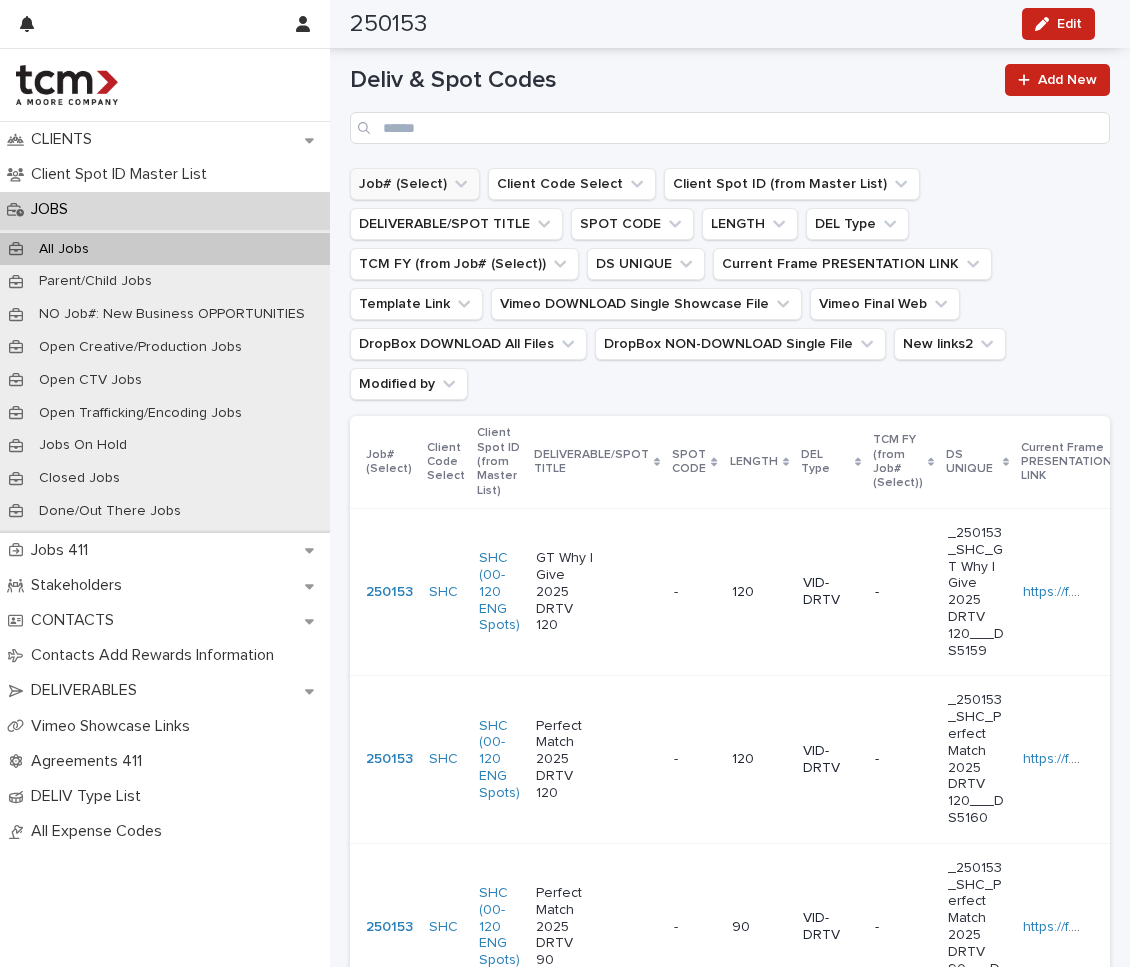 scroll, scrollTop: 300, scrollLeft: 0, axis: vertical 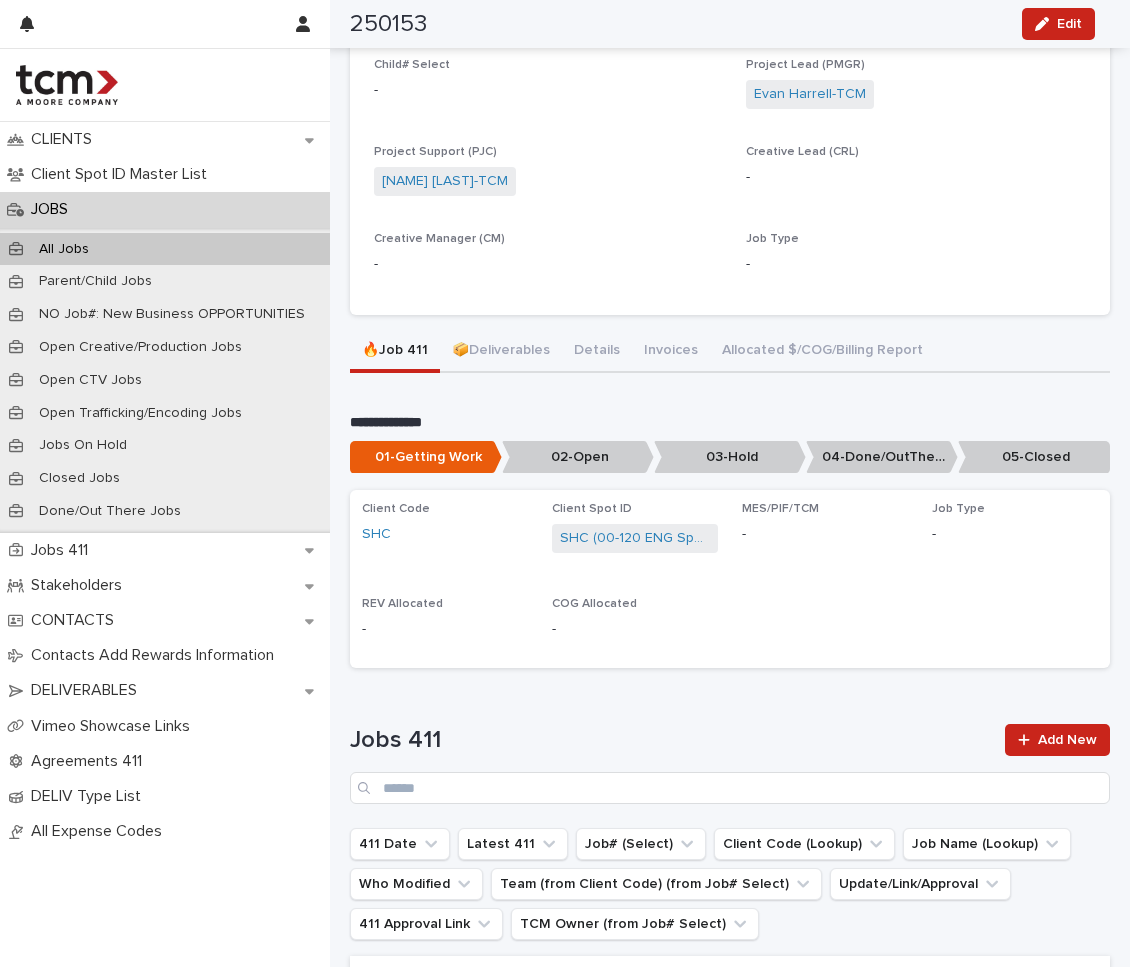 click on "🔥Job 411" at bounding box center (395, 352) 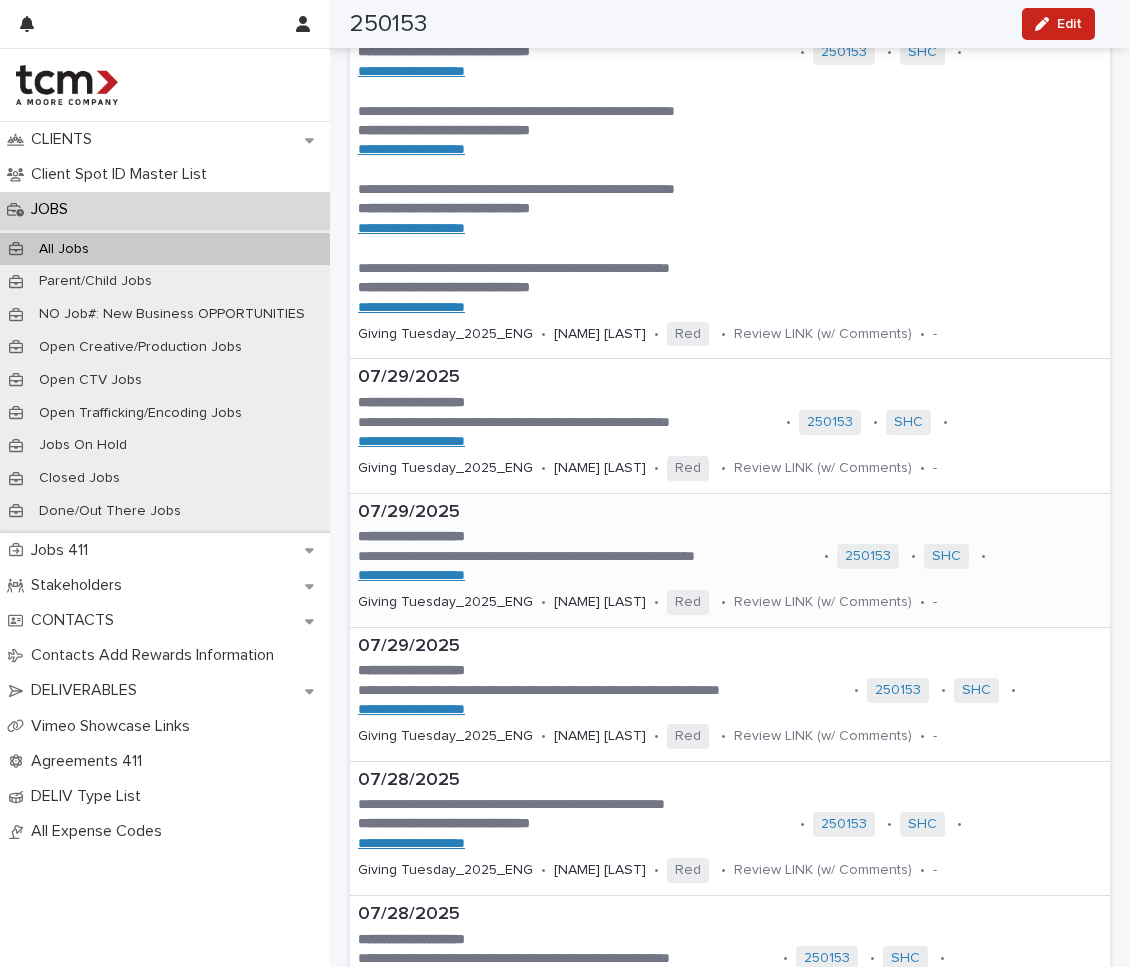 scroll, scrollTop: 2245, scrollLeft: 0, axis: vertical 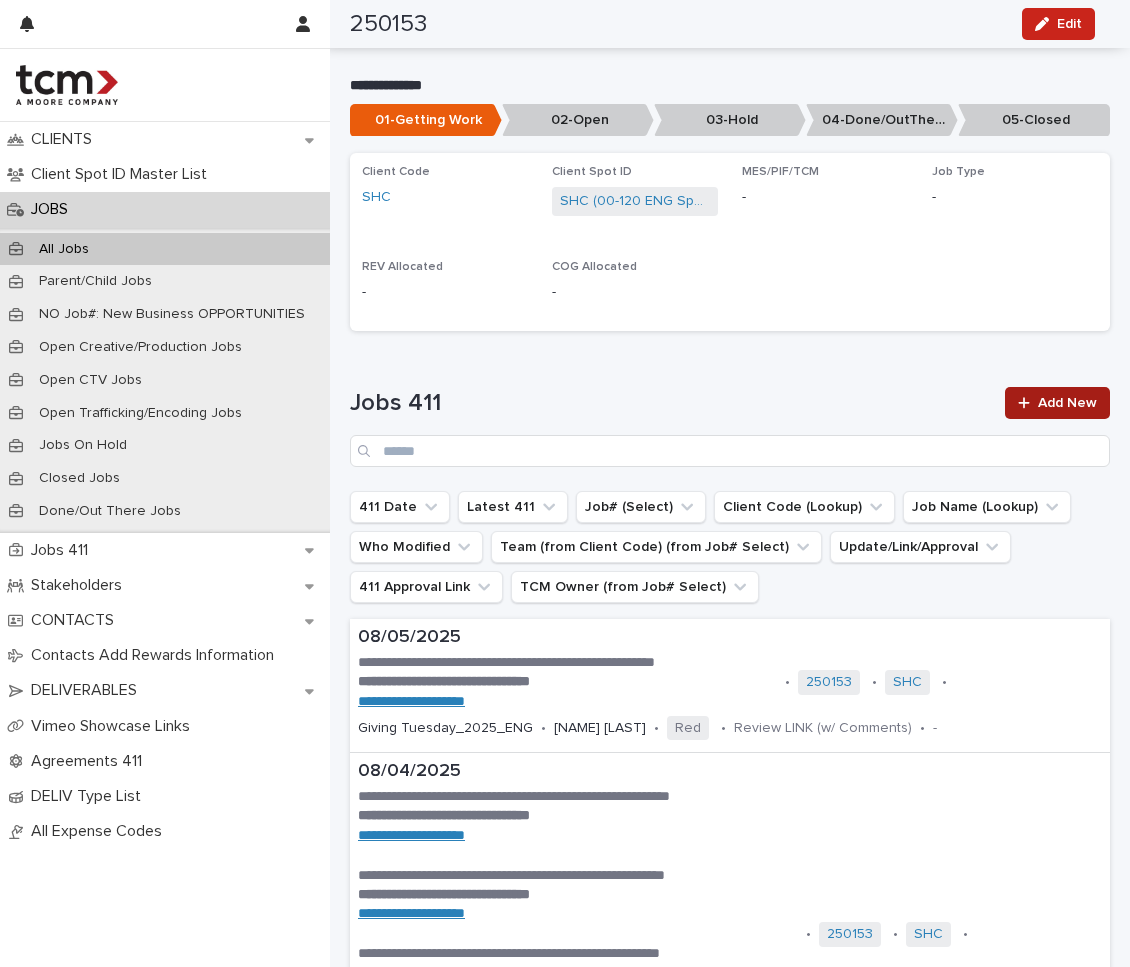 click on "Add New" at bounding box center [1067, 403] 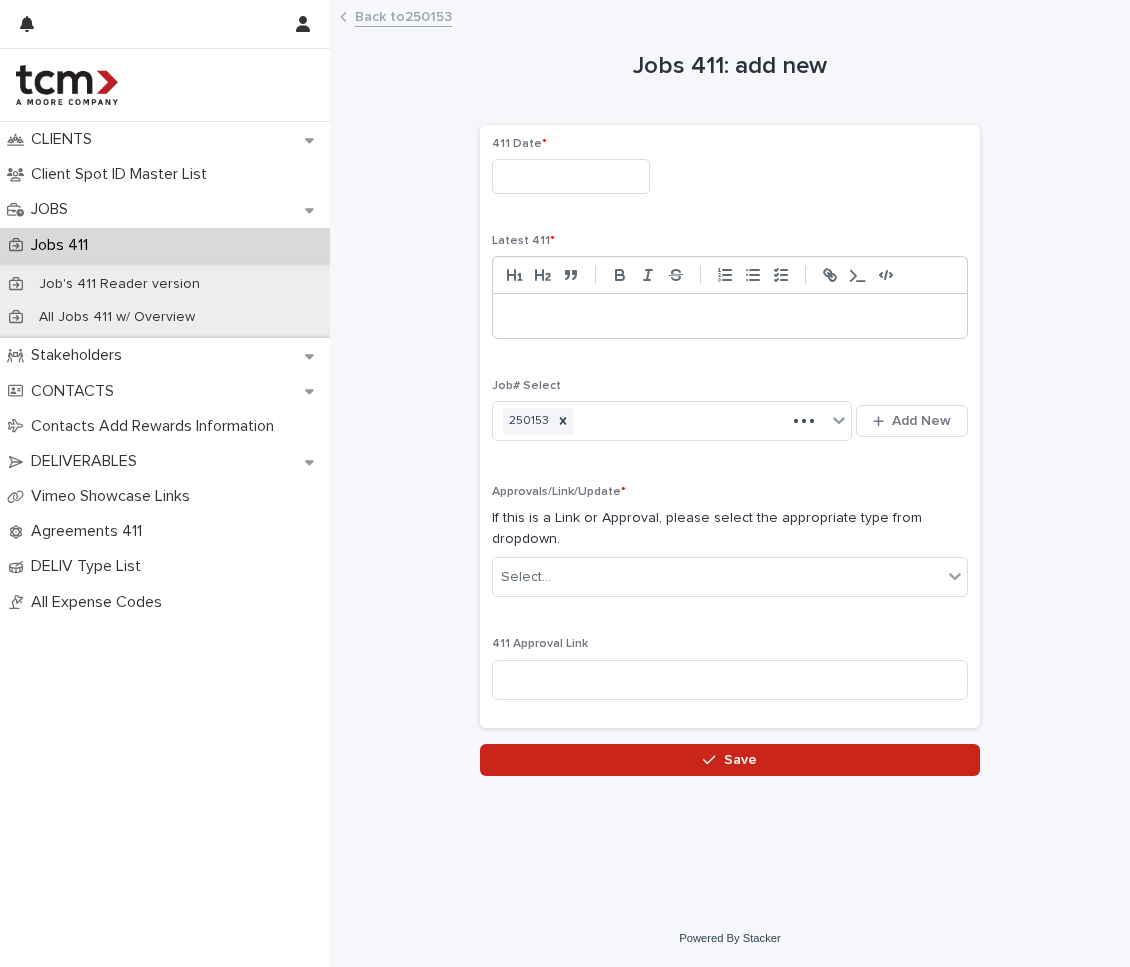 scroll, scrollTop: 0, scrollLeft: 0, axis: both 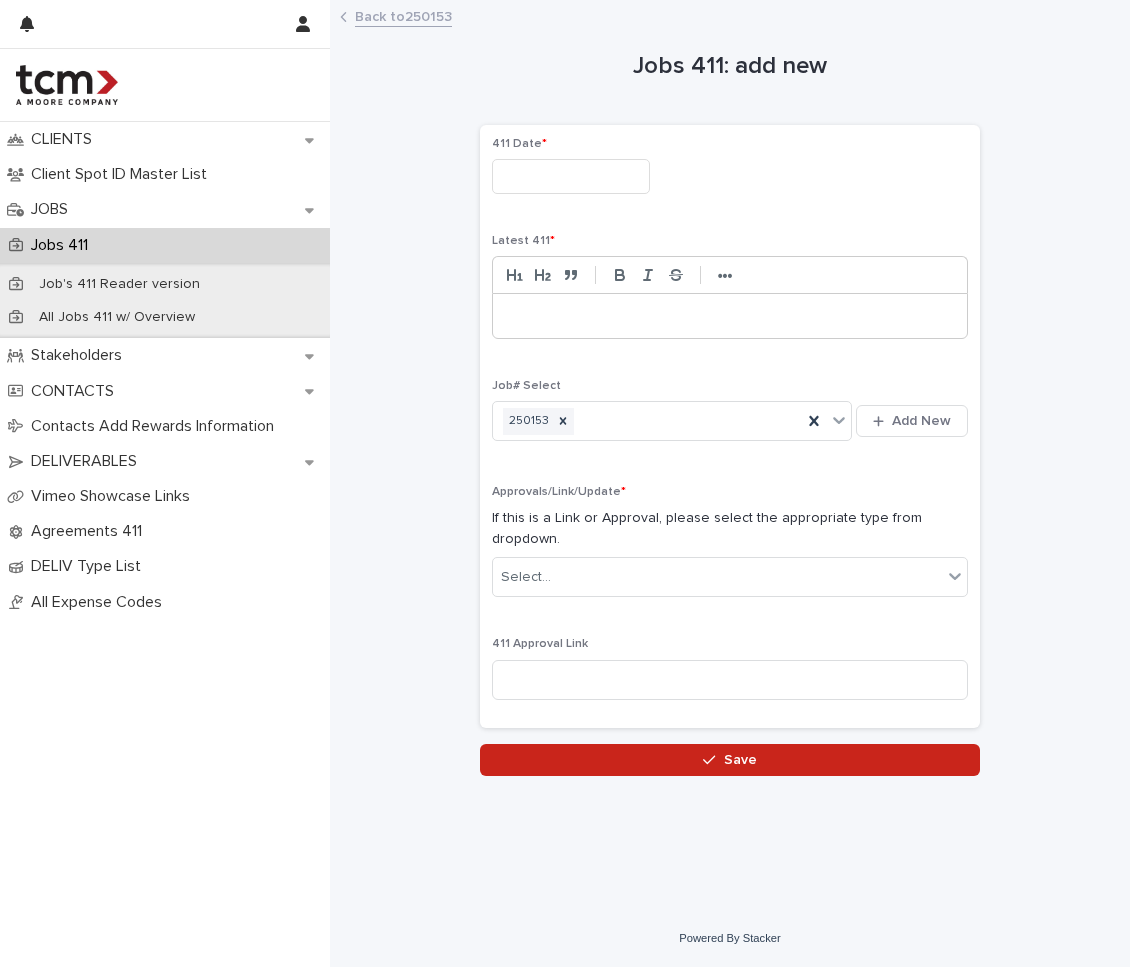 click at bounding box center (571, 176) 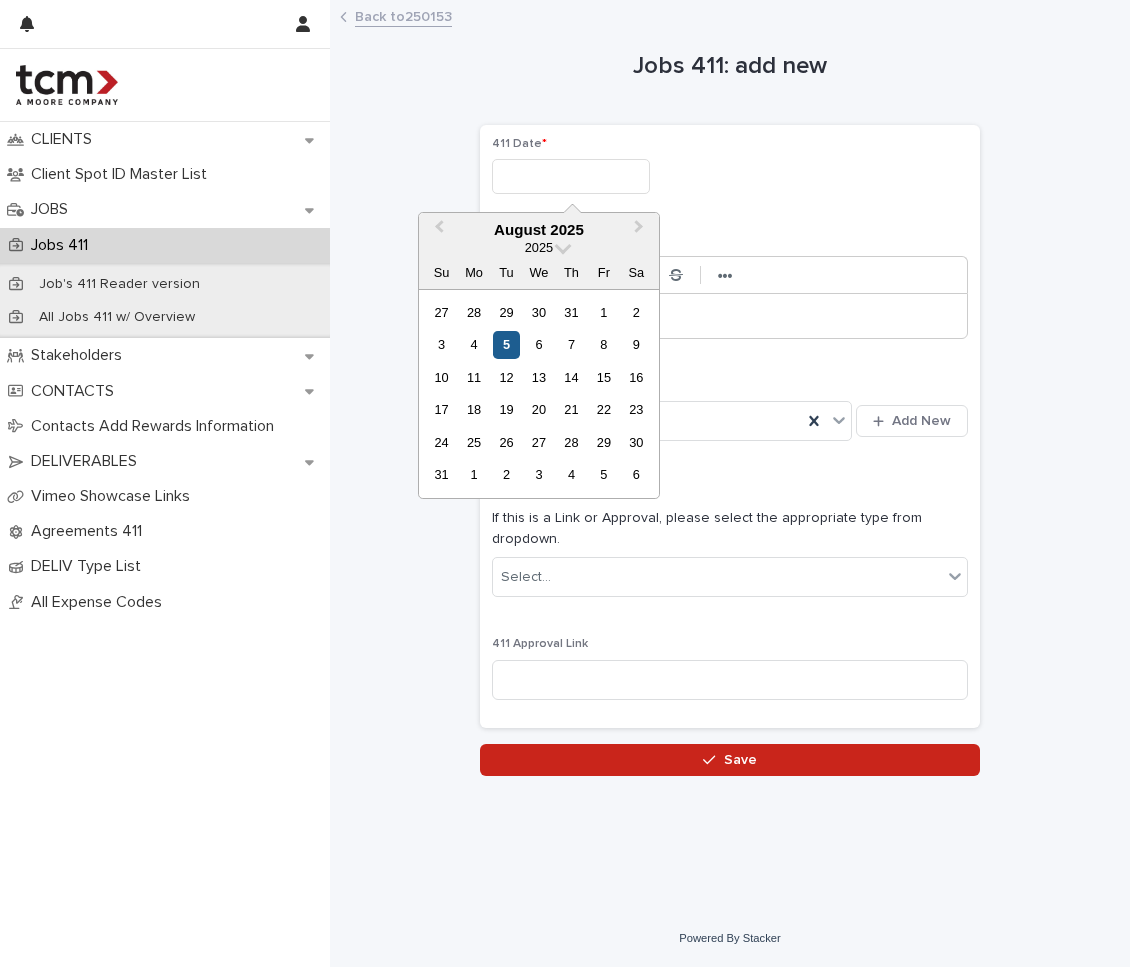 click on "5" at bounding box center [506, 344] 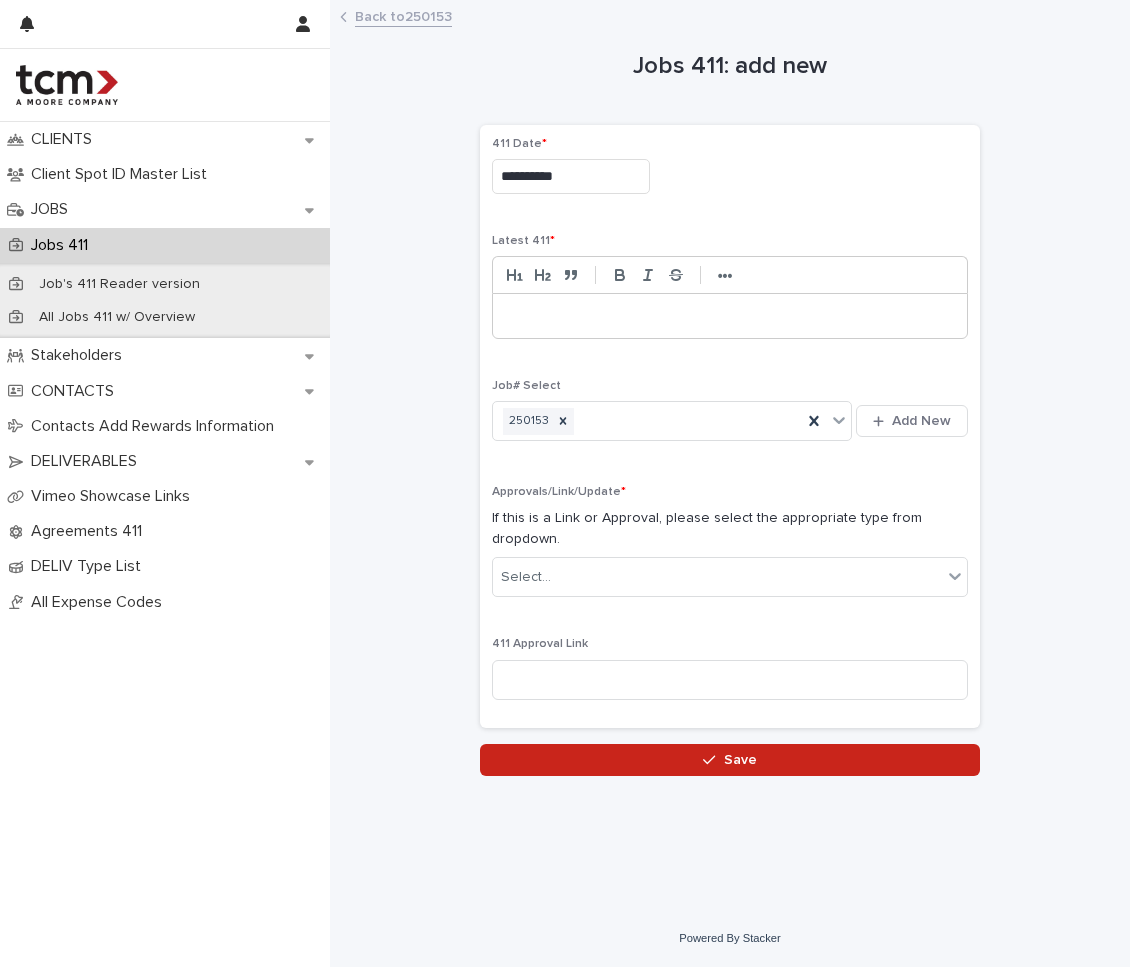 click at bounding box center (730, 316) 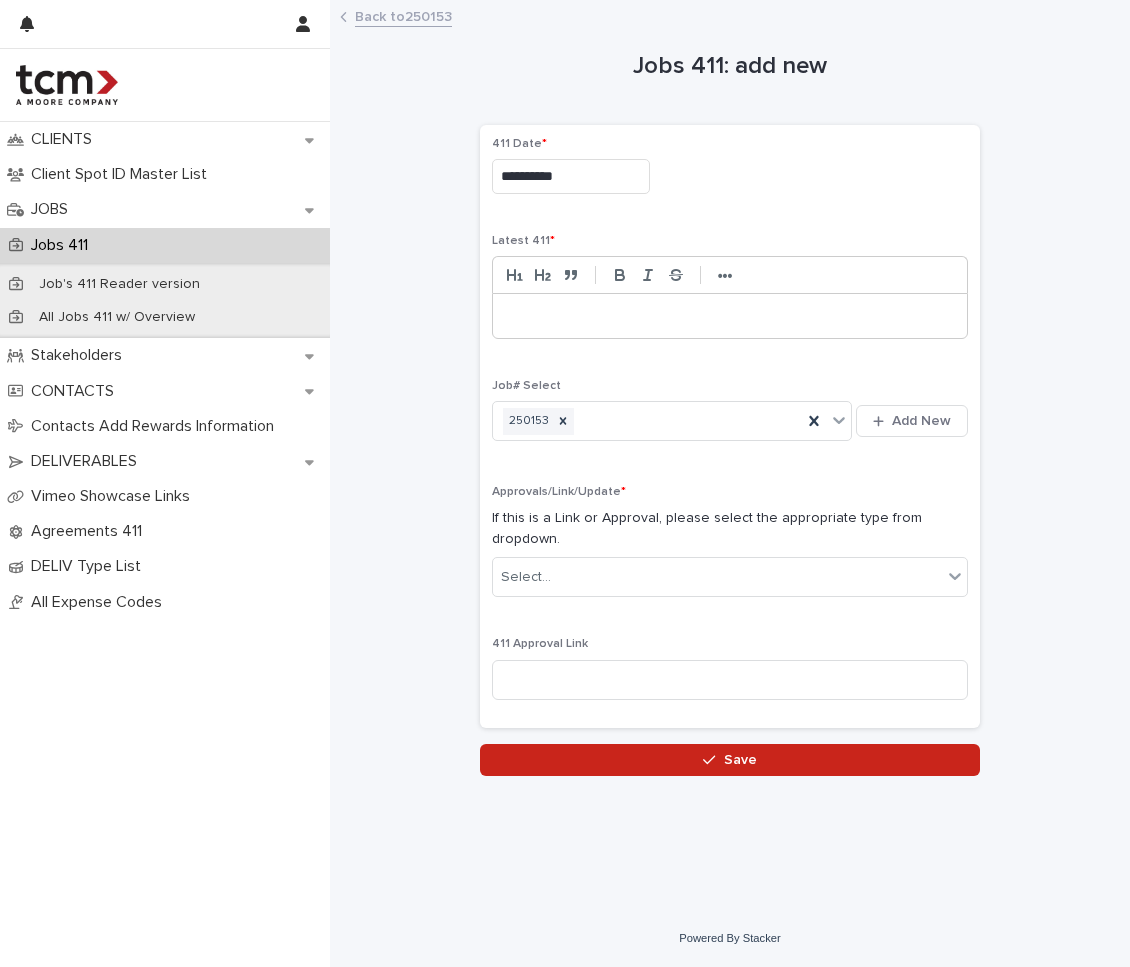 type 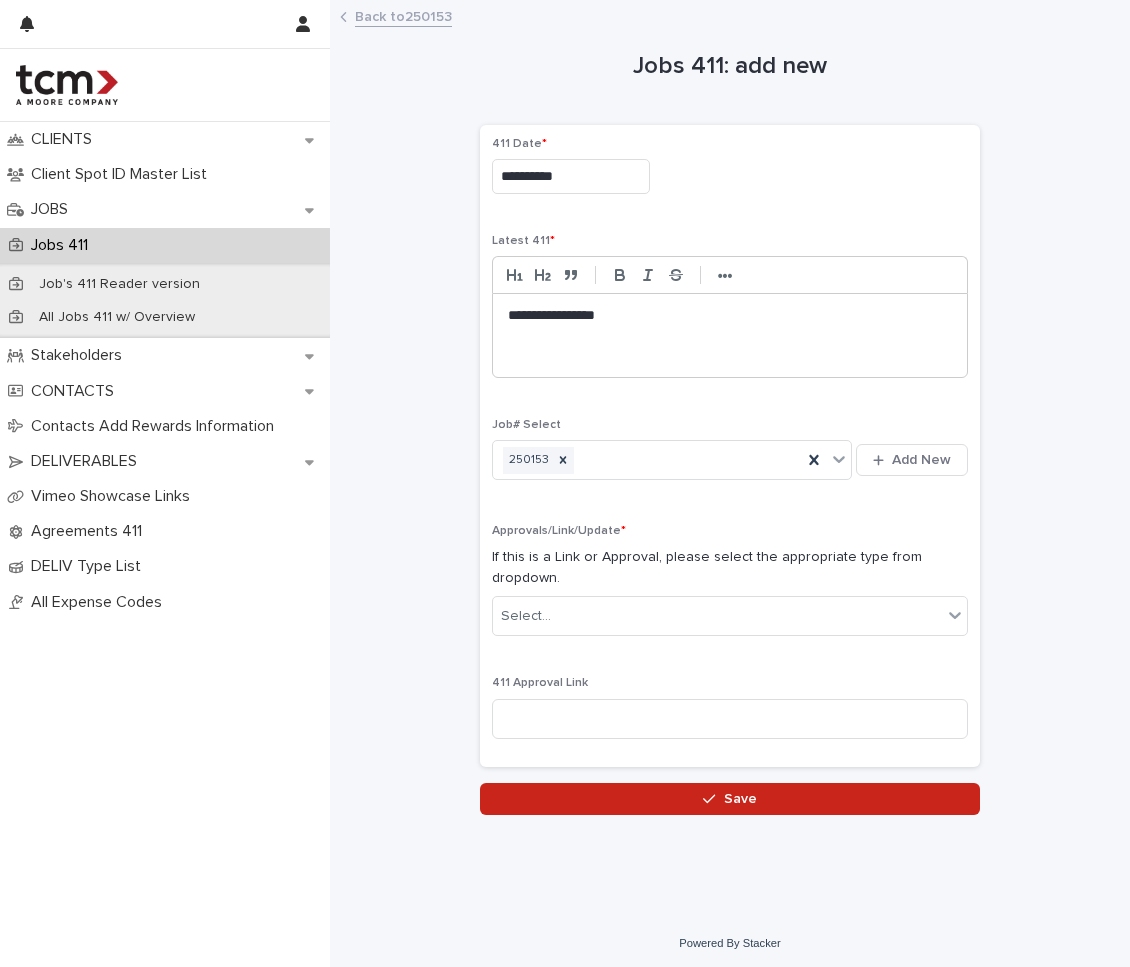 scroll, scrollTop: 20, scrollLeft: 0, axis: vertical 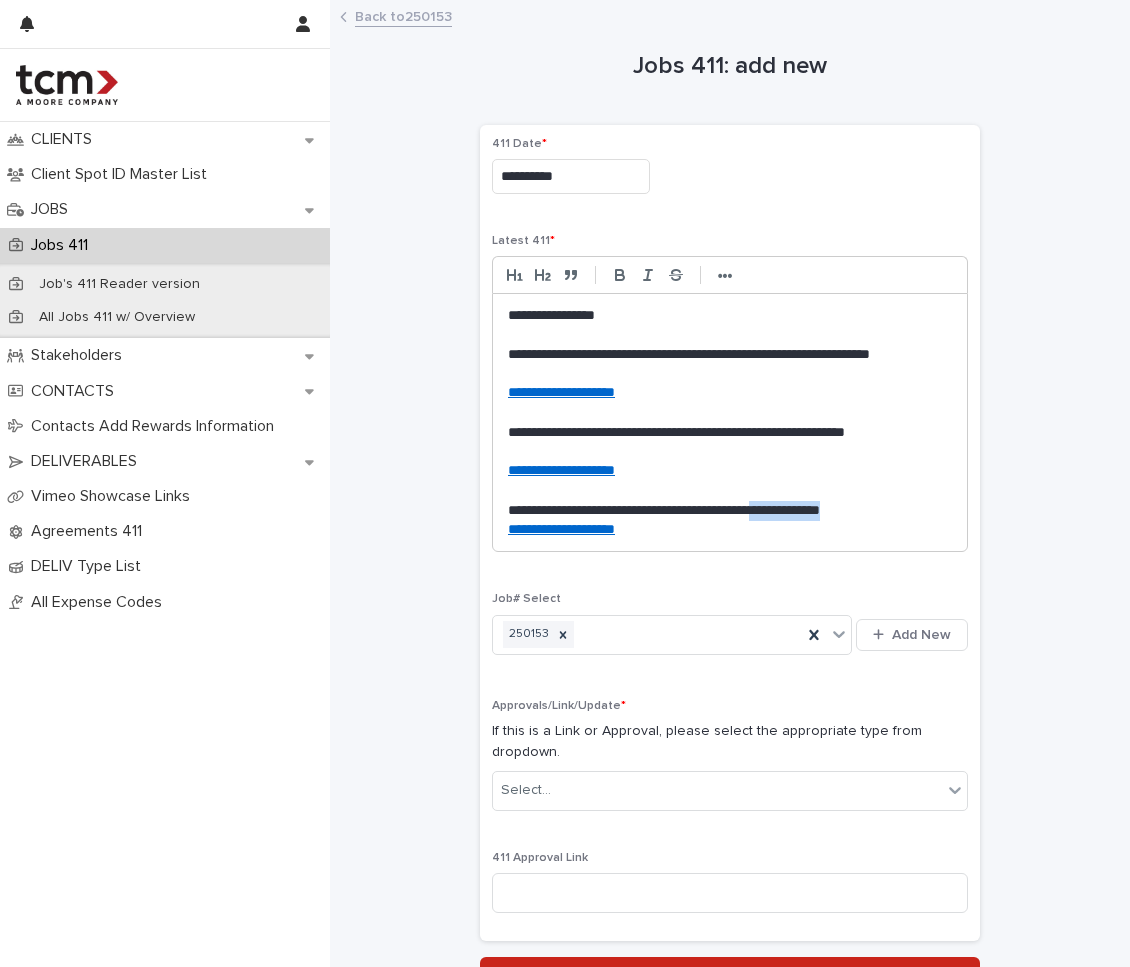 drag, startPoint x: 929, startPoint y: 501, endPoint x: 826, endPoint y: 504, distance: 103.04368 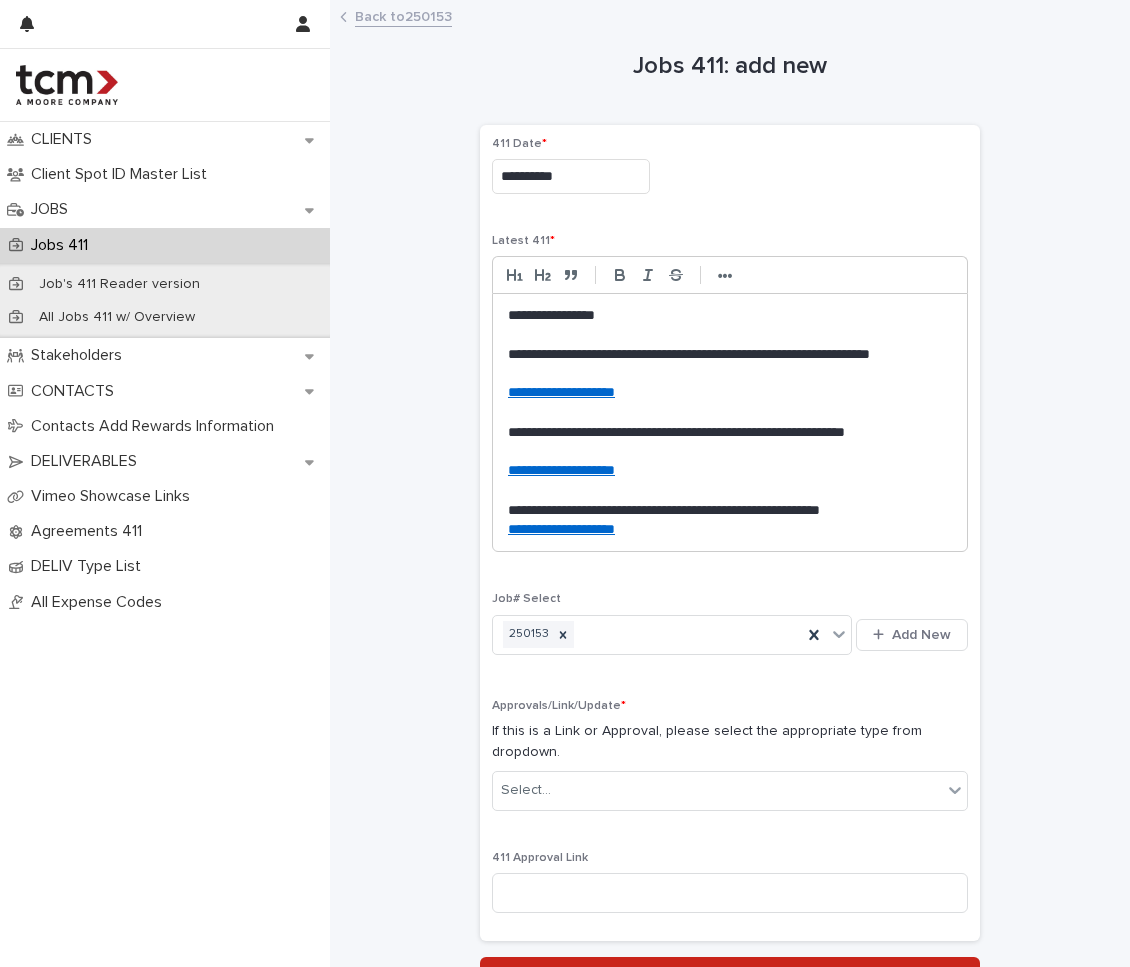 click on "**********" at bounding box center (730, 510) 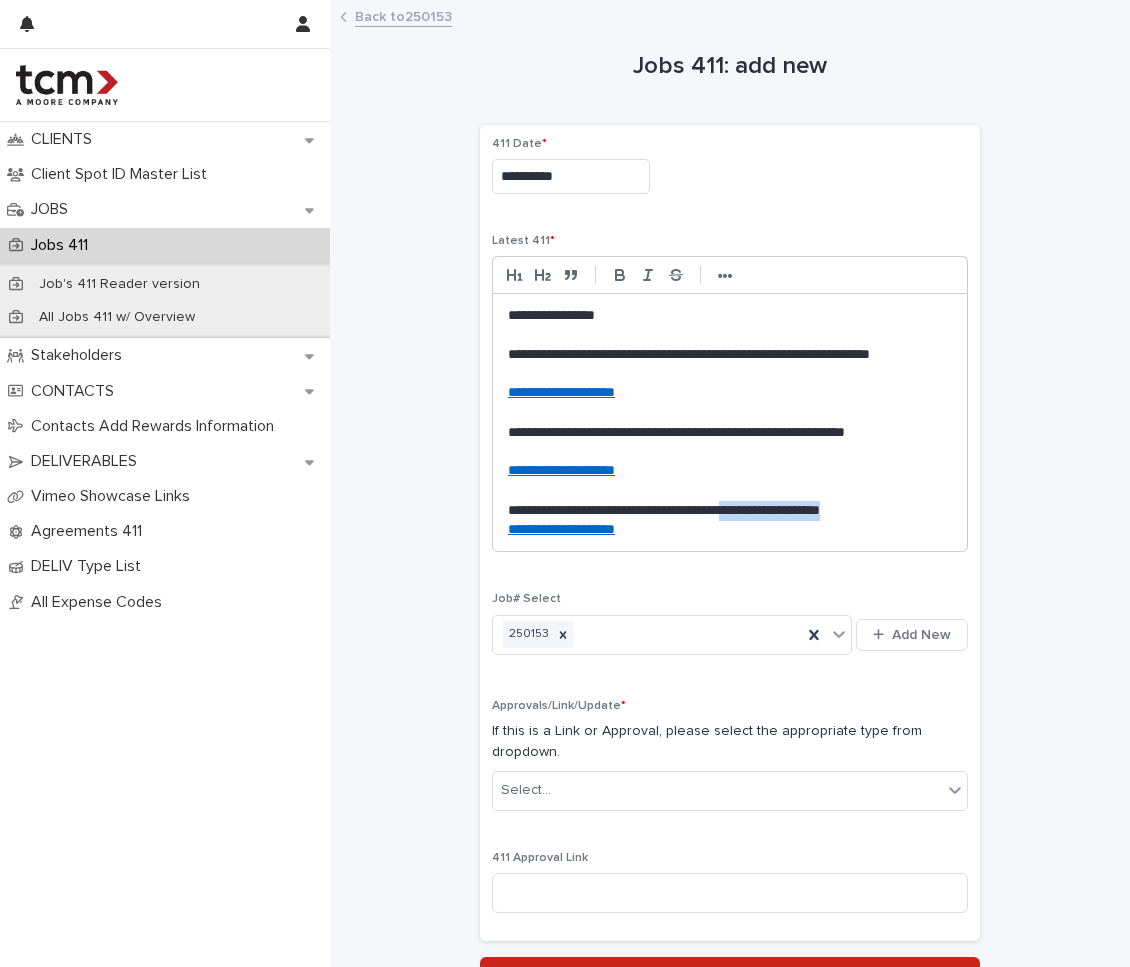 drag, startPoint x: 780, startPoint y: 504, endPoint x: 926, endPoint y: 507, distance: 146.03082 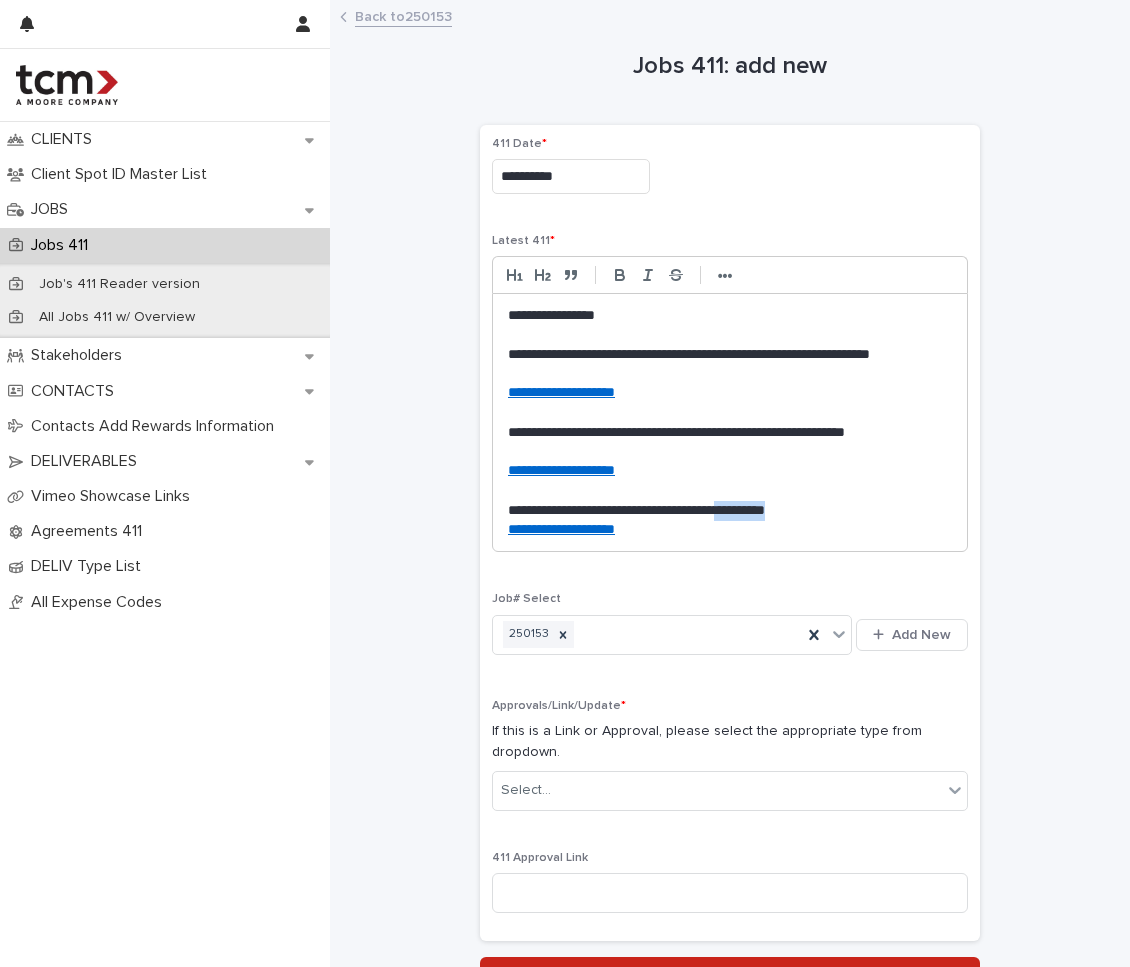 drag, startPoint x: 888, startPoint y: 501, endPoint x: 772, endPoint y: 505, distance: 116.06895 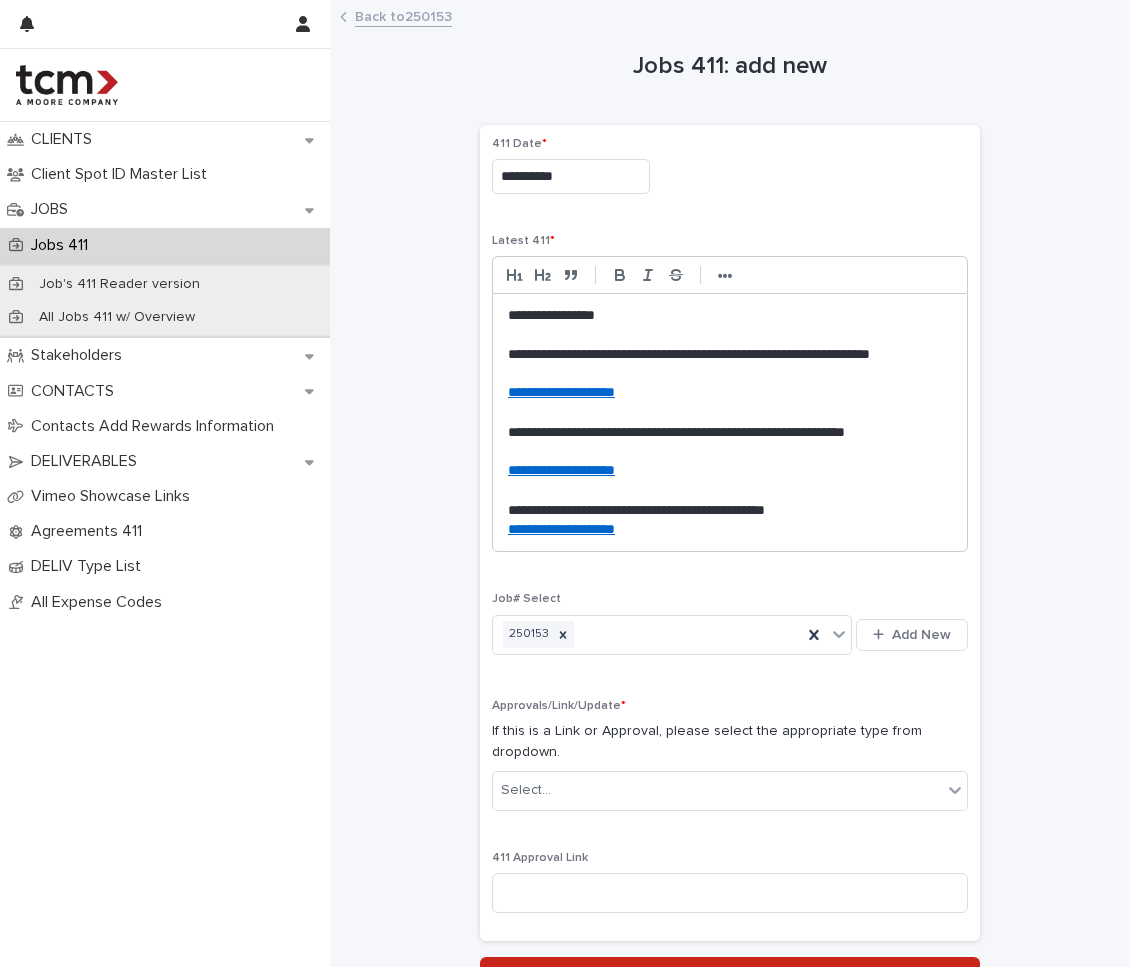 click on "**********" at bounding box center [730, 442] 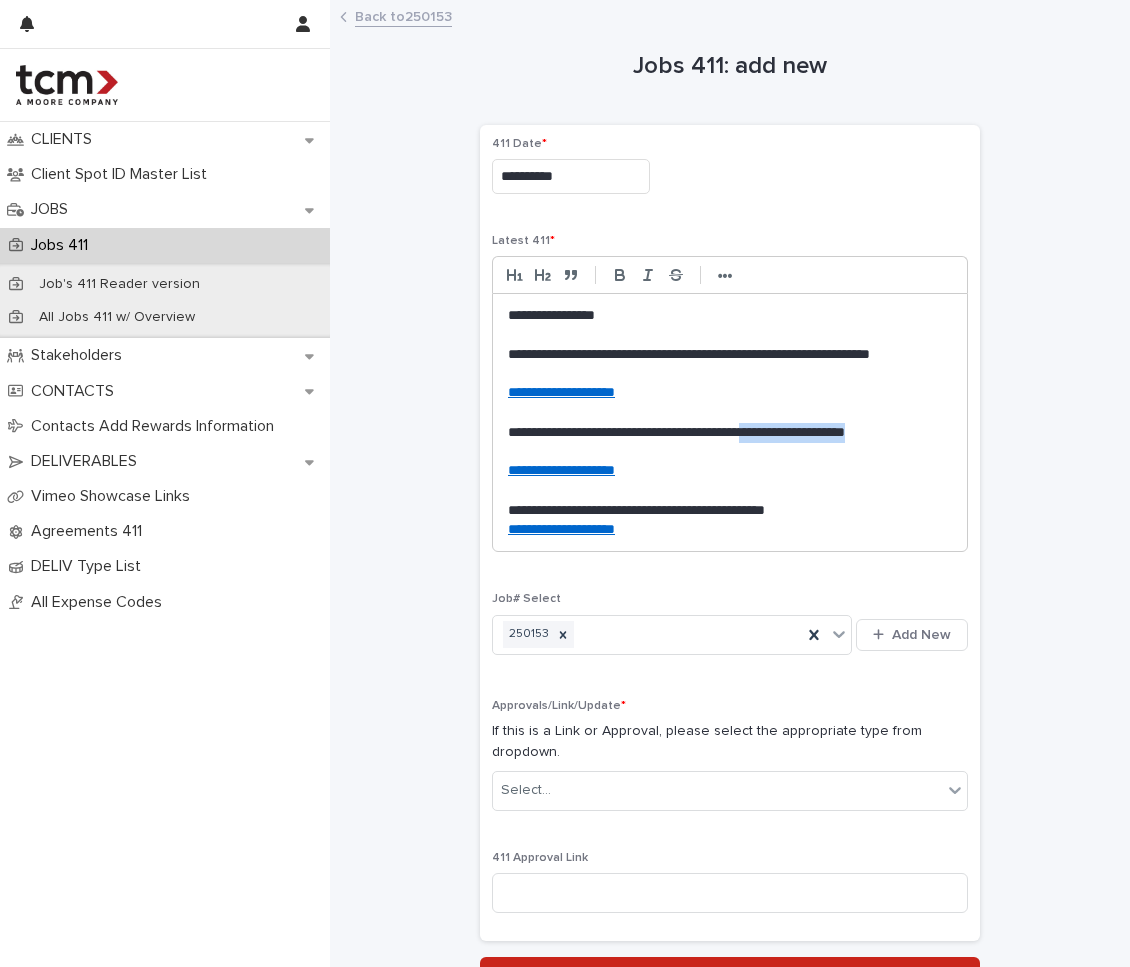 drag, startPoint x: 865, startPoint y: 441, endPoint x: 804, endPoint y: 429, distance: 62.169125 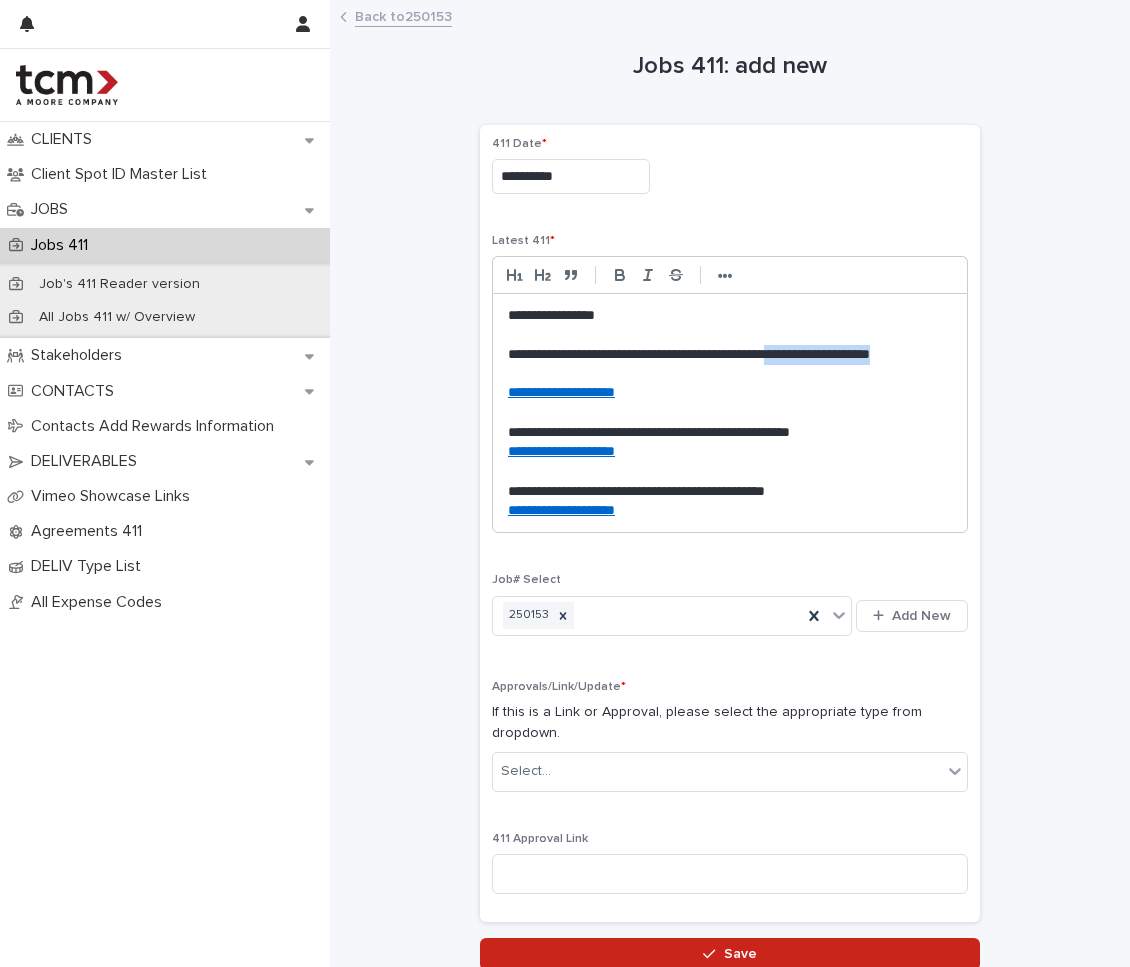 drag, startPoint x: 869, startPoint y: 365, endPoint x: 840, endPoint y: 356, distance: 30.364452 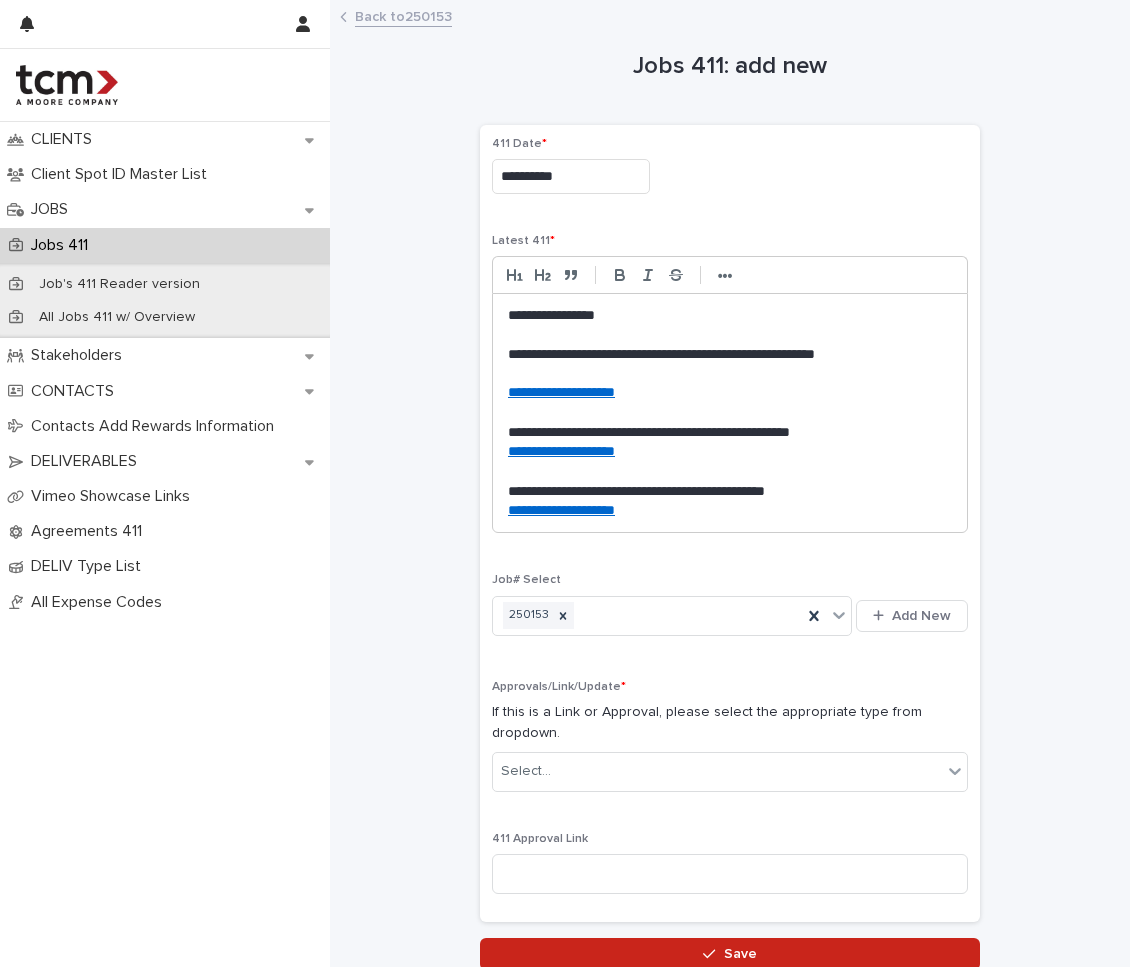 scroll, scrollTop: 11, scrollLeft: 1, axis: both 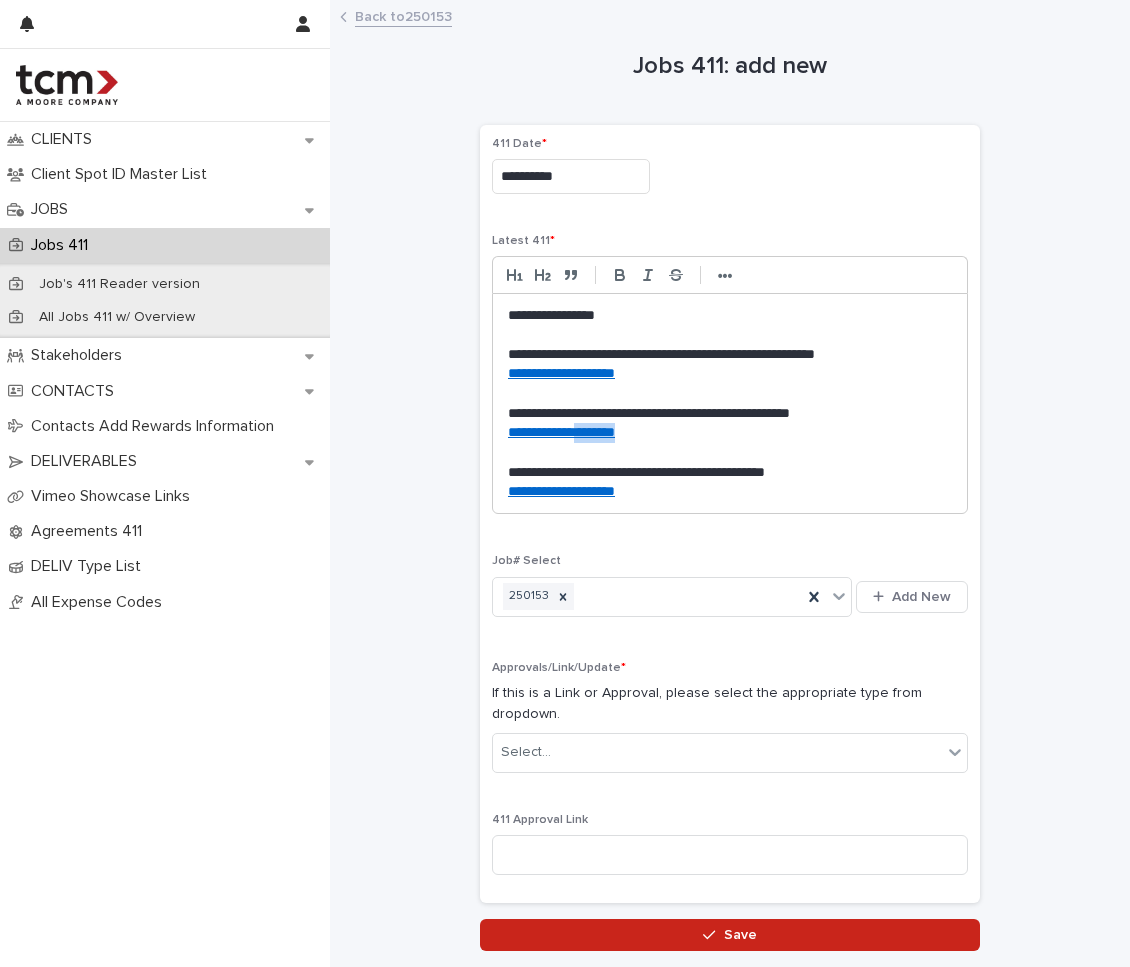 click on "**********" at bounding box center (730, 492) 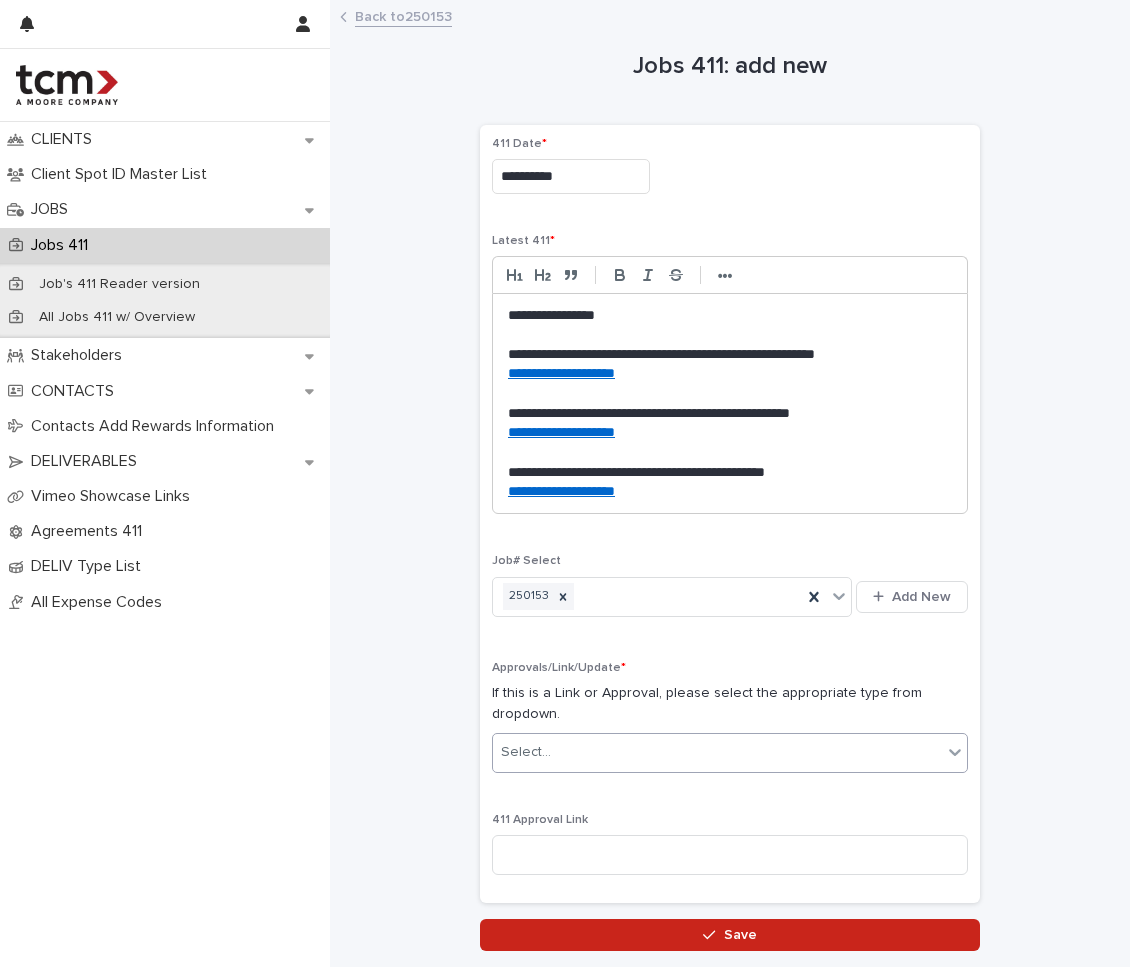 click on "Select..." at bounding box center (730, 753) 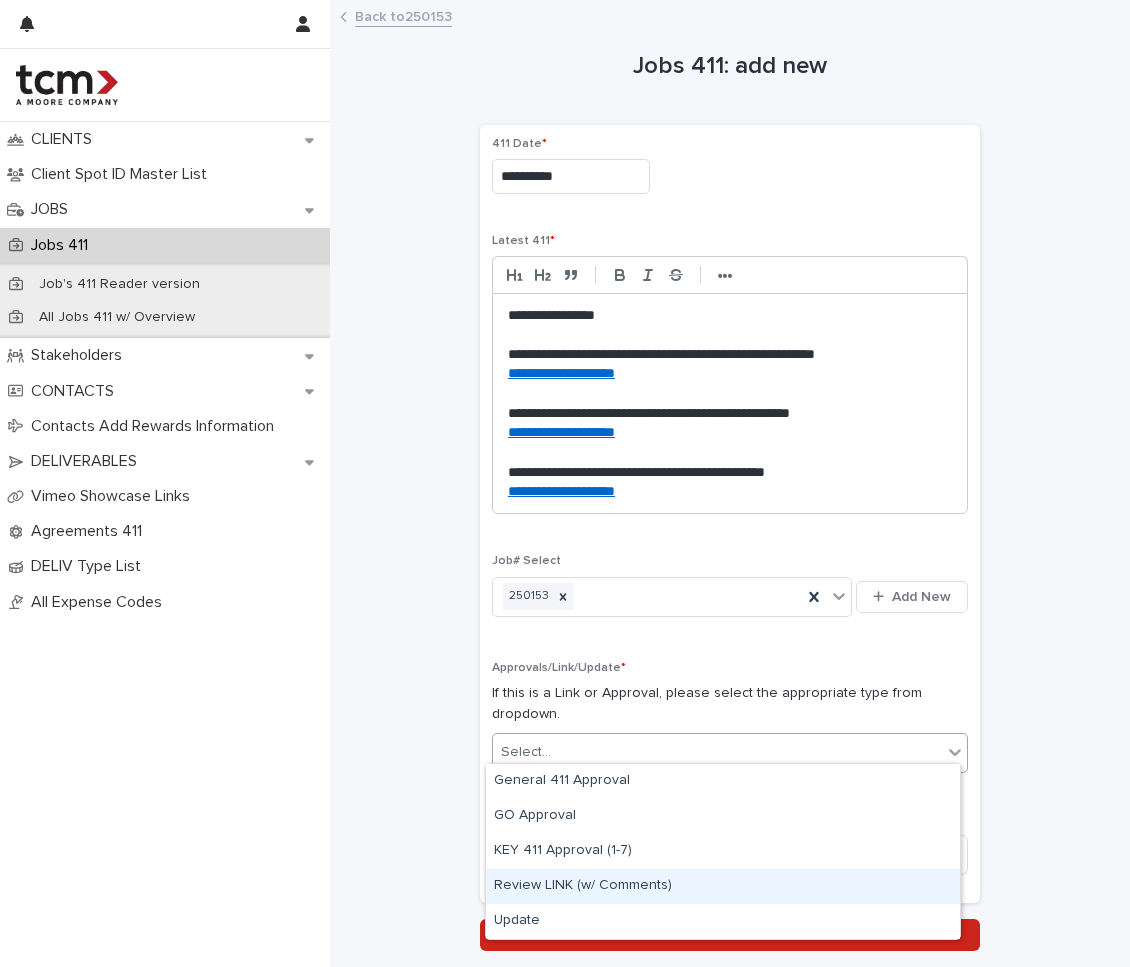 click on "Review LINK (w/ Comments)" at bounding box center (723, 886) 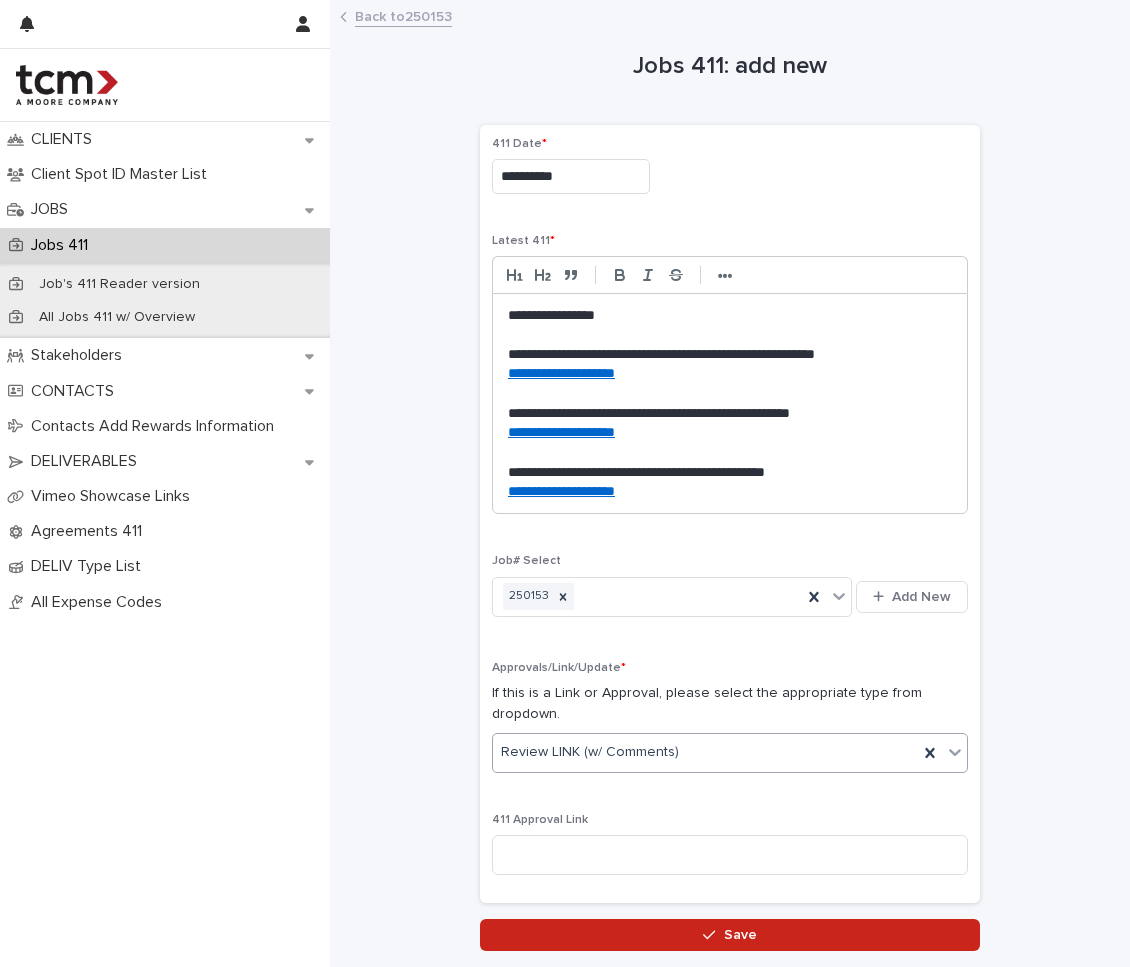 click on "**********" at bounding box center (730, 514) 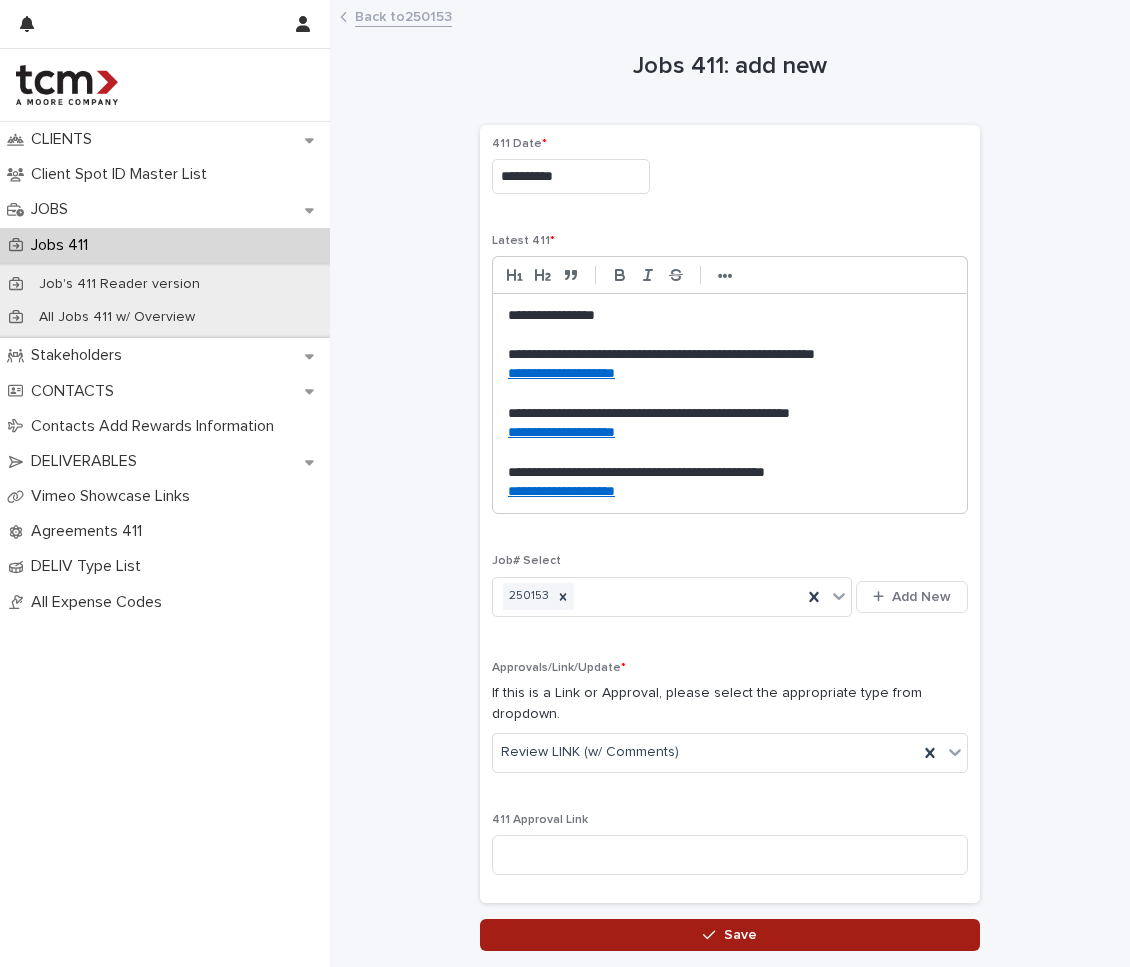click on "Save" at bounding box center [730, 935] 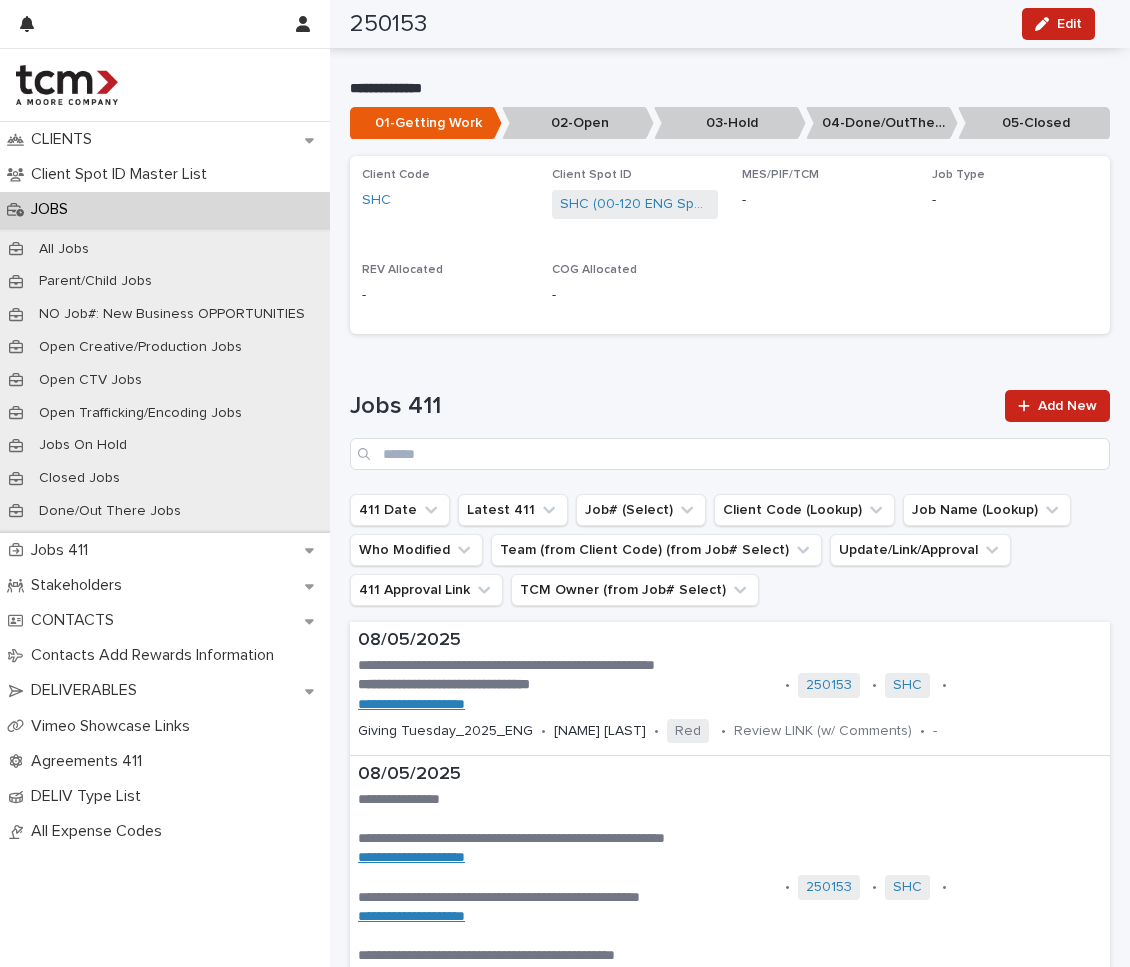 scroll, scrollTop: 755, scrollLeft: 0, axis: vertical 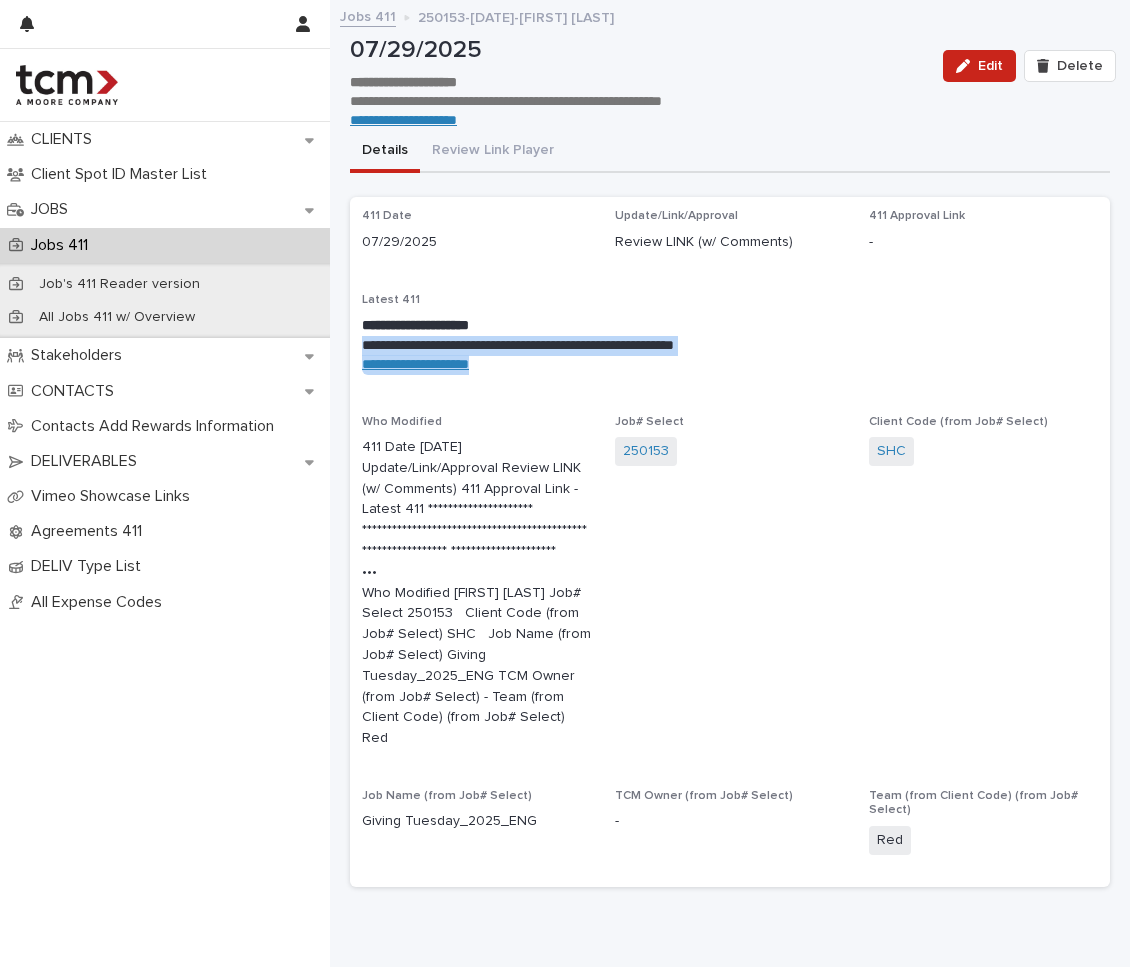 drag, startPoint x: 520, startPoint y: 355, endPoint x: 359, endPoint y: 334, distance: 162.36378 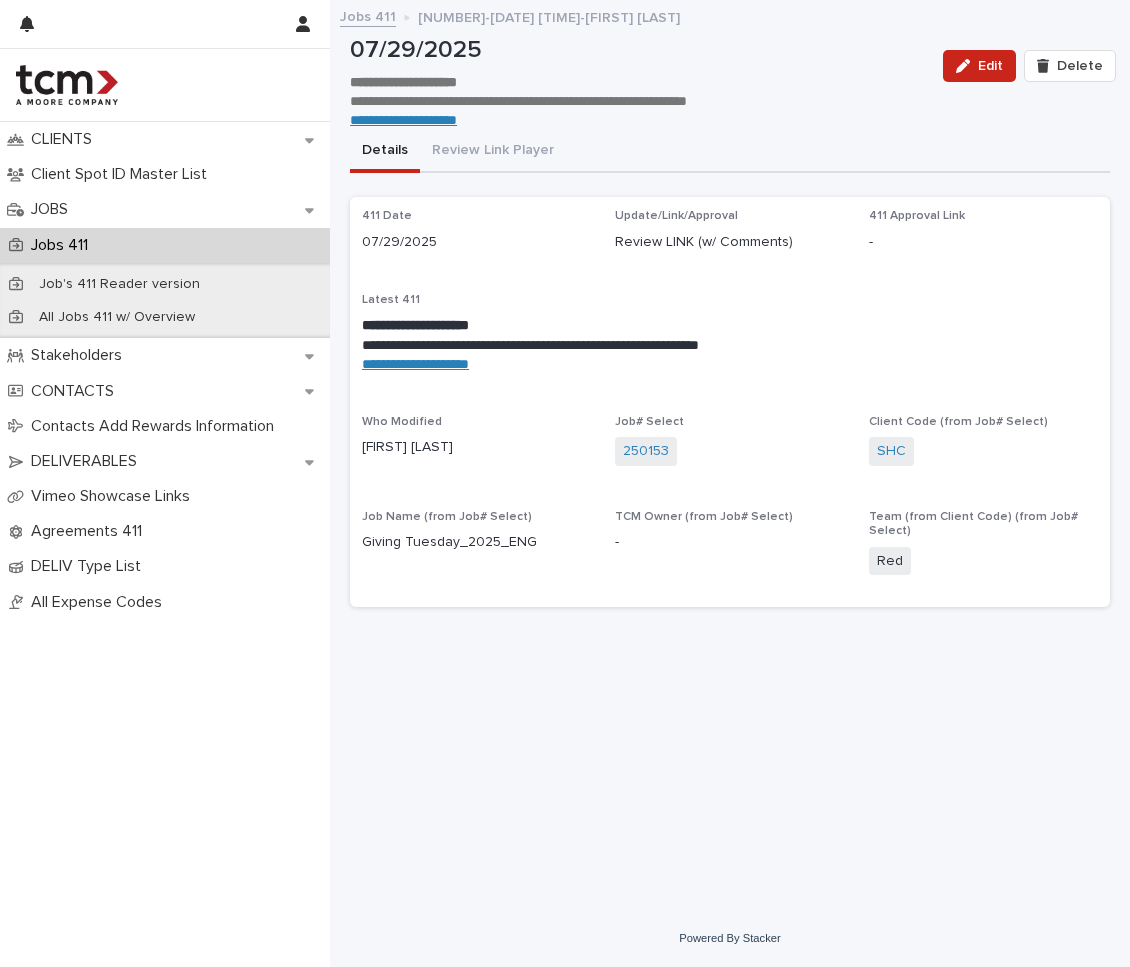 scroll, scrollTop: 0, scrollLeft: 0, axis: both 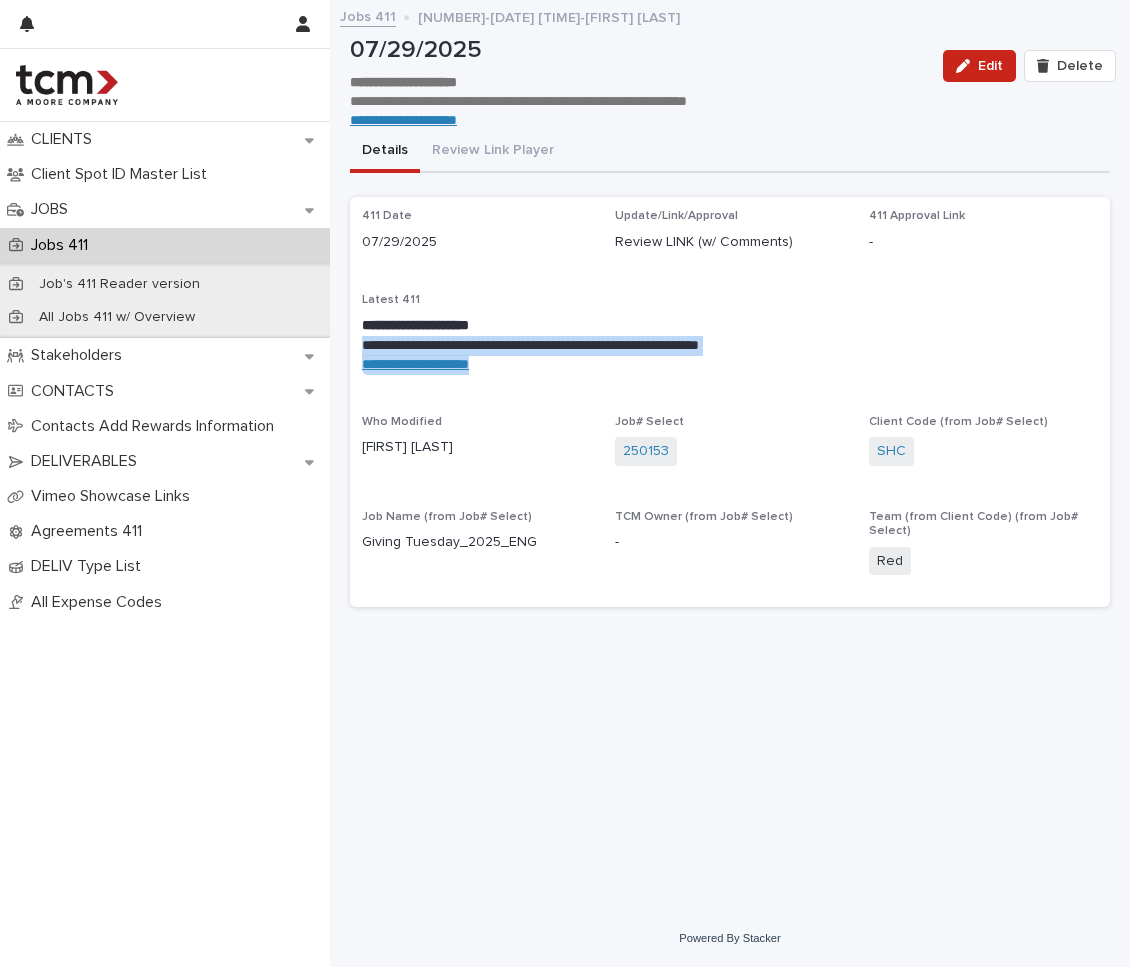 drag, startPoint x: 508, startPoint y: 364, endPoint x: 345, endPoint y: 335, distance: 165.55966 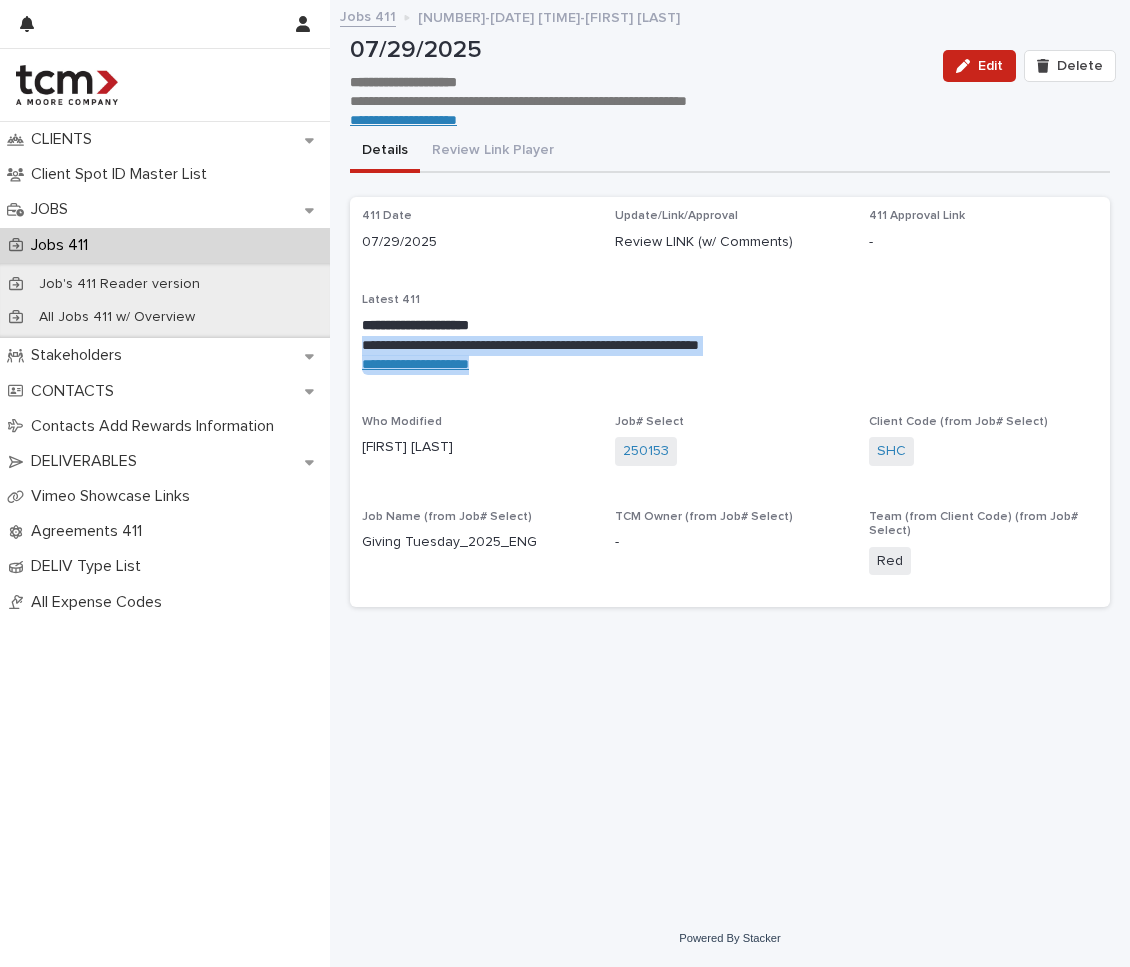 click on "**********" at bounding box center [730, 436] 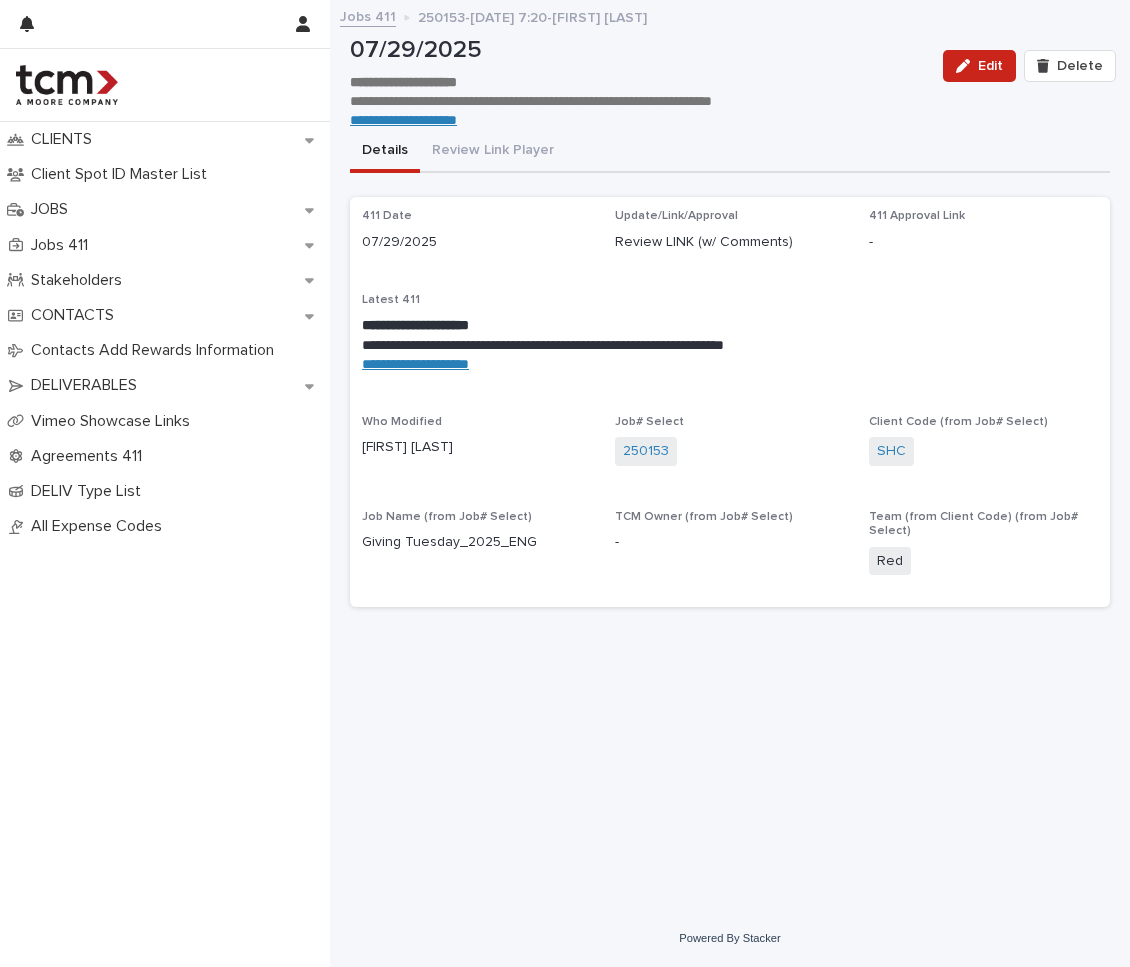 scroll, scrollTop: 0, scrollLeft: 0, axis: both 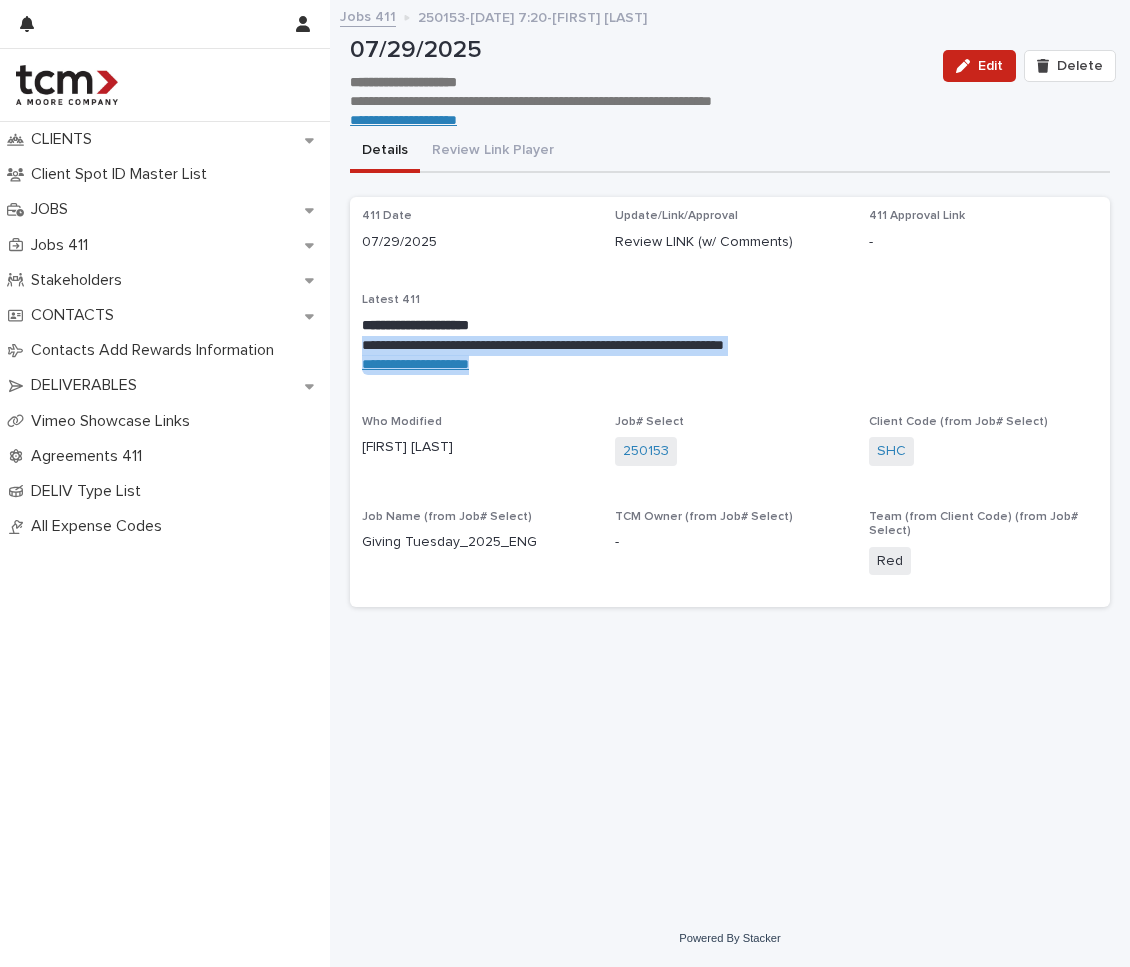 drag, startPoint x: 527, startPoint y: 349, endPoint x: 361, endPoint y: 337, distance: 166.43317 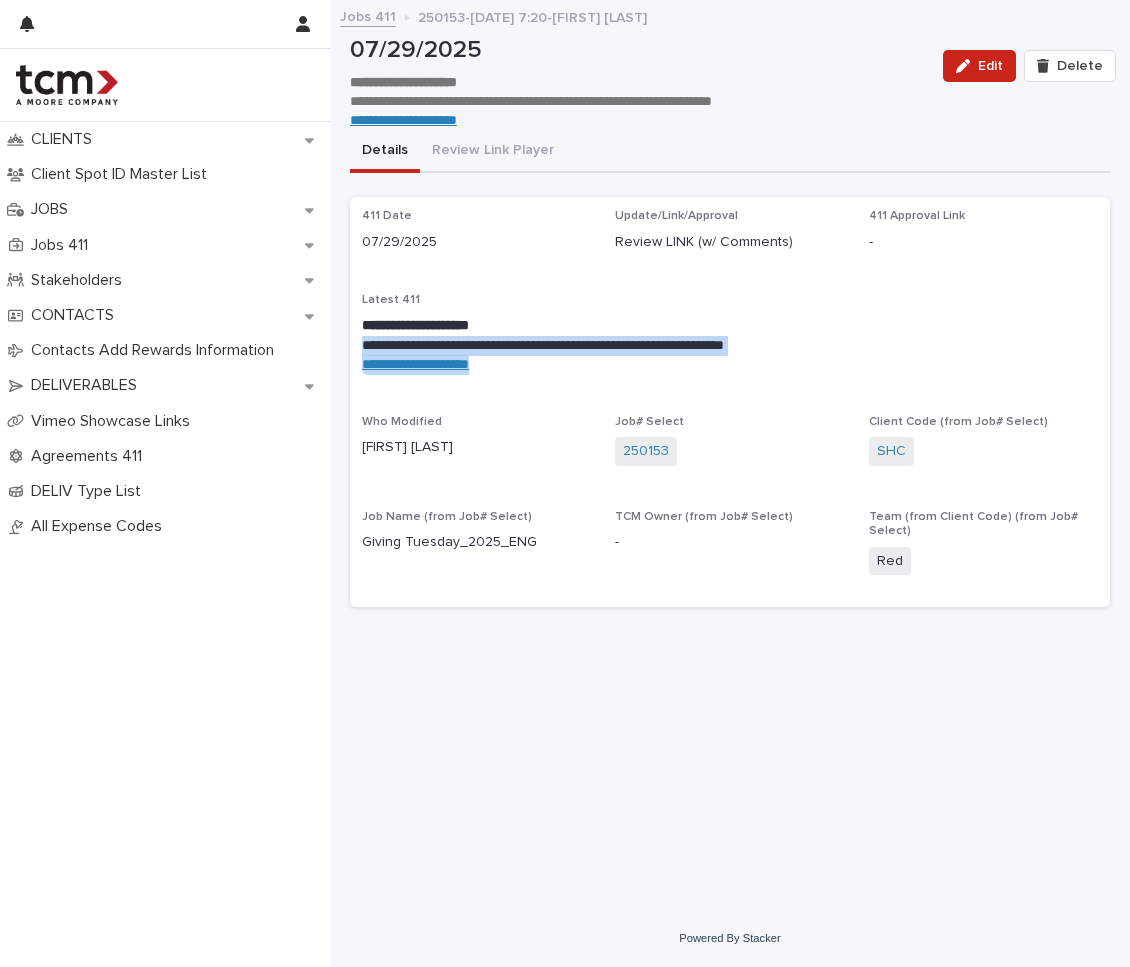 click on "**********" at bounding box center (730, 402) 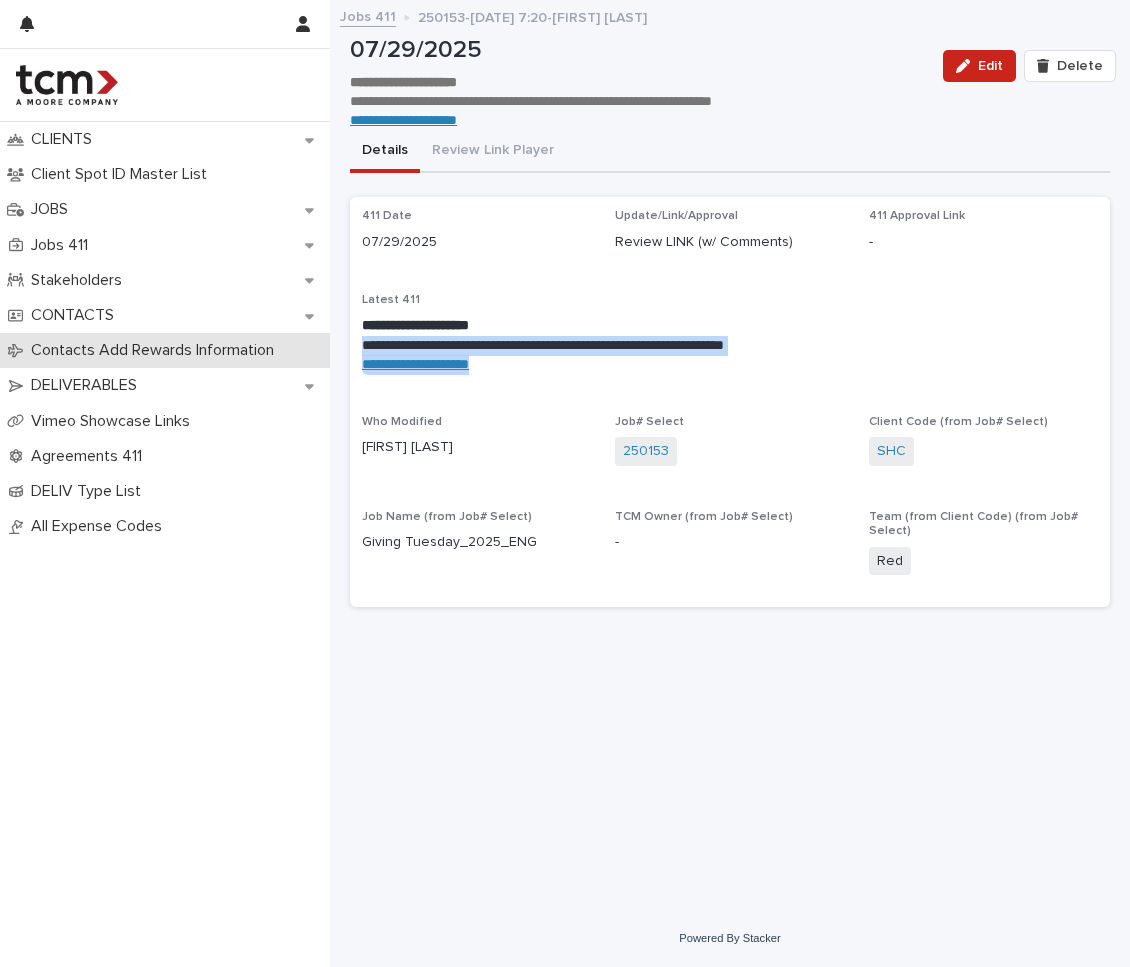 copy on "**********" 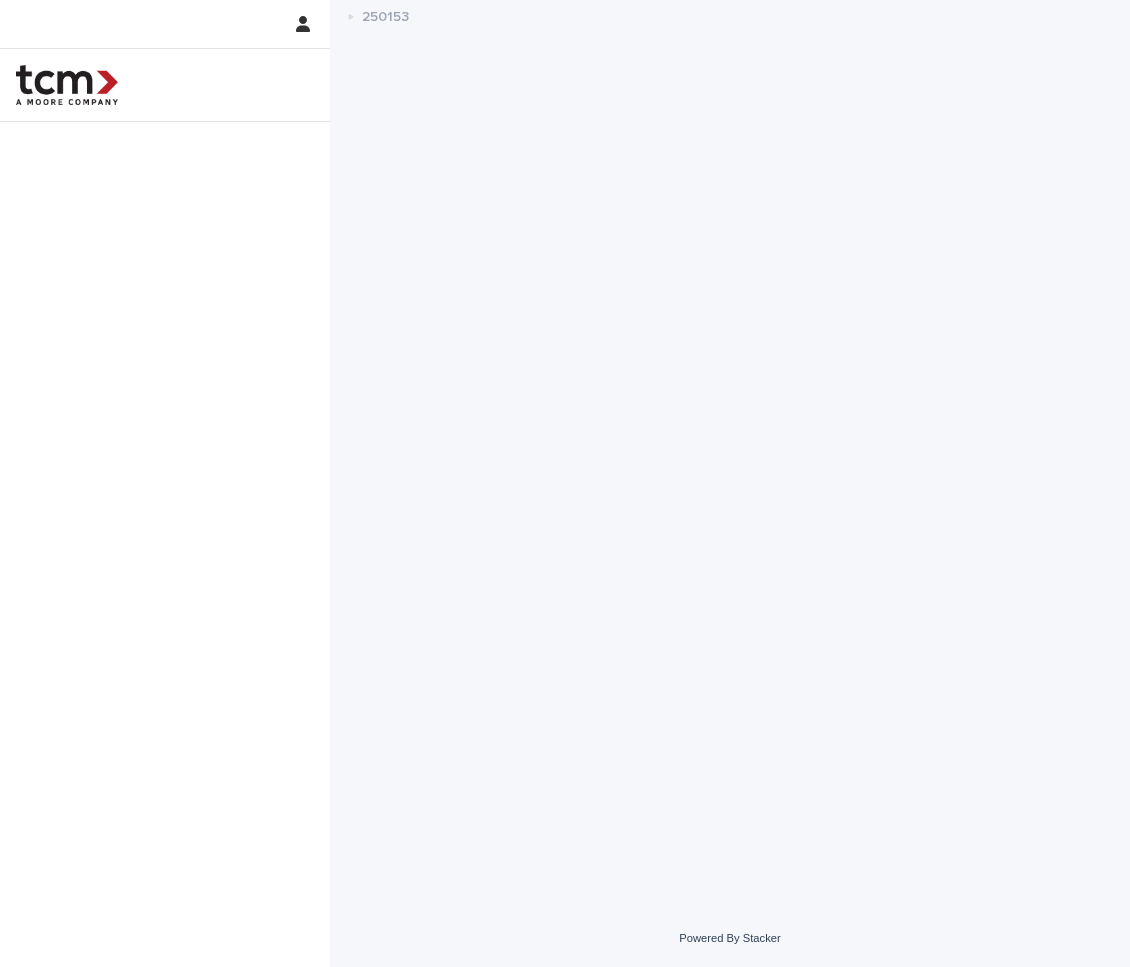 scroll, scrollTop: 0, scrollLeft: 0, axis: both 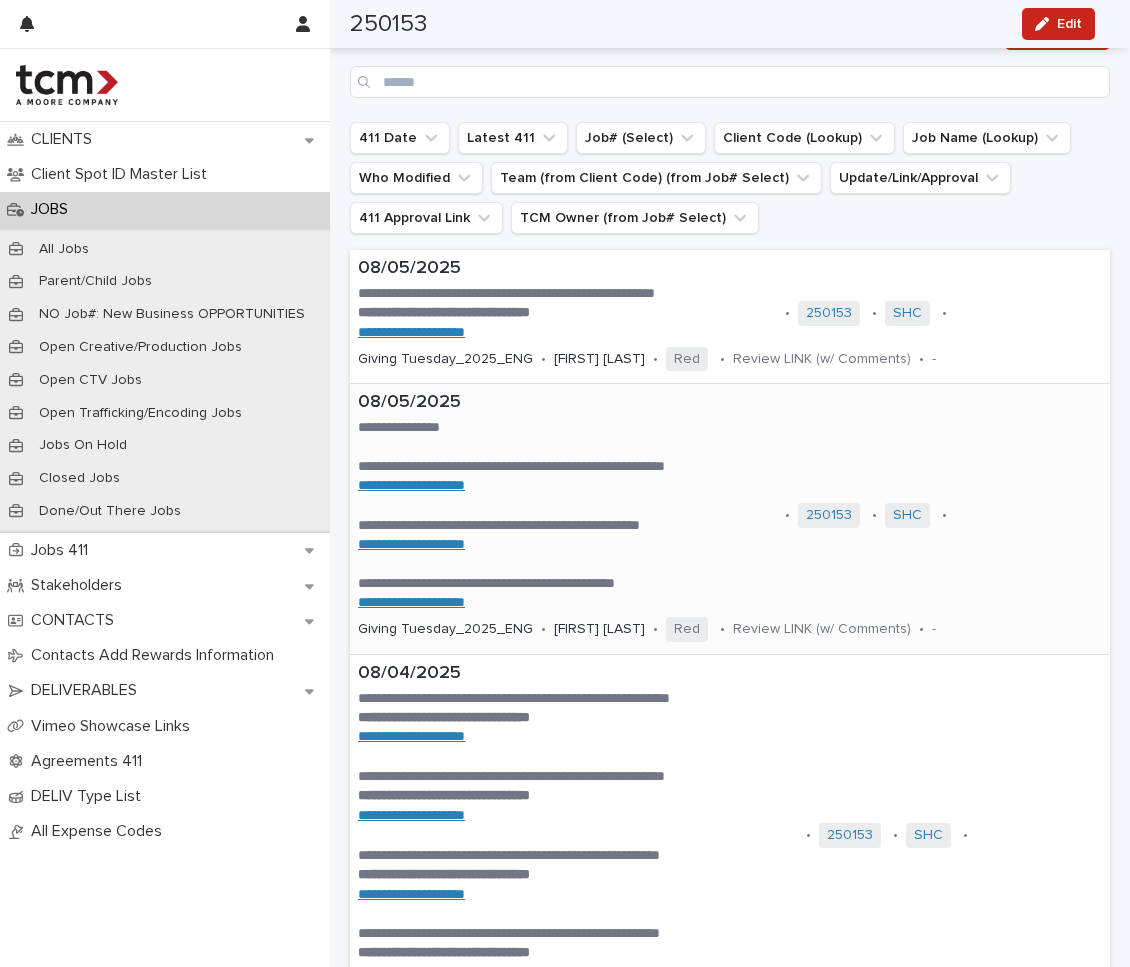 click on "**********" at bounding box center (730, 519) 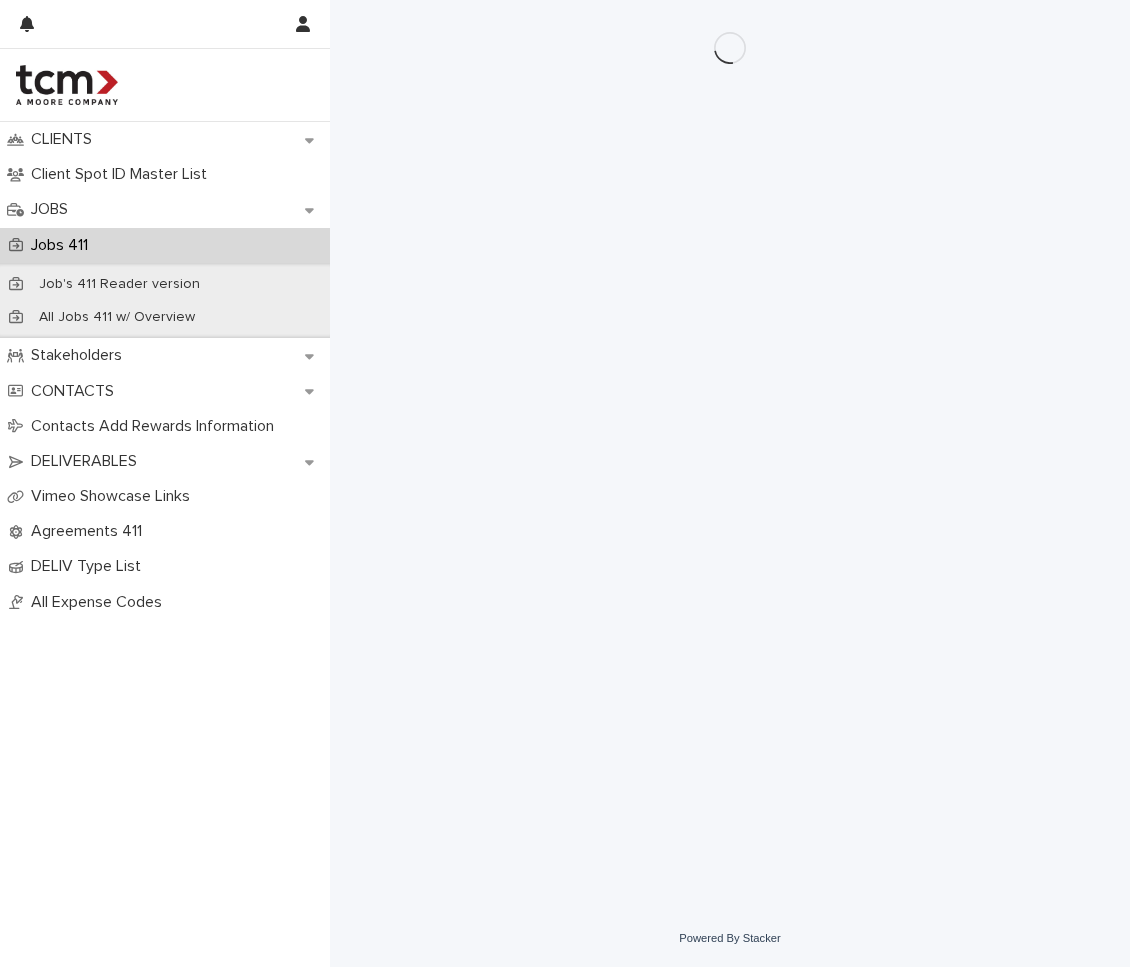 scroll, scrollTop: 0, scrollLeft: 0, axis: both 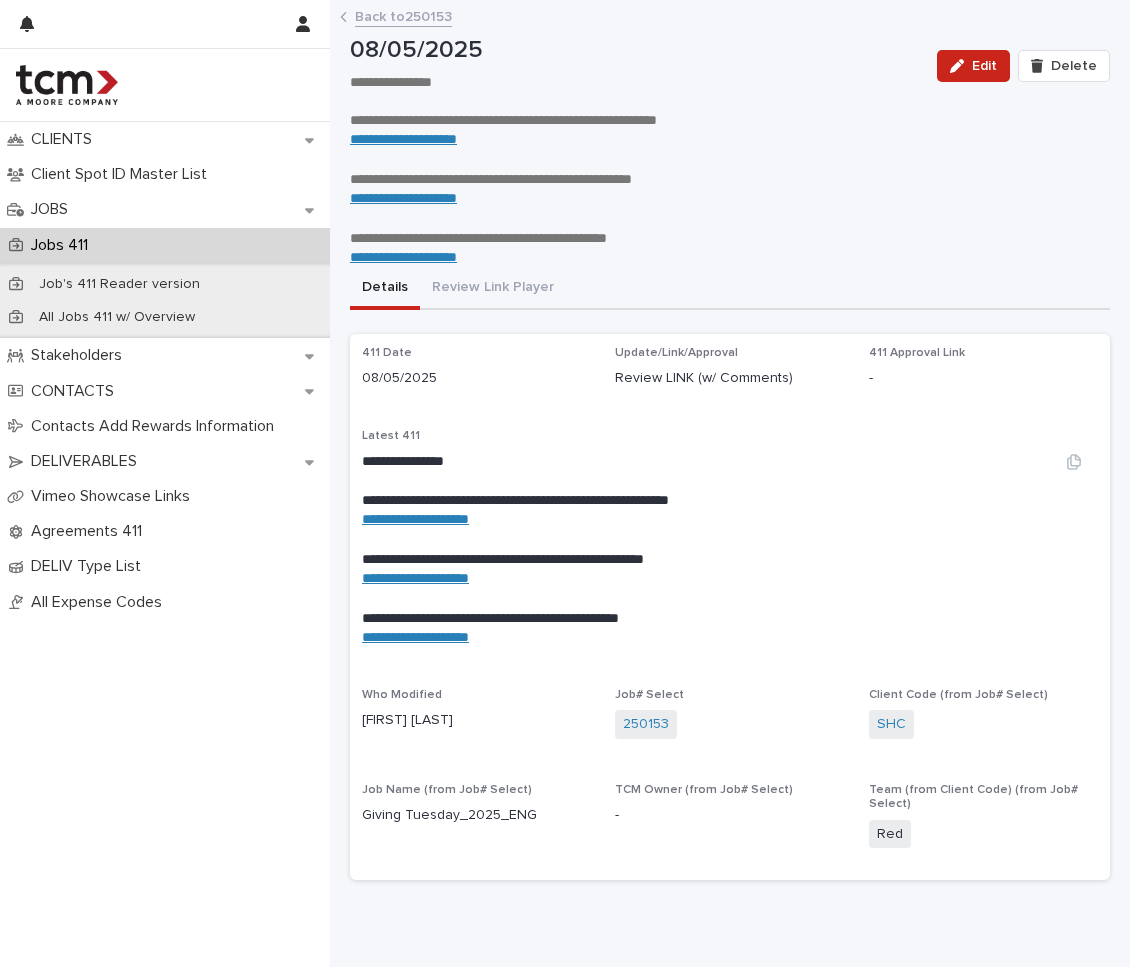 click on "**********" at bounding box center (698, 500) 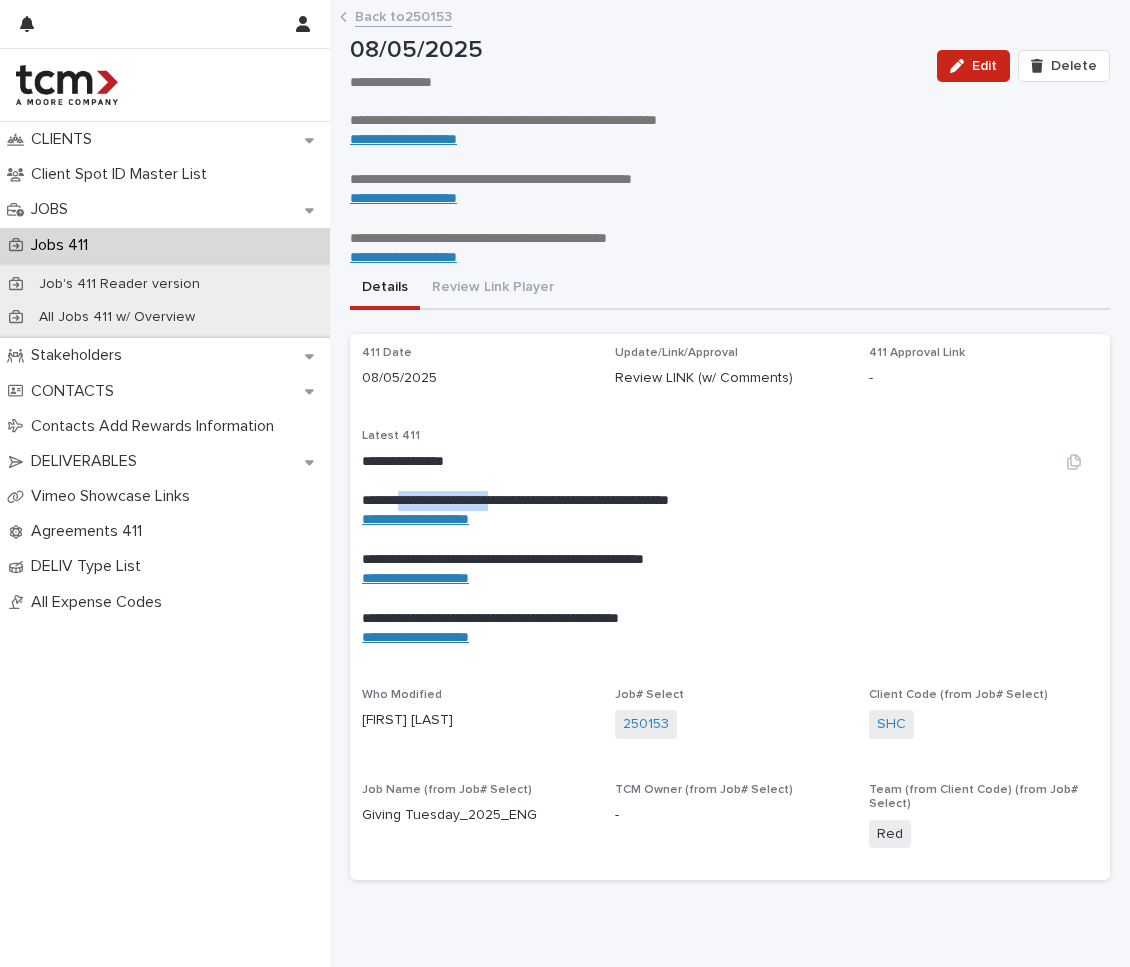 drag, startPoint x: 415, startPoint y: 492, endPoint x: 532, endPoint y: 495, distance: 117.03845 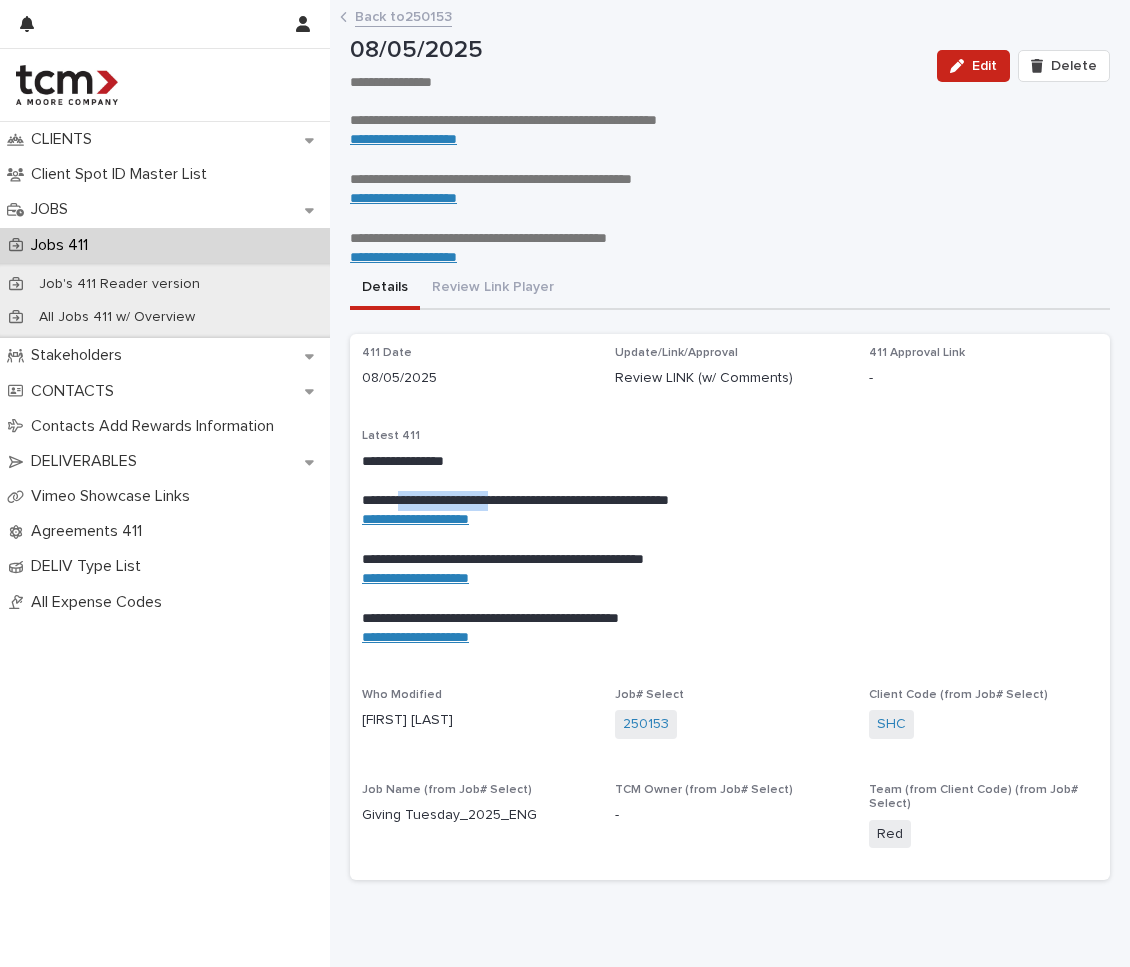 click on "Back to  250153" at bounding box center (403, 15) 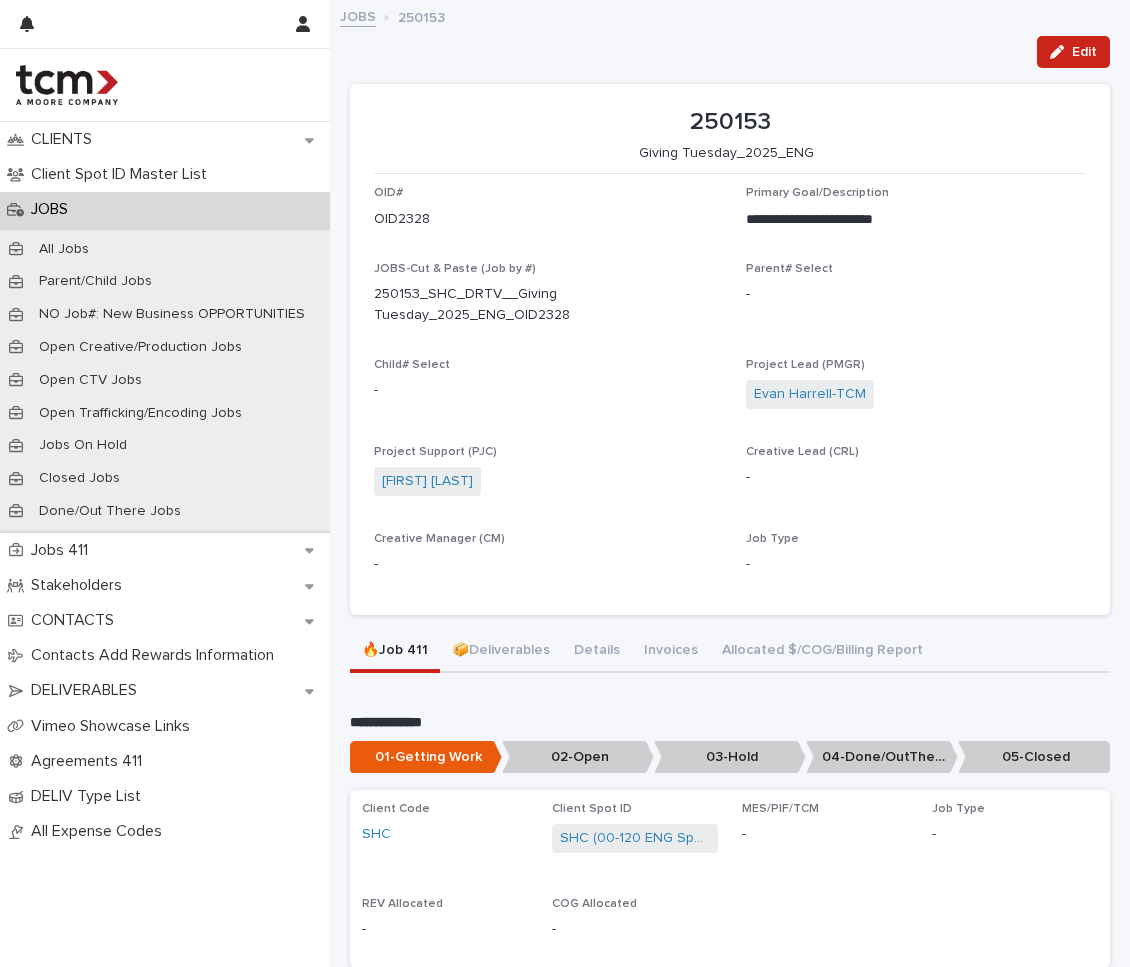 click on "Giving Tuesday_2025_ENG" at bounding box center [726, 153] 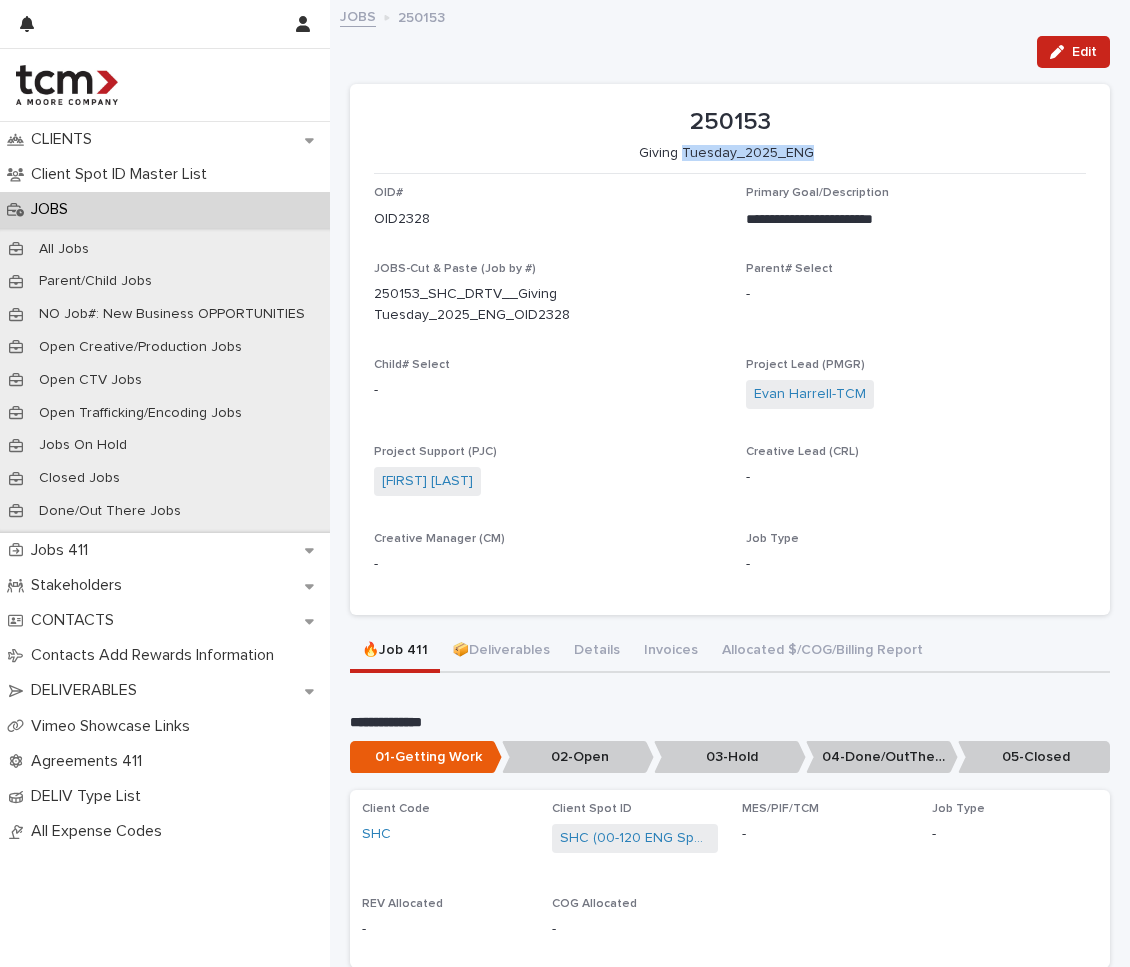 click on "Giving Tuesday_2025_ENG" at bounding box center [726, 153] 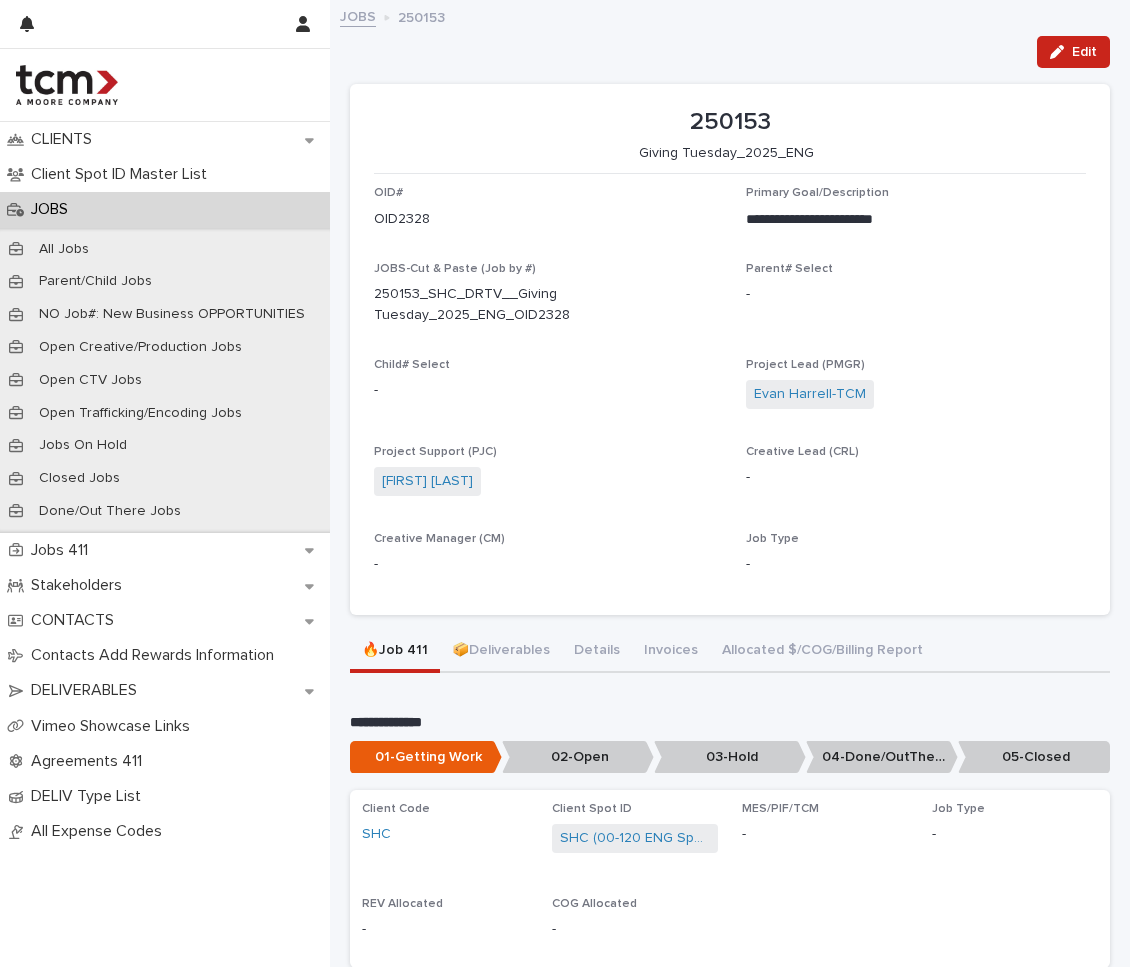 click on "250153" at bounding box center (730, 122) 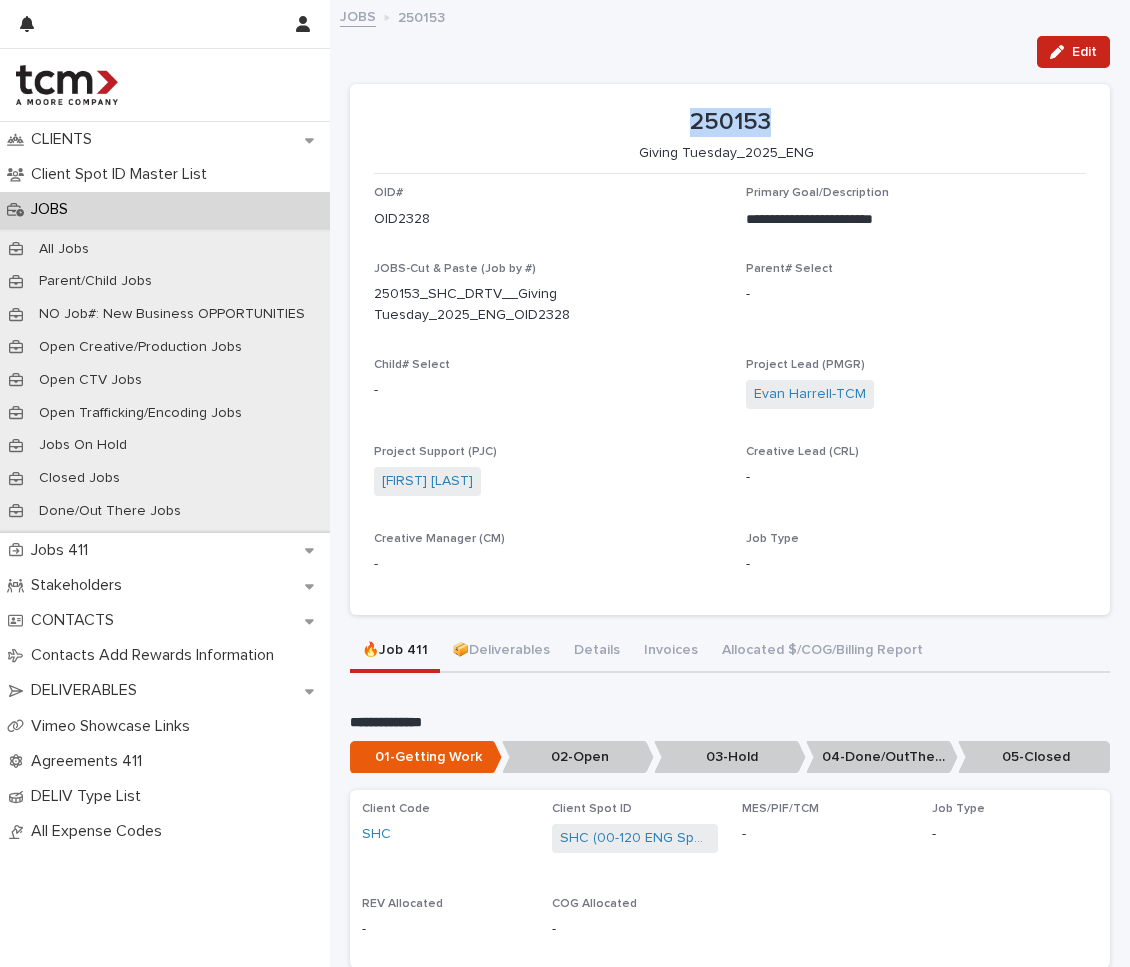 copy on "250153" 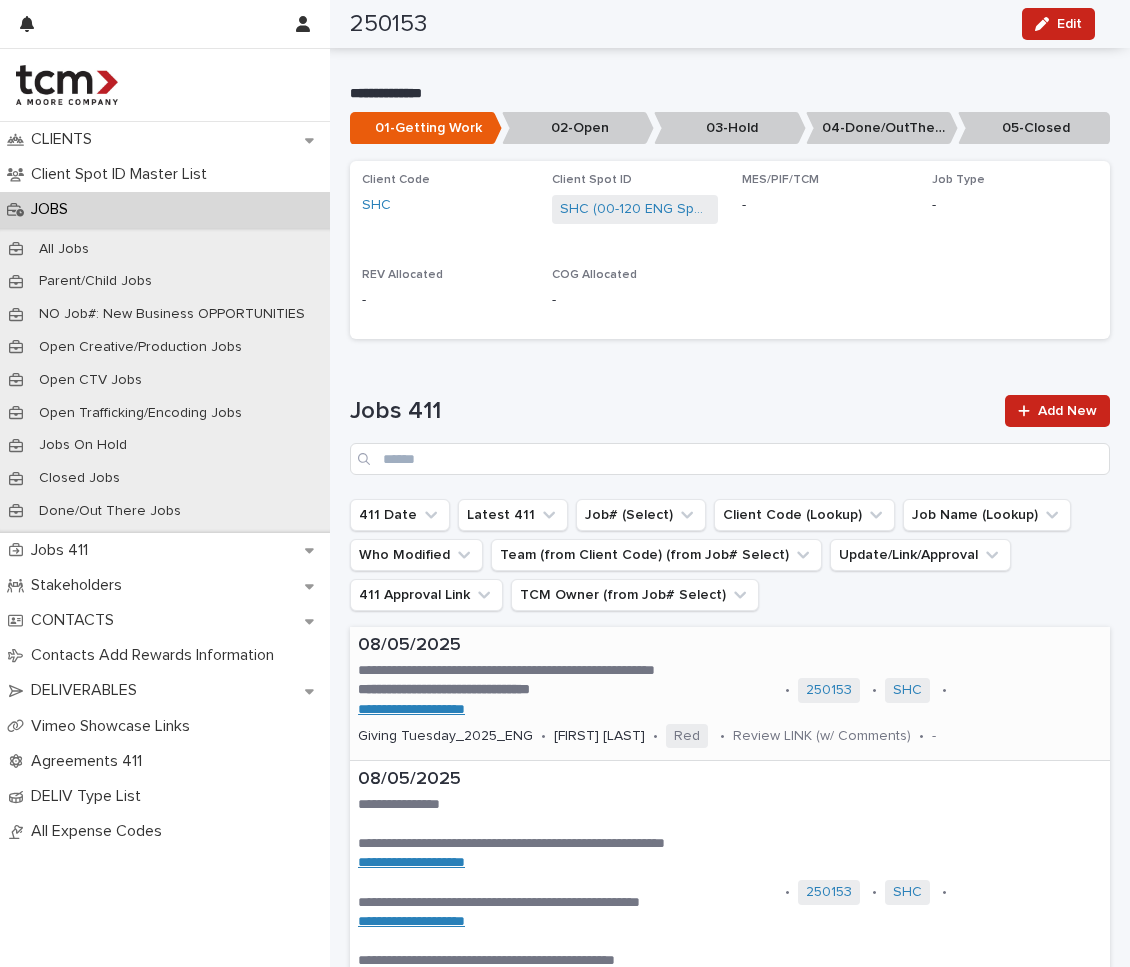 scroll, scrollTop: 783, scrollLeft: 0, axis: vertical 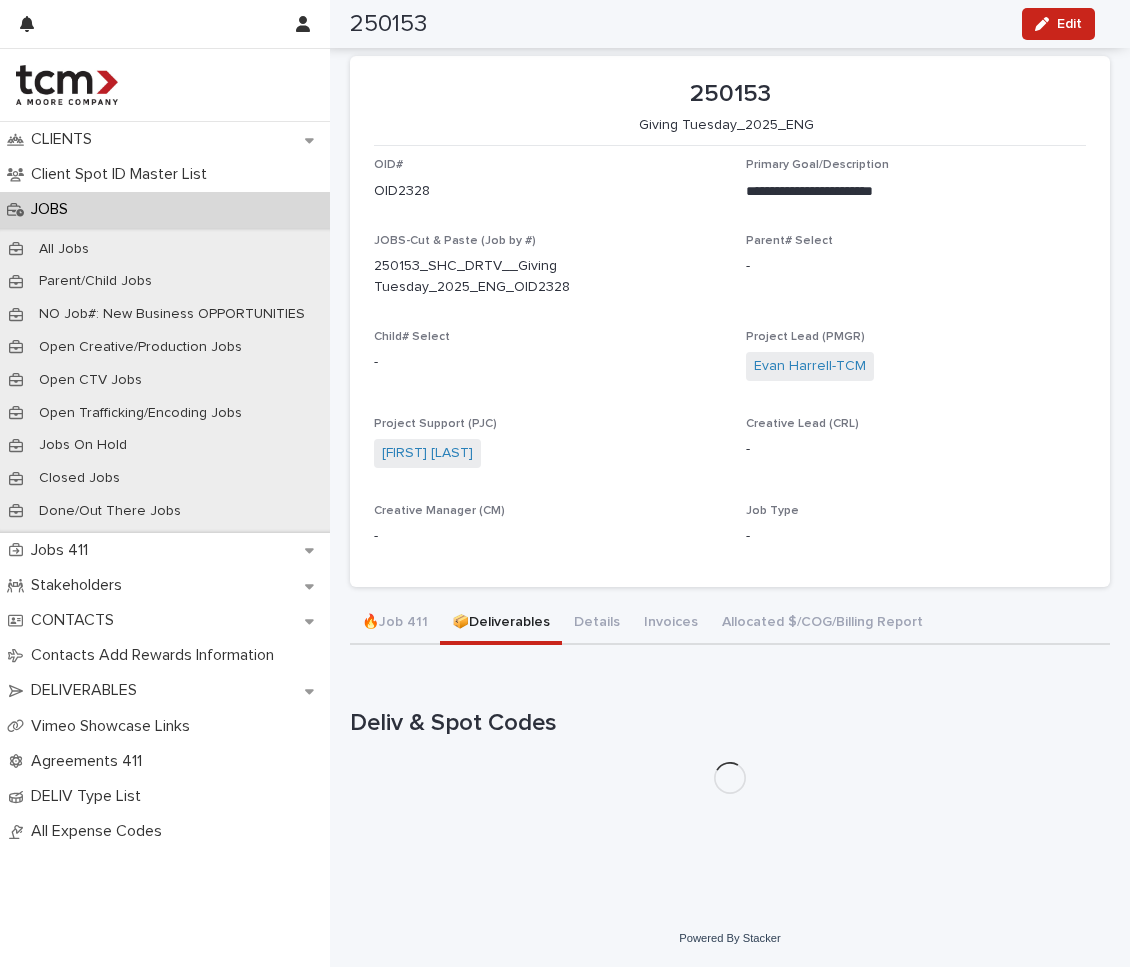 click on "**********" at bounding box center (730, 425) 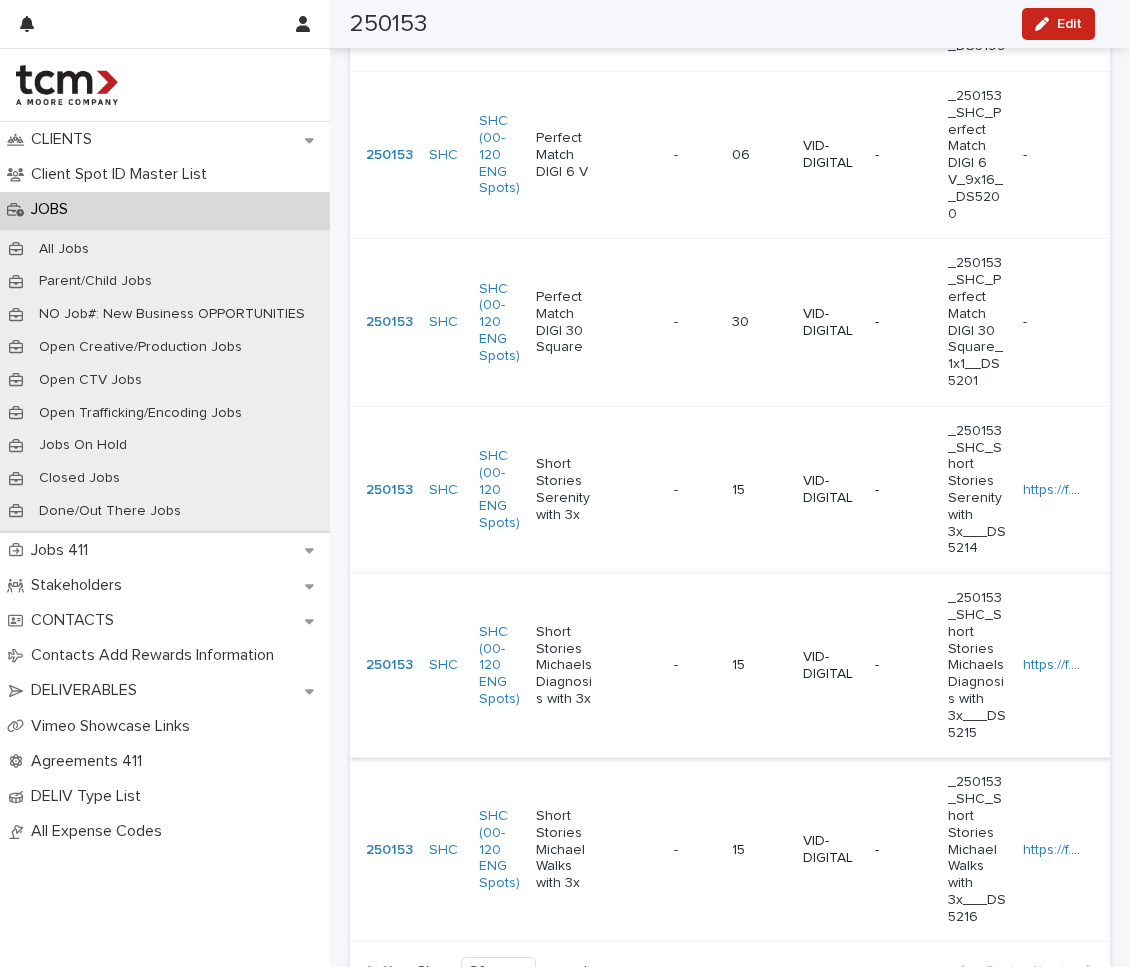 scroll, scrollTop: 2500, scrollLeft: 0, axis: vertical 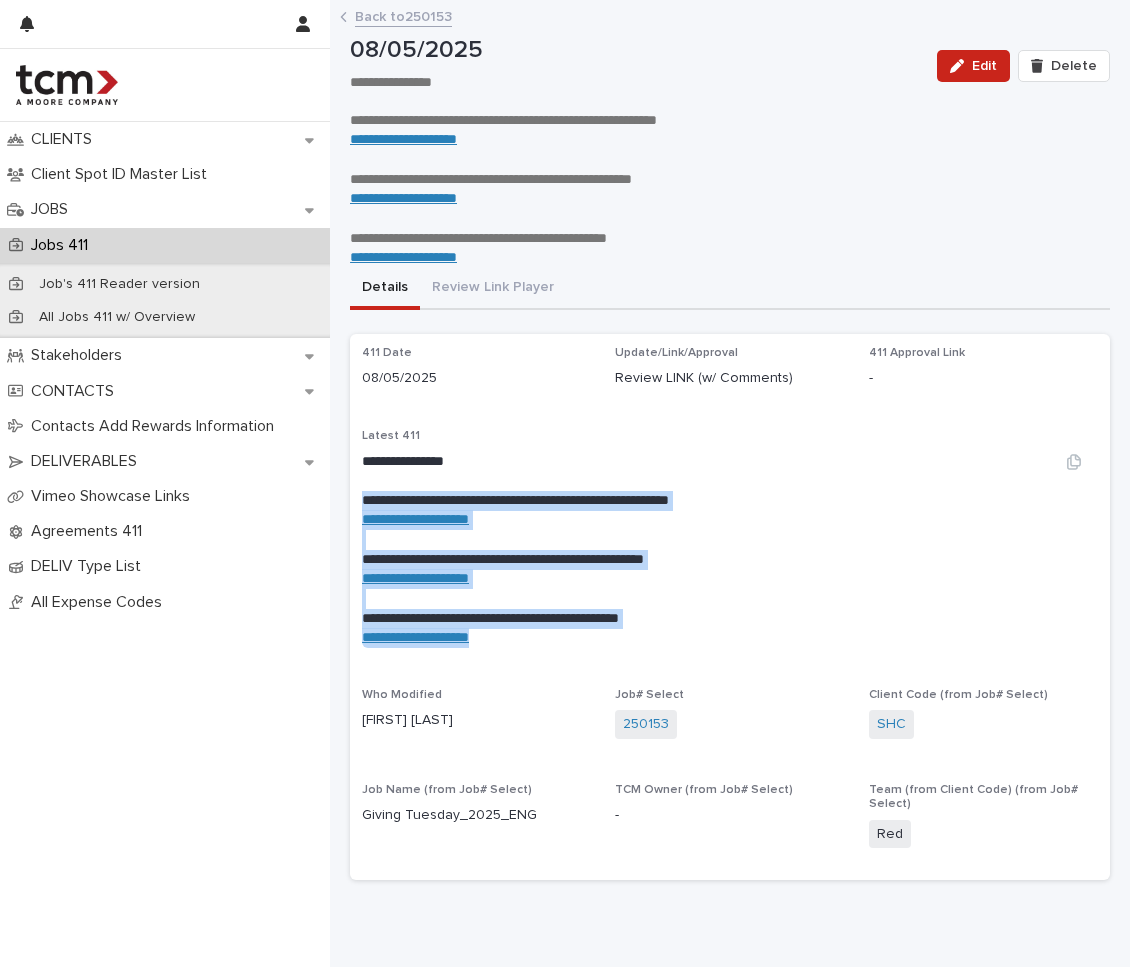 drag, startPoint x: 634, startPoint y: 637, endPoint x: 360, endPoint y: 483, distance: 314.31195 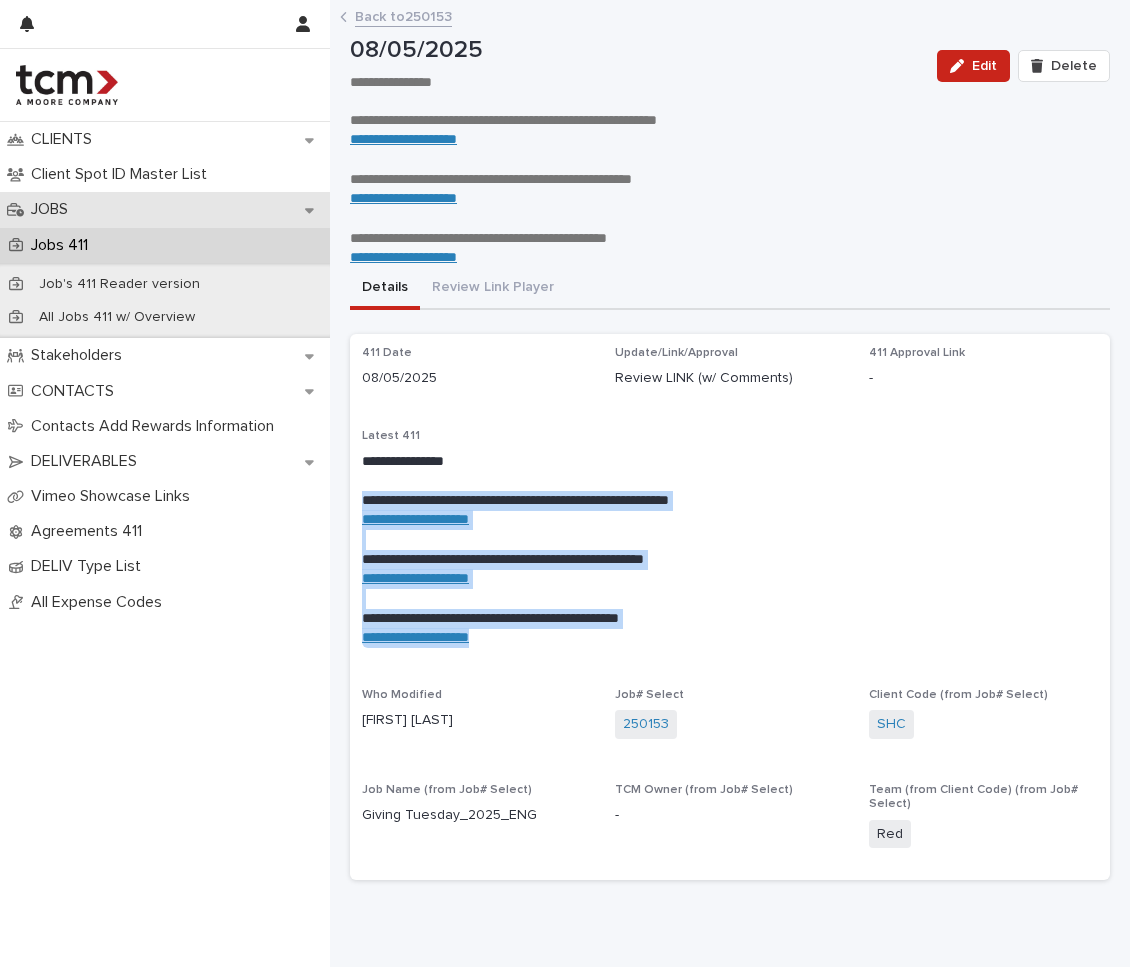 click on "JOBS" at bounding box center (165, 209) 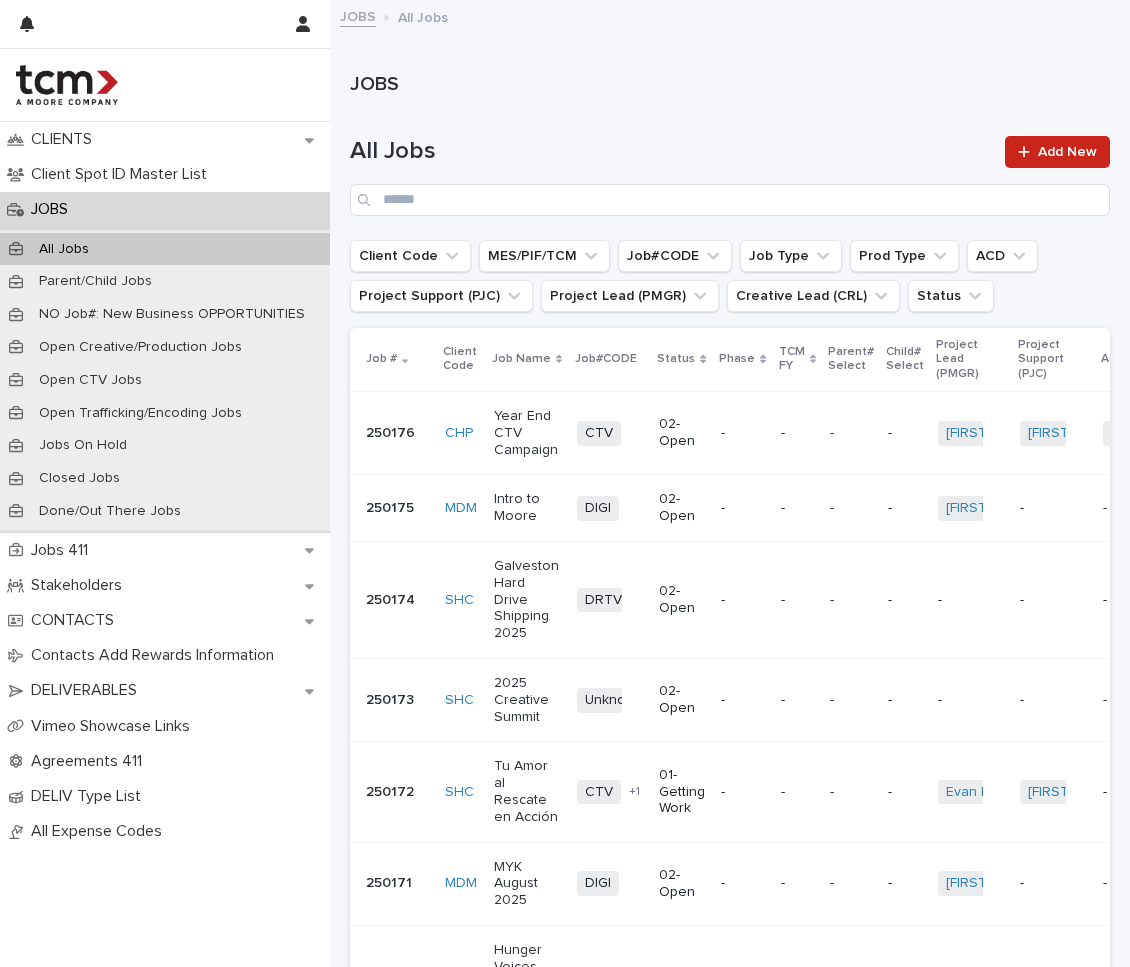 click on "All Jobs Add New" at bounding box center [730, 168] 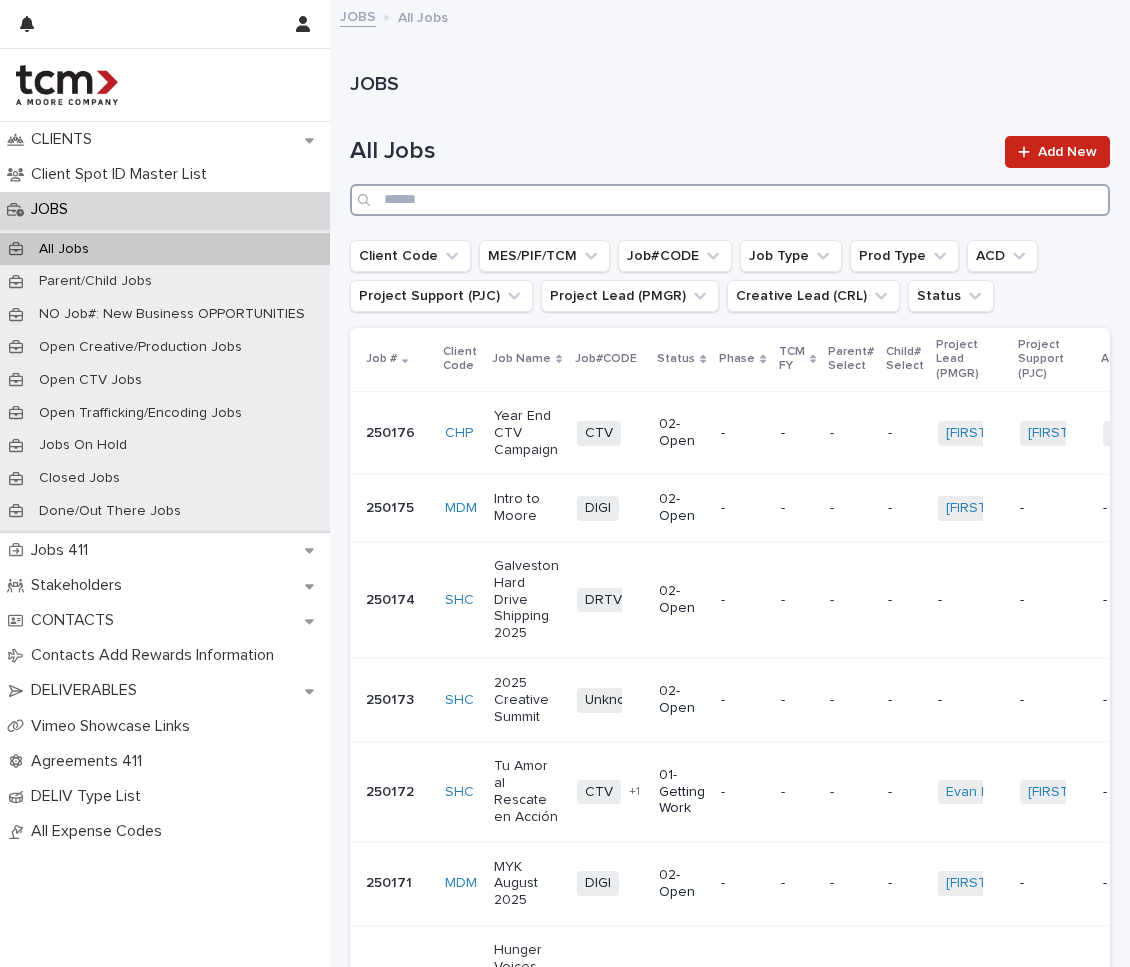 click at bounding box center [730, 200] 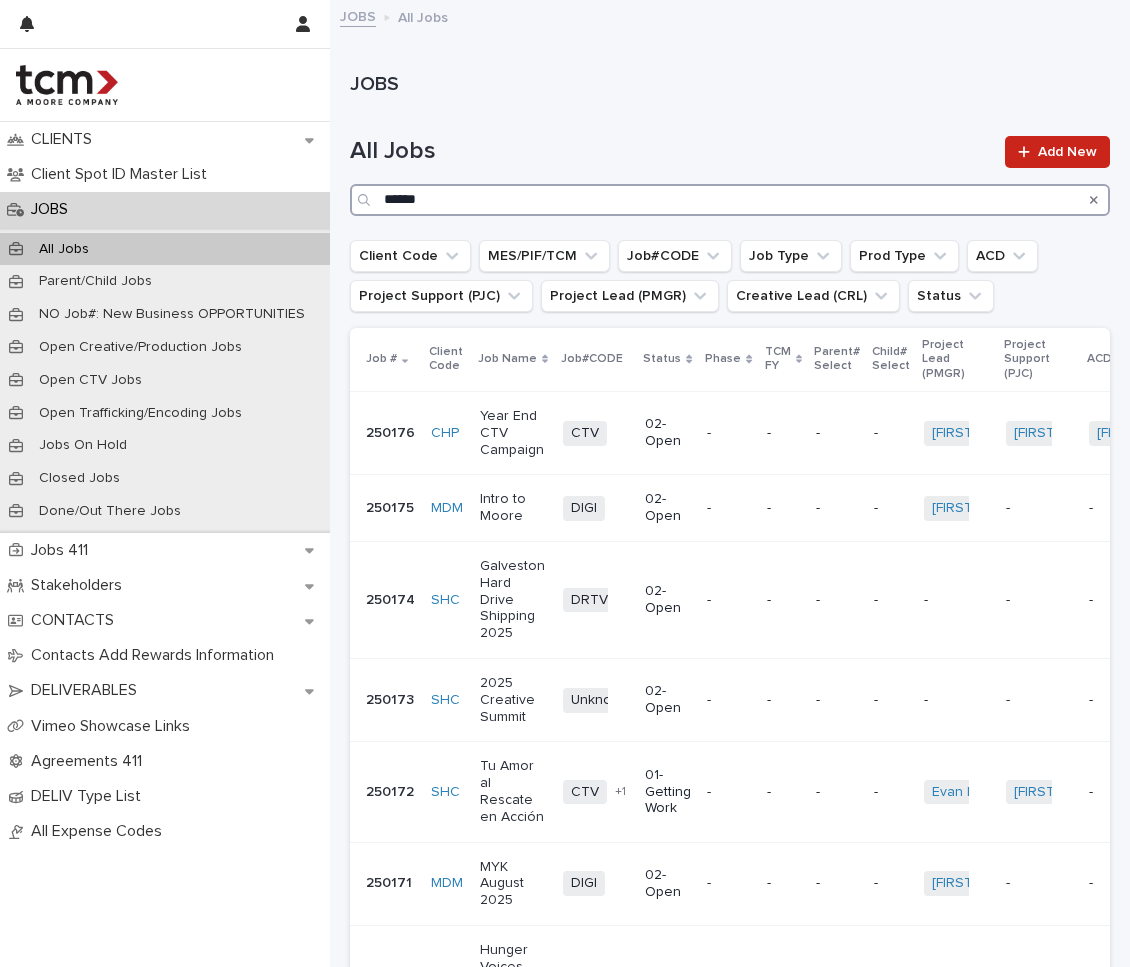 type on "******" 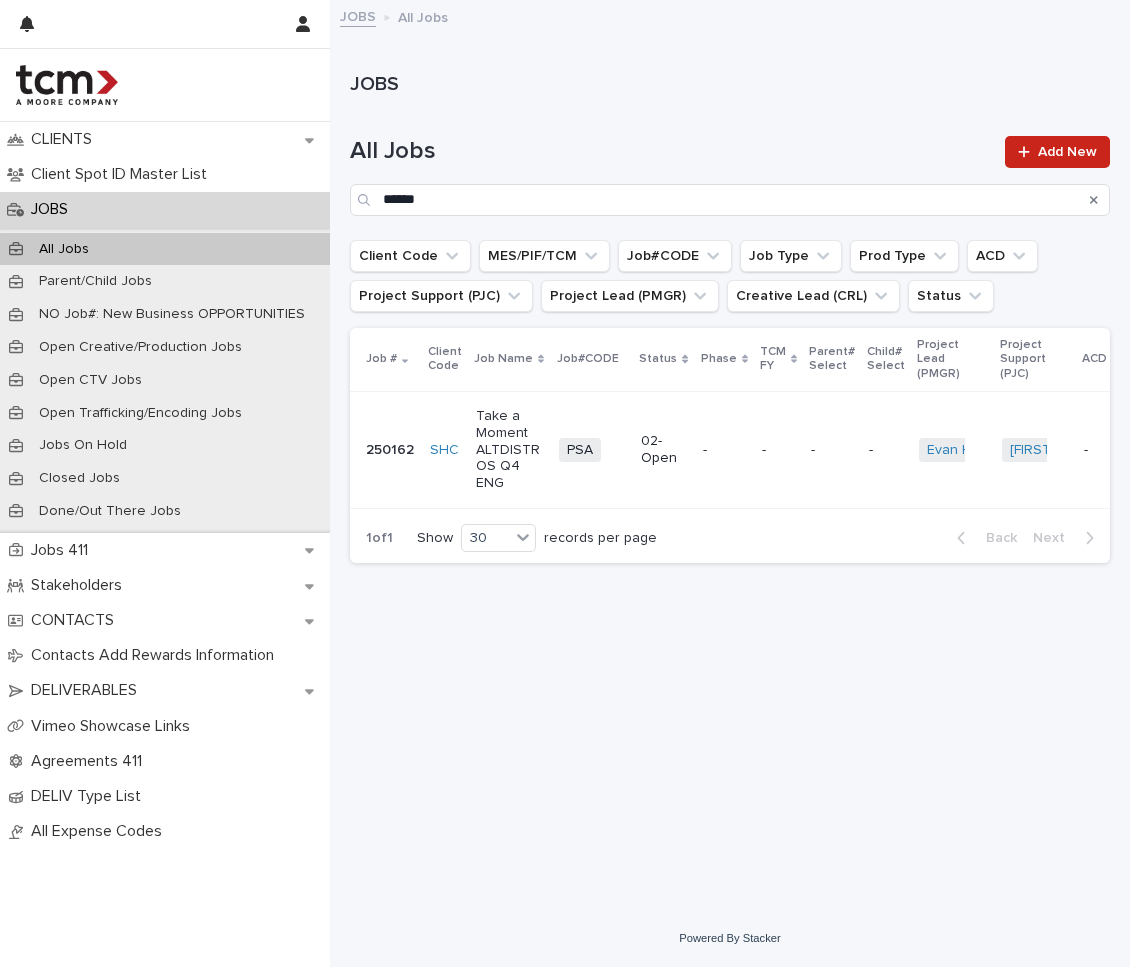 click on "-" at bounding box center [886, 449] 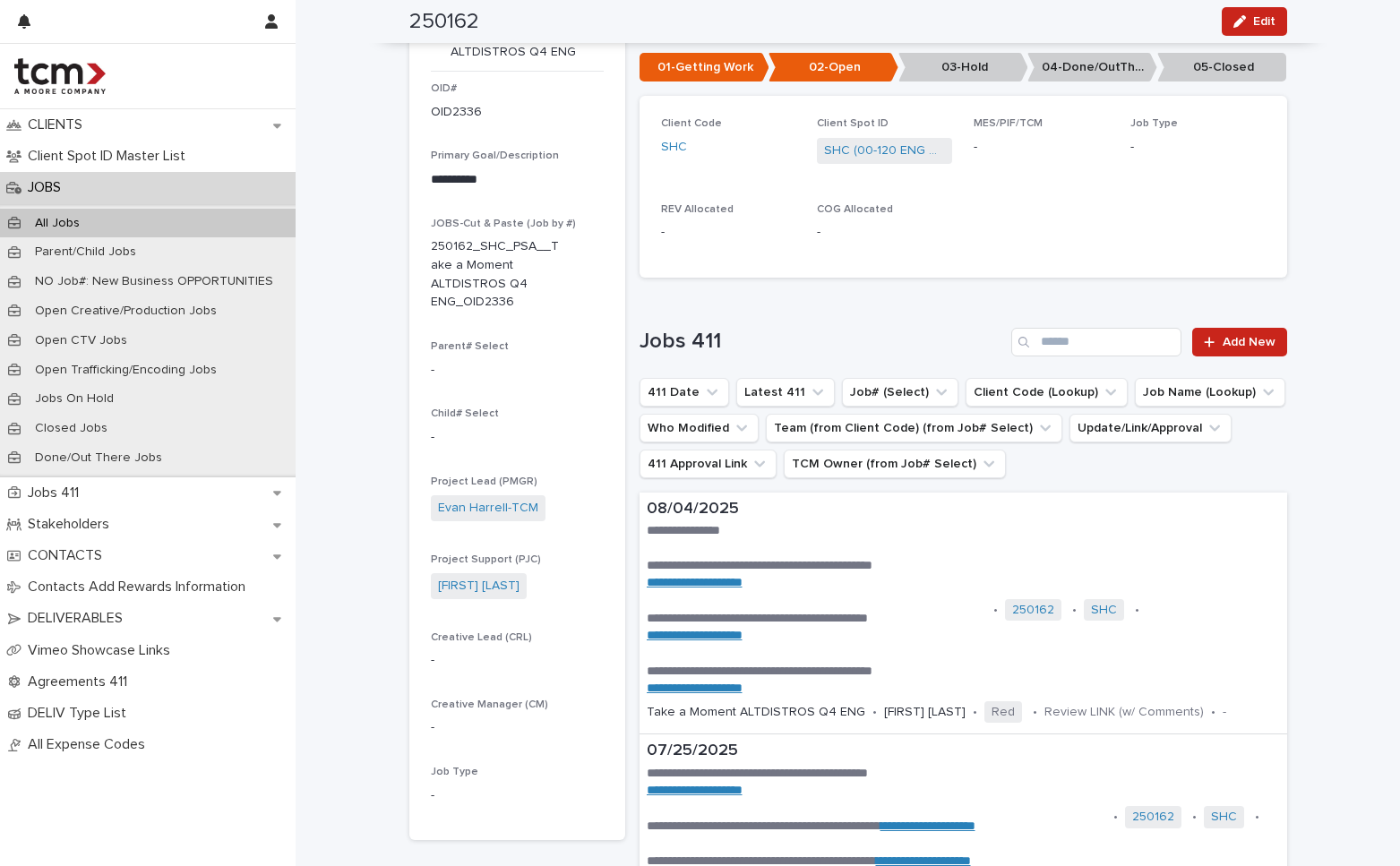 scroll, scrollTop: 0, scrollLeft: 0, axis: both 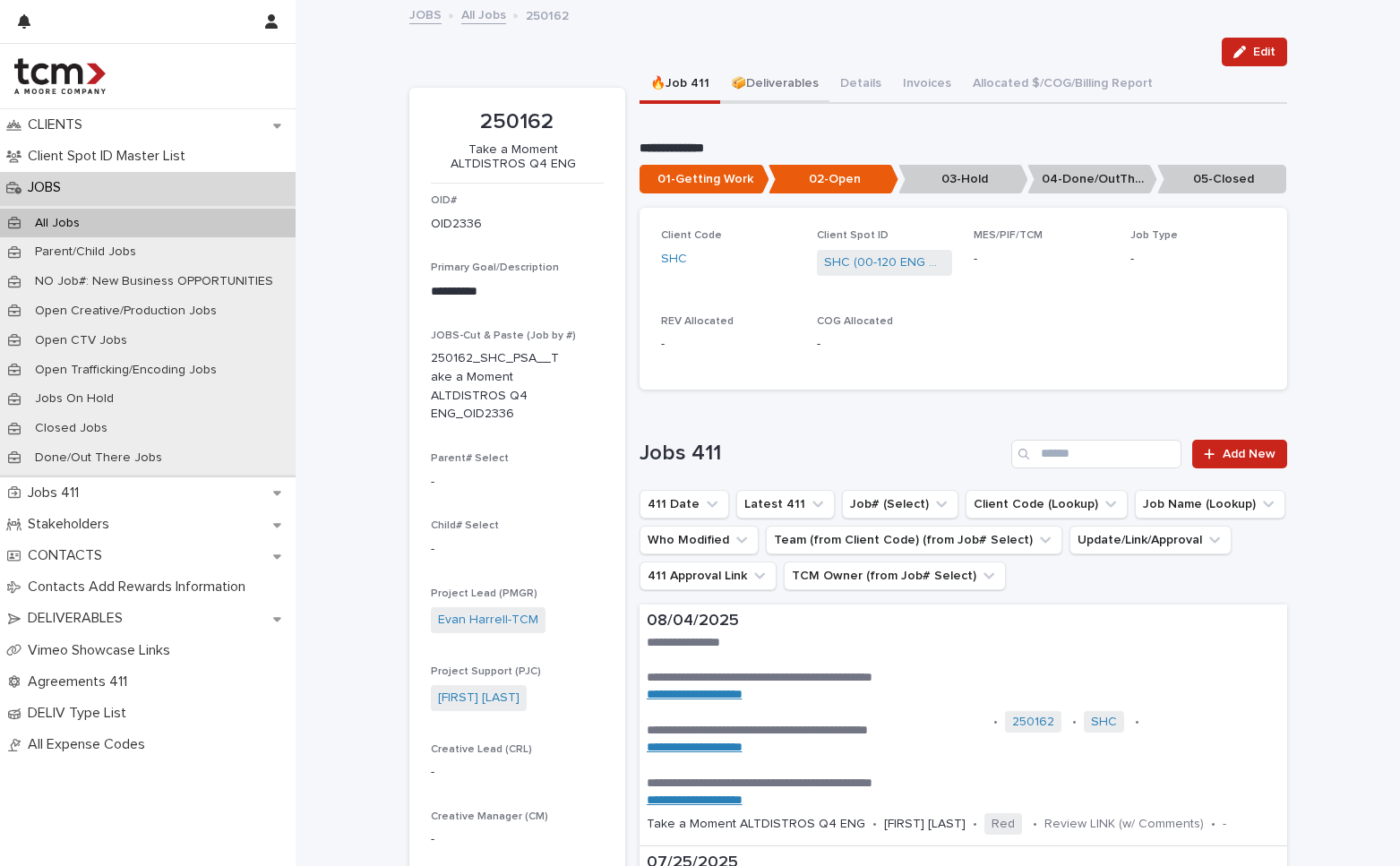 click on "📦Deliverables" at bounding box center [775, 85] 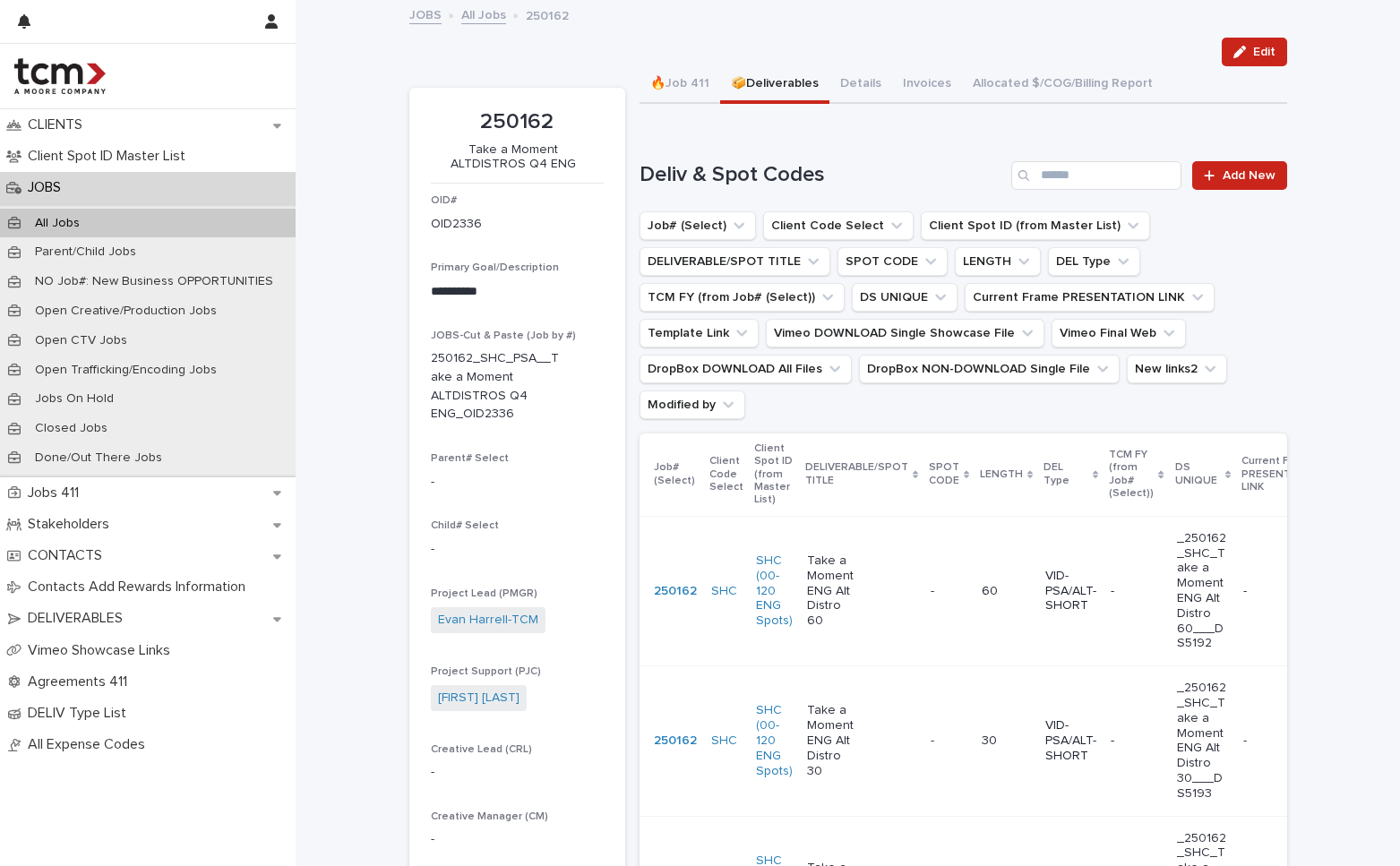 scroll, scrollTop: 13, scrollLeft: 0, axis: vertical 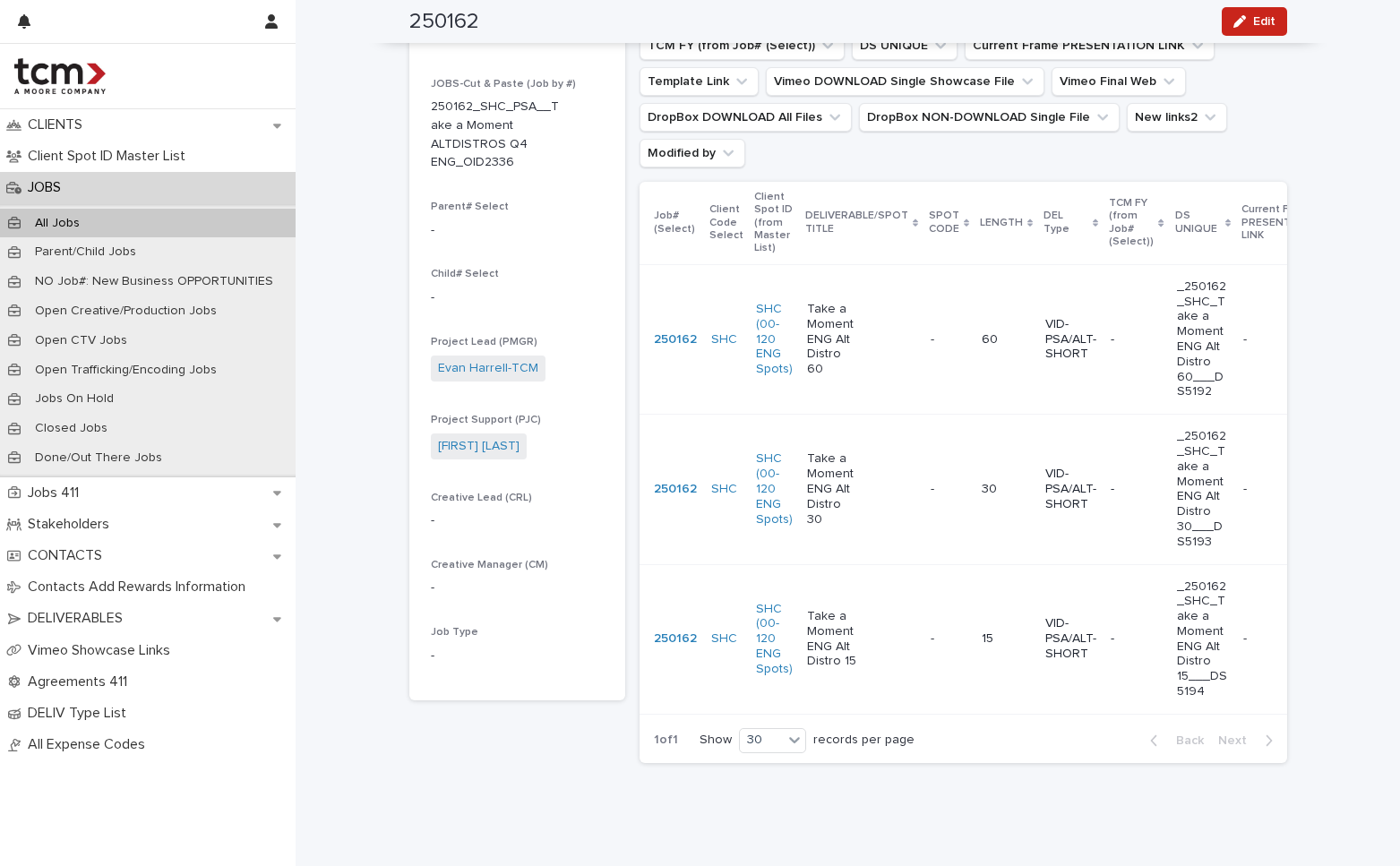 click on "- -" at bounding box center (949, 639) 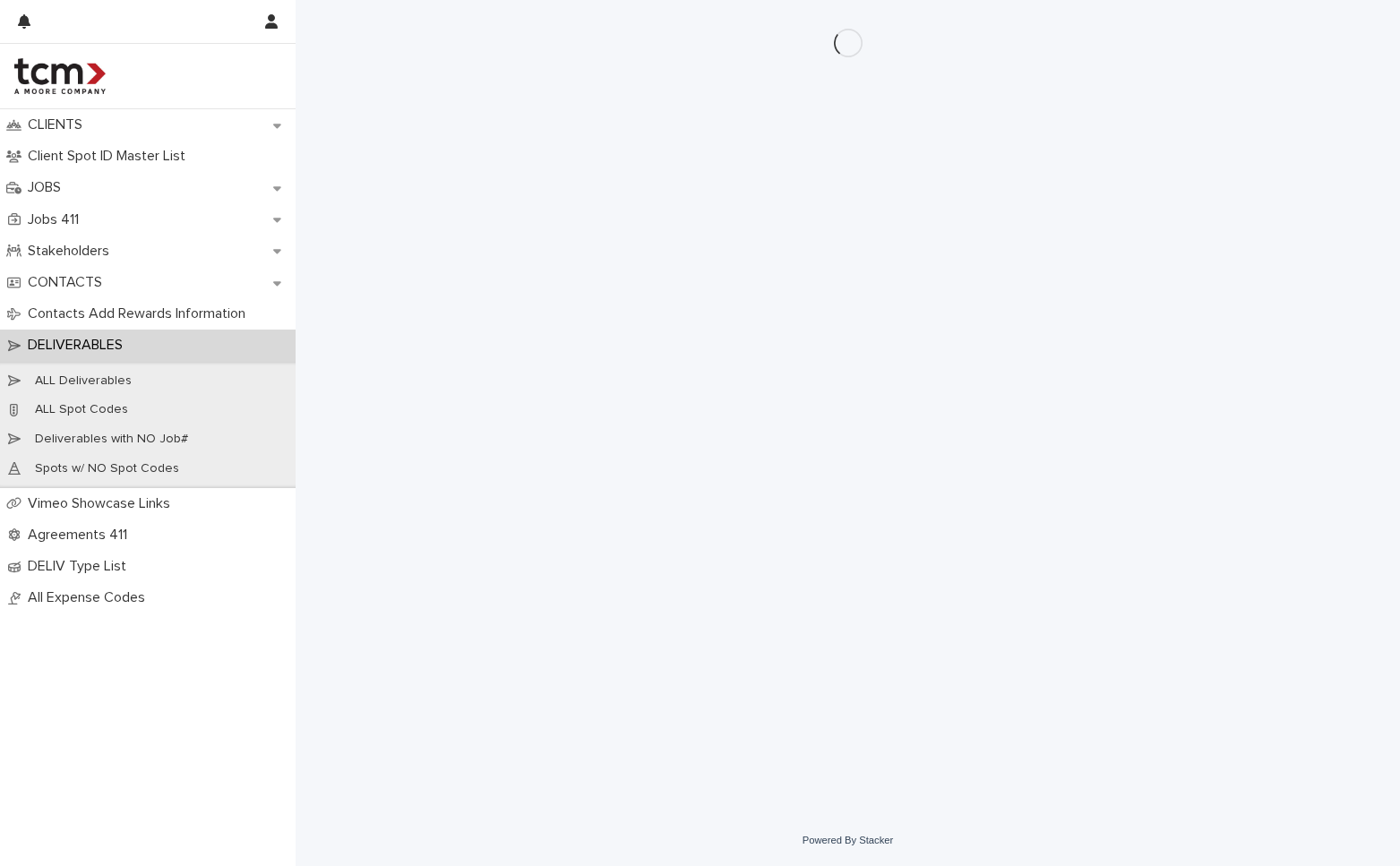 scroll, scrollTop: 0, scrollLeft: 0, axis: both 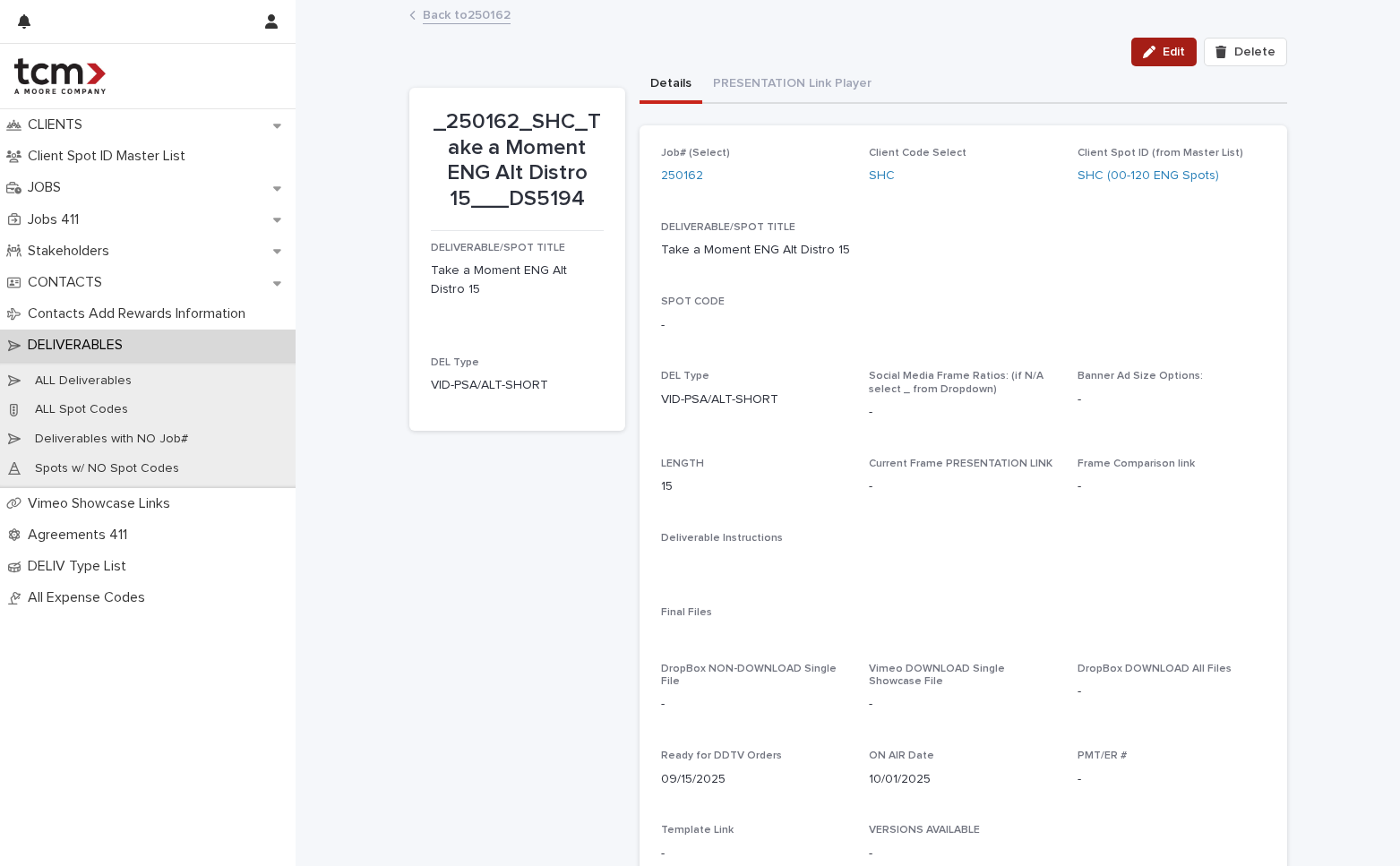 click at bounding box center (1153, 52) 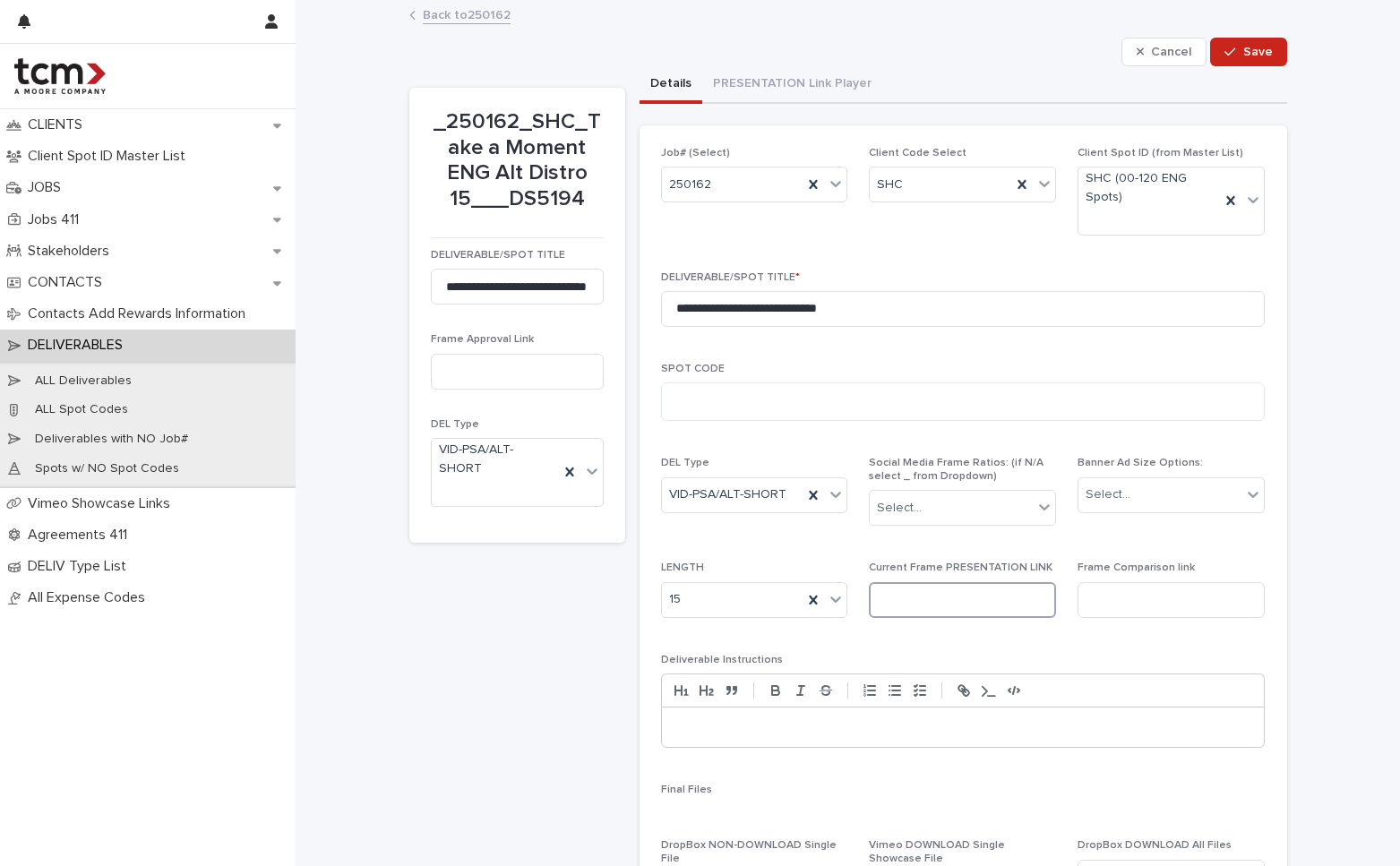click at bounding box center (962, 600) 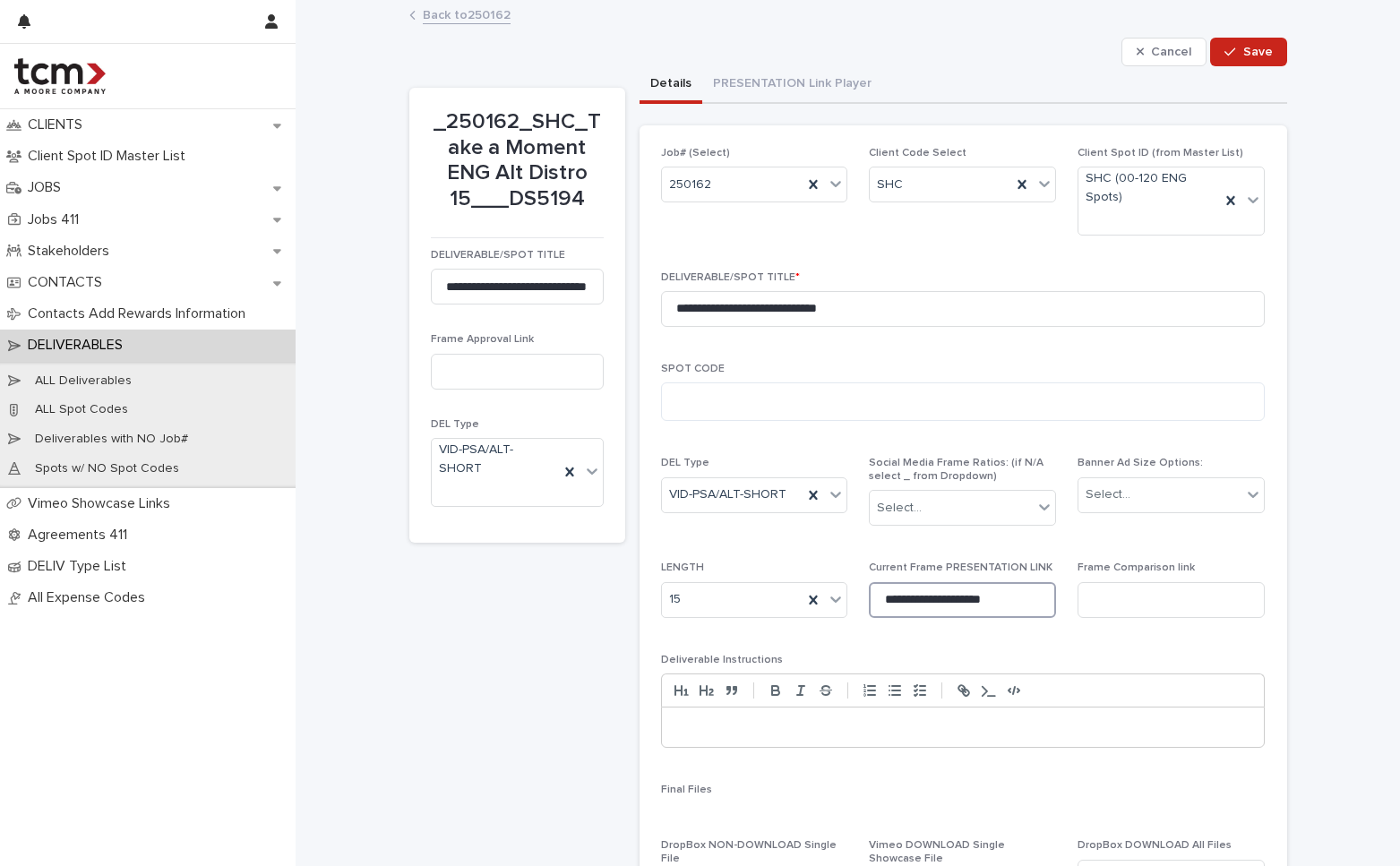 type on "**********" 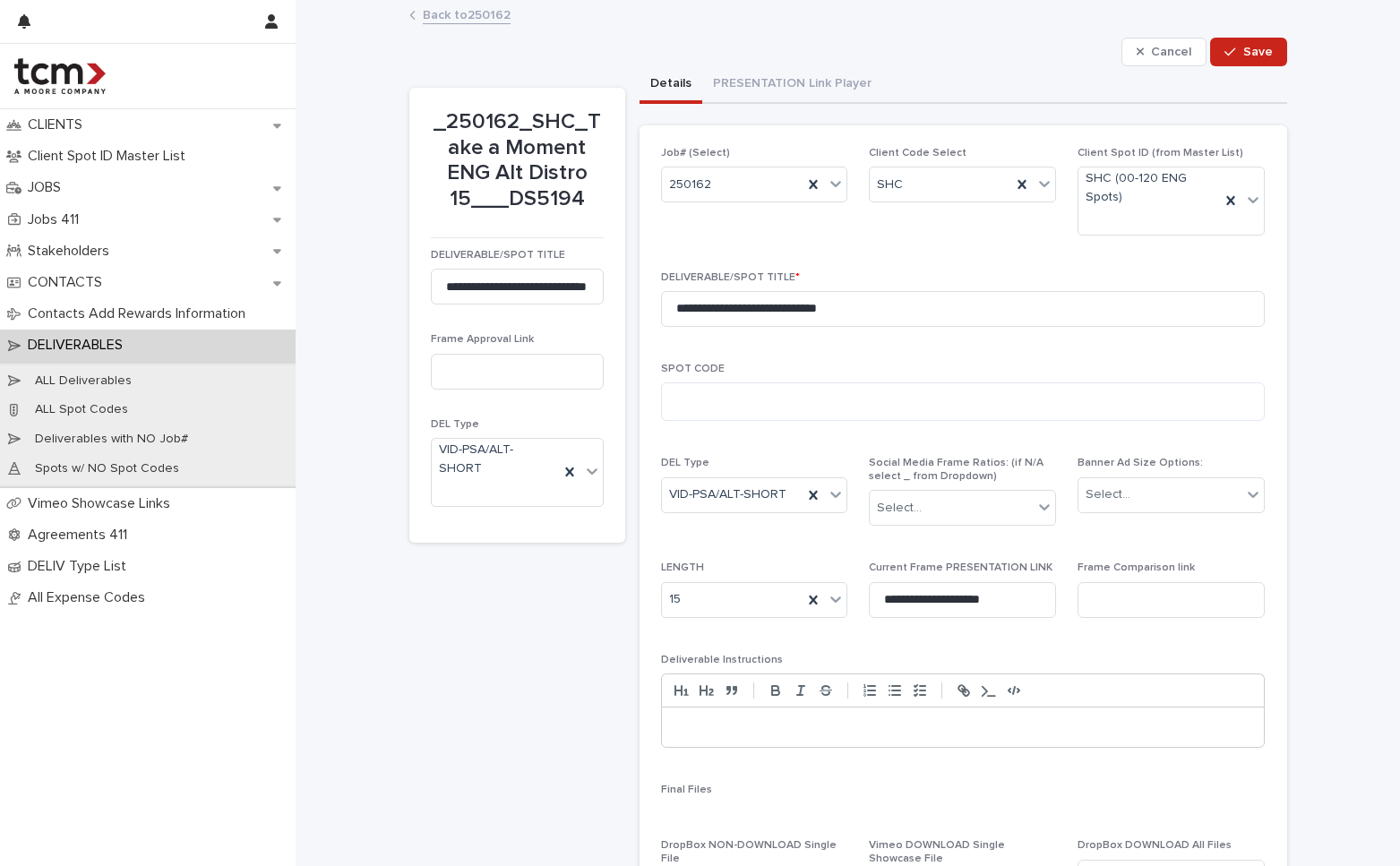 click on "**********" at bounding box center (963, 700) 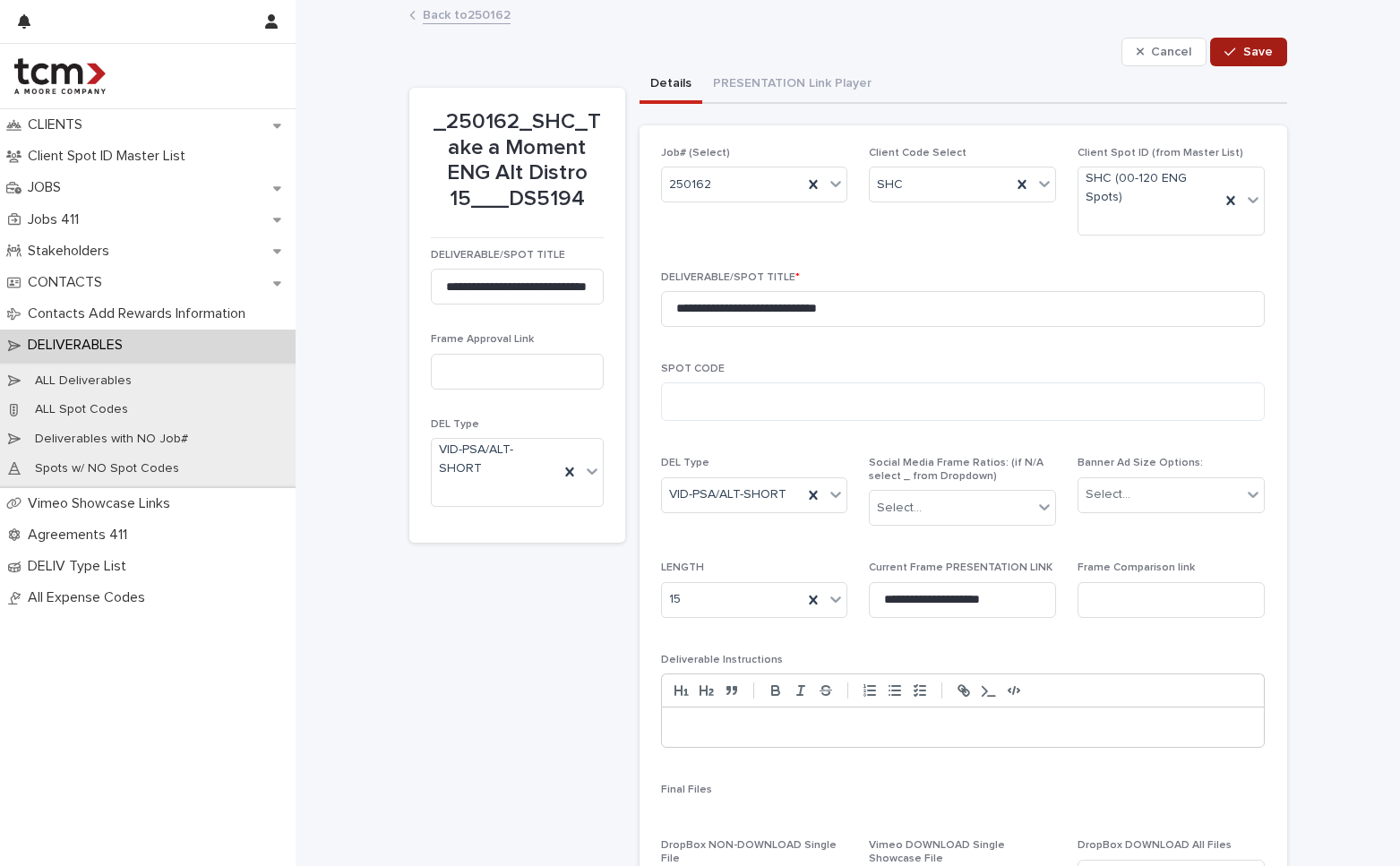 click on "Save" at bounding box center [1258, 52] 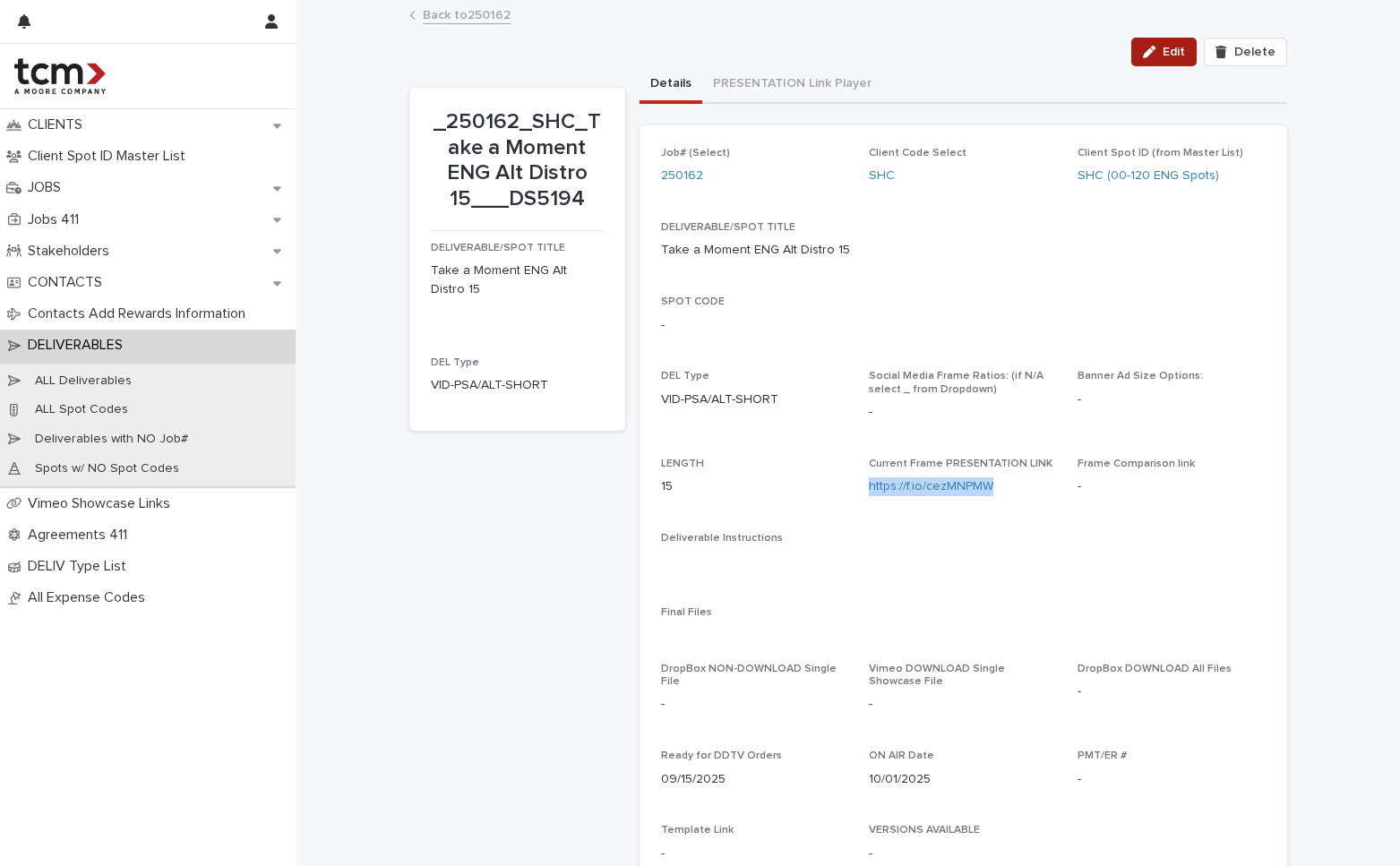 click on "Edit" at bounding box center [1164, 52] 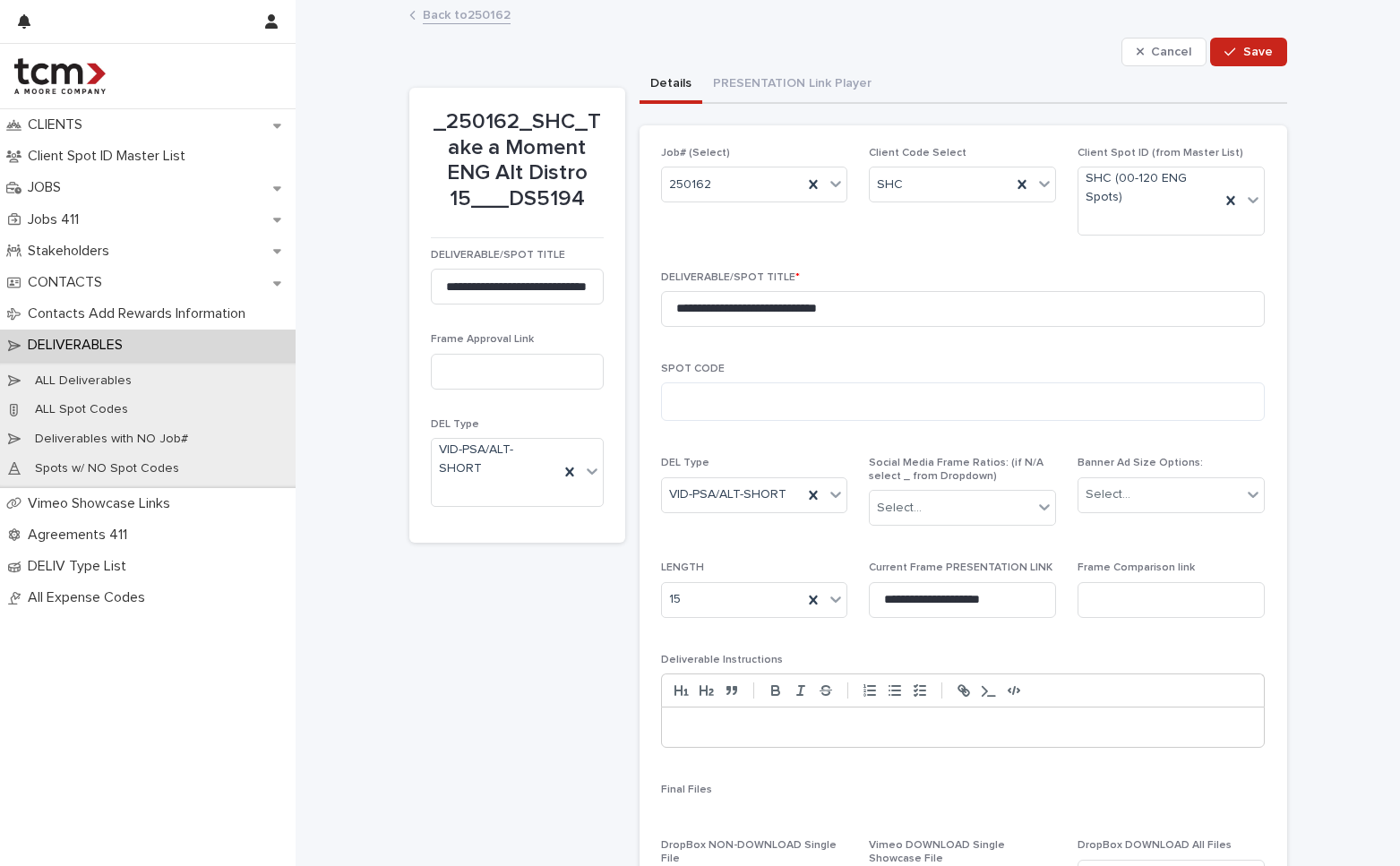 click on "**********" at bounding box center [962, 596] 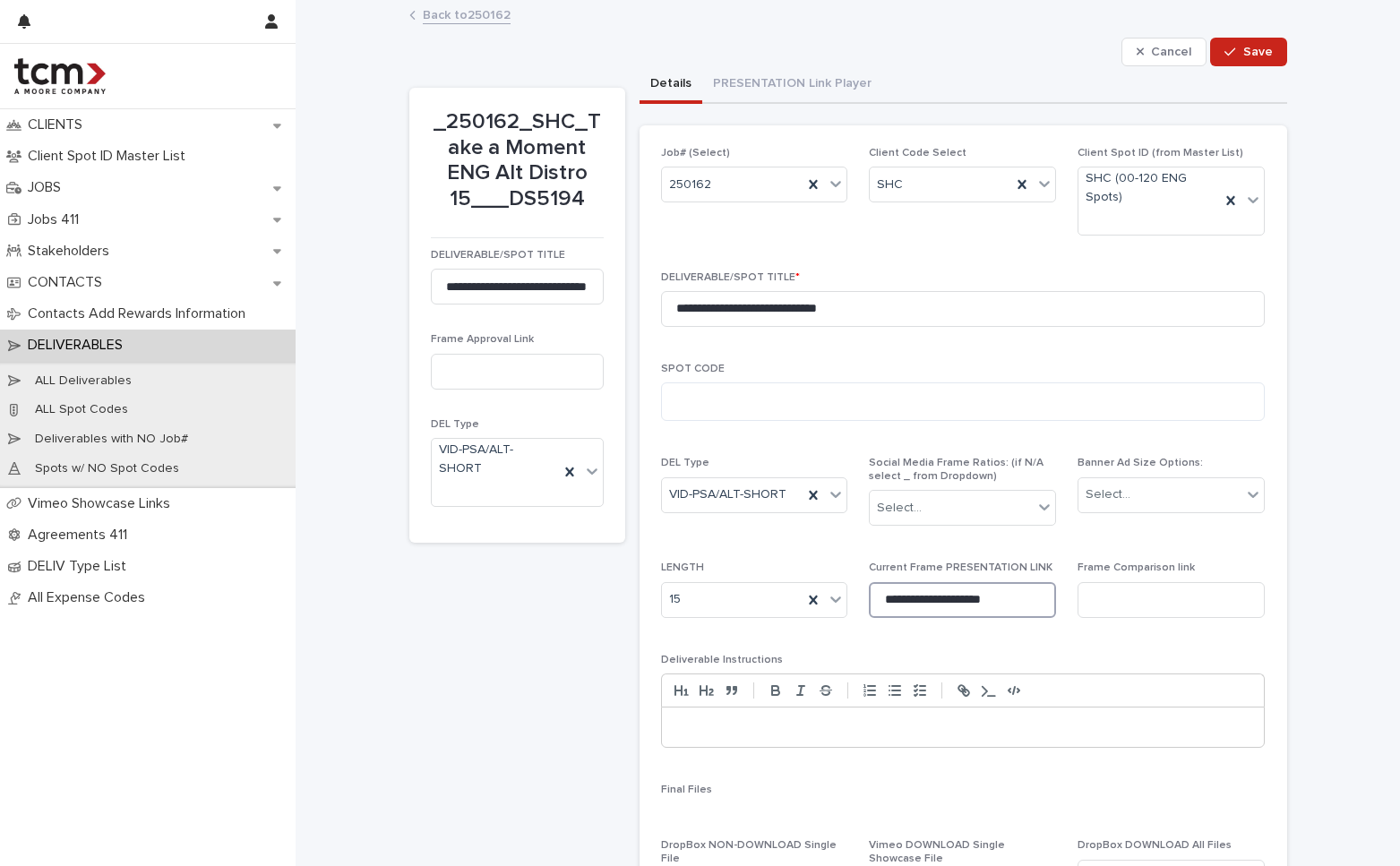 click on "**********" at bounding box center [962, 600] 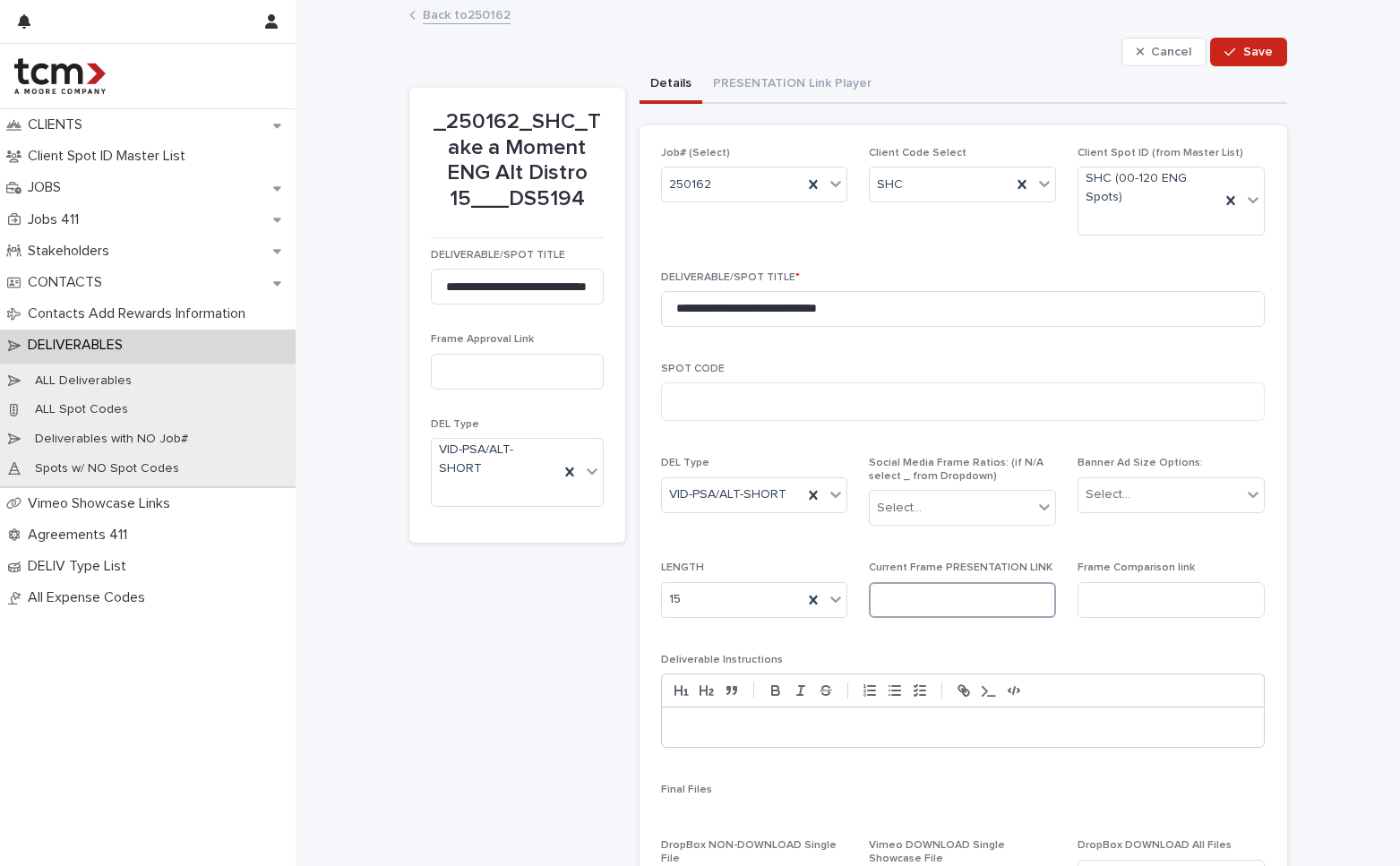 paste on "**********" 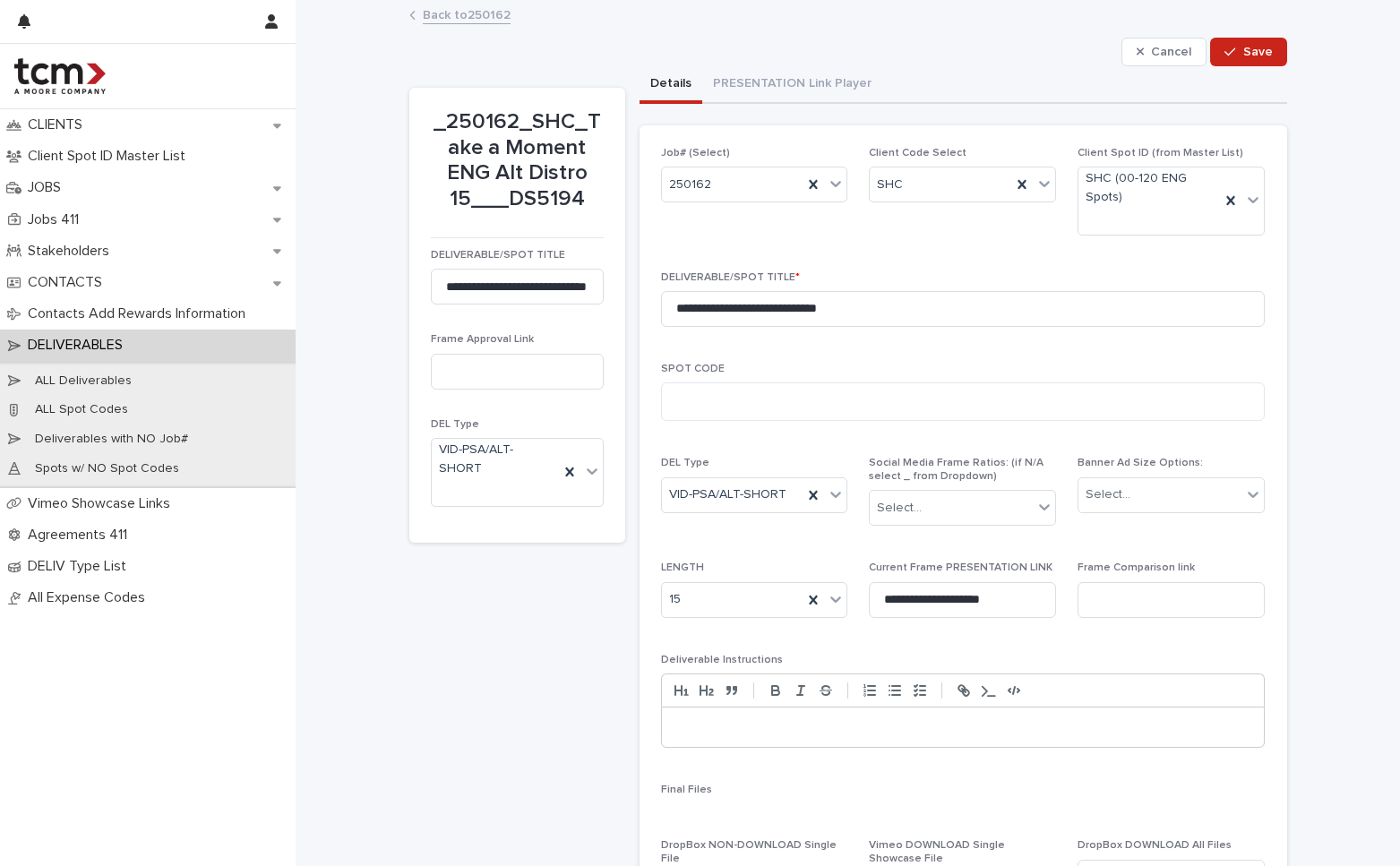 click on "Current Frame PRESENTATION LINK" at bounding box center [960, 568] 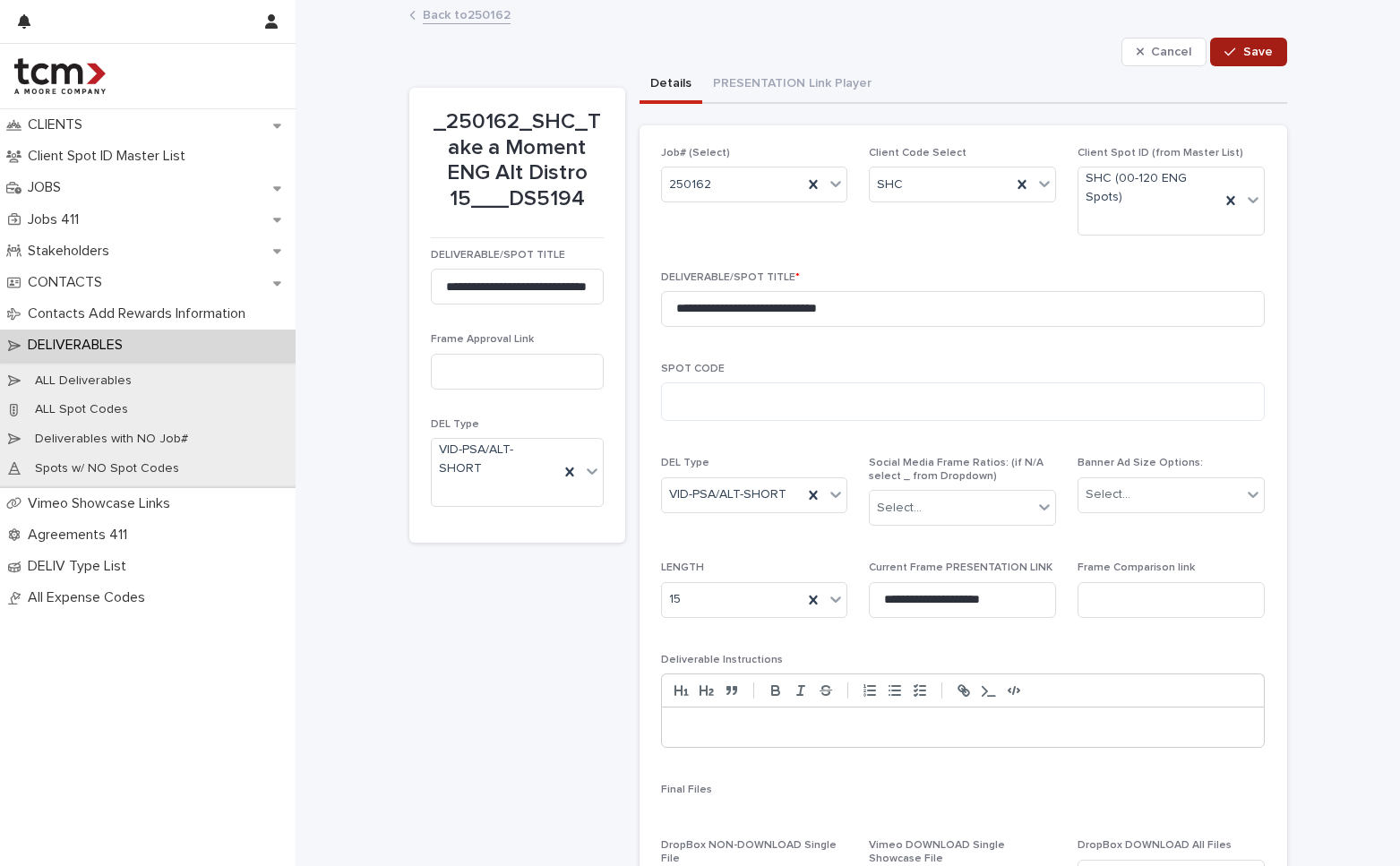 click on "Save" at bounding box center (1258, 52) 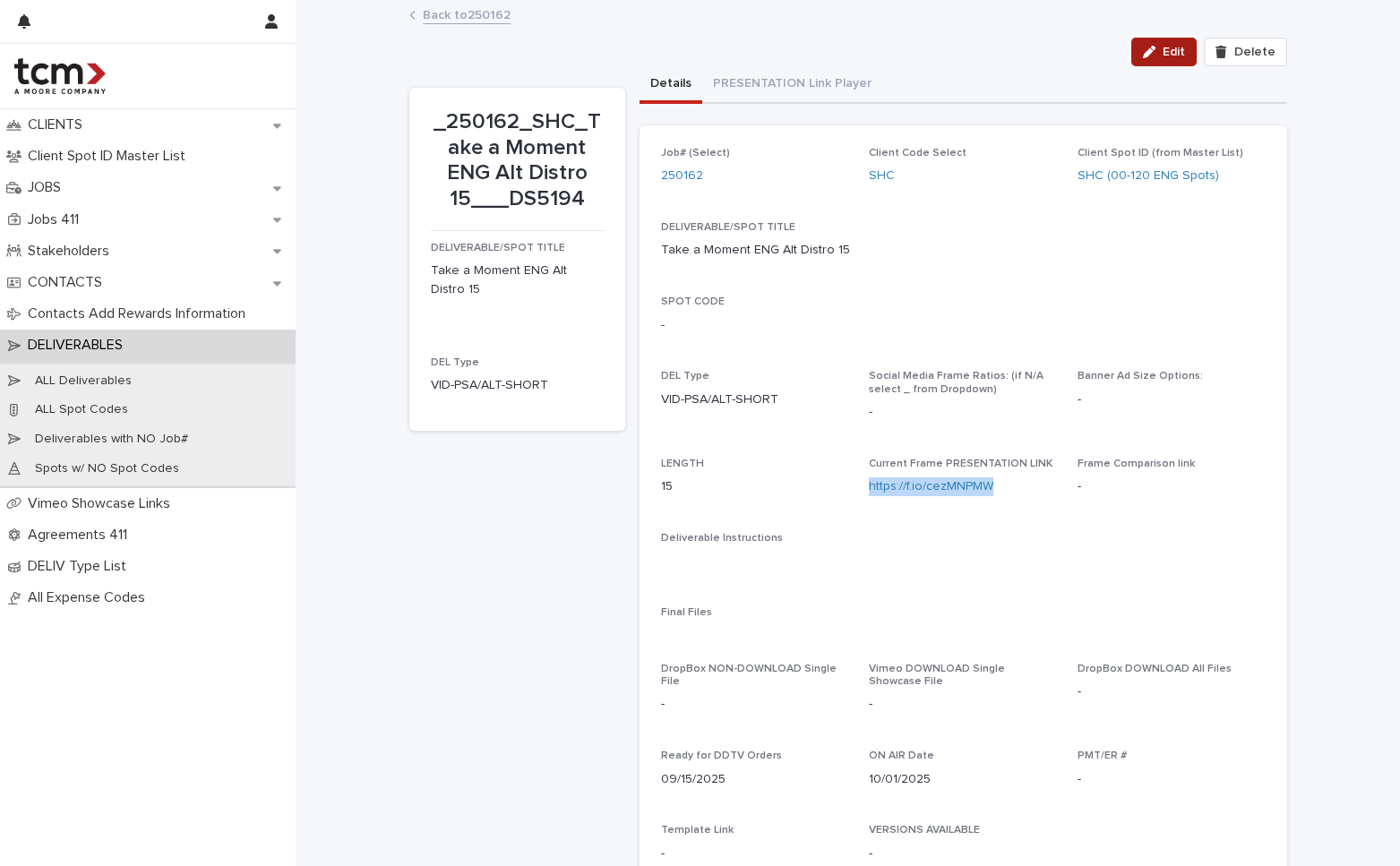 click on "Edit" at bounding box center (1164, 52) 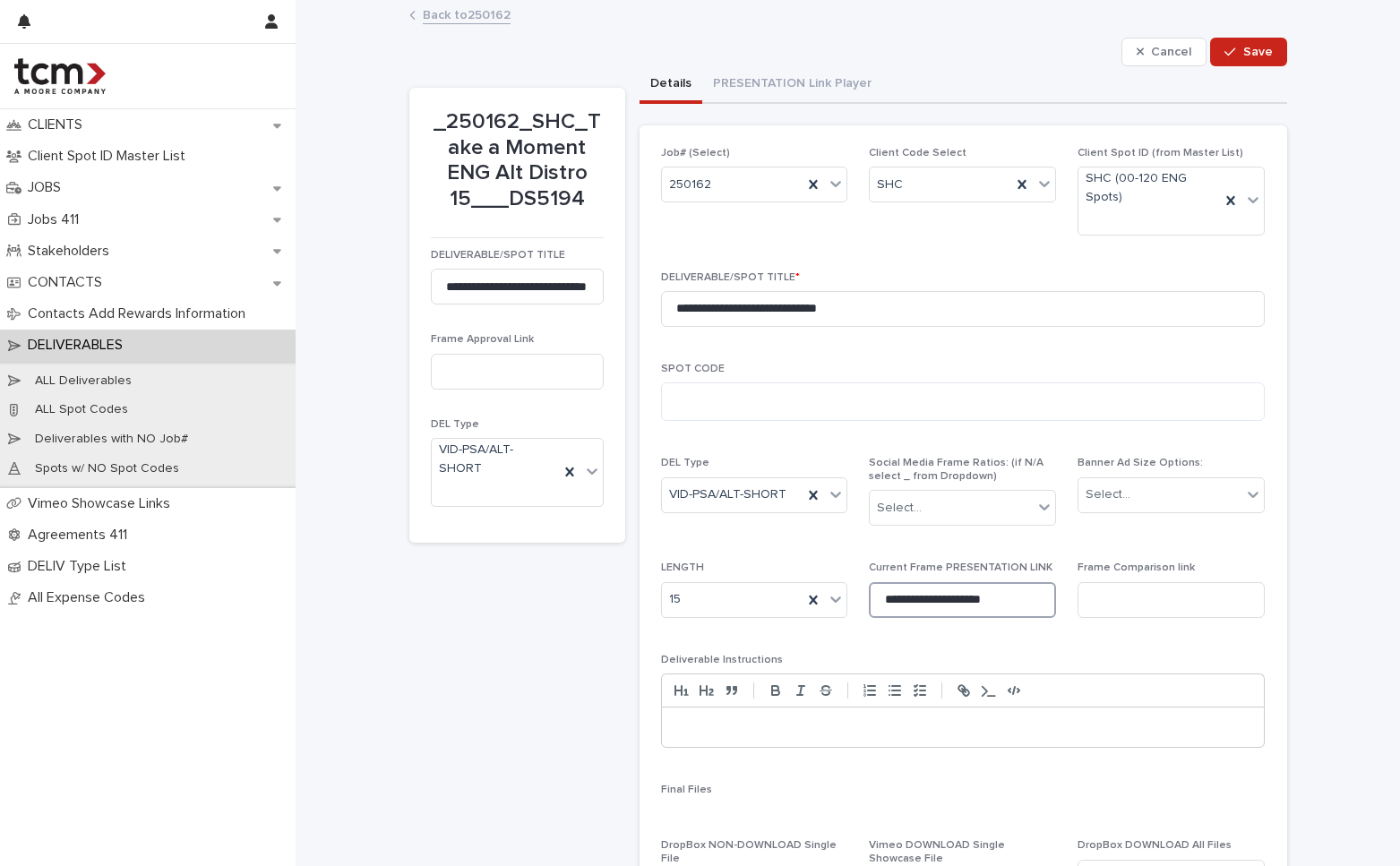 click on "**********" at bounding box center (962, 600) 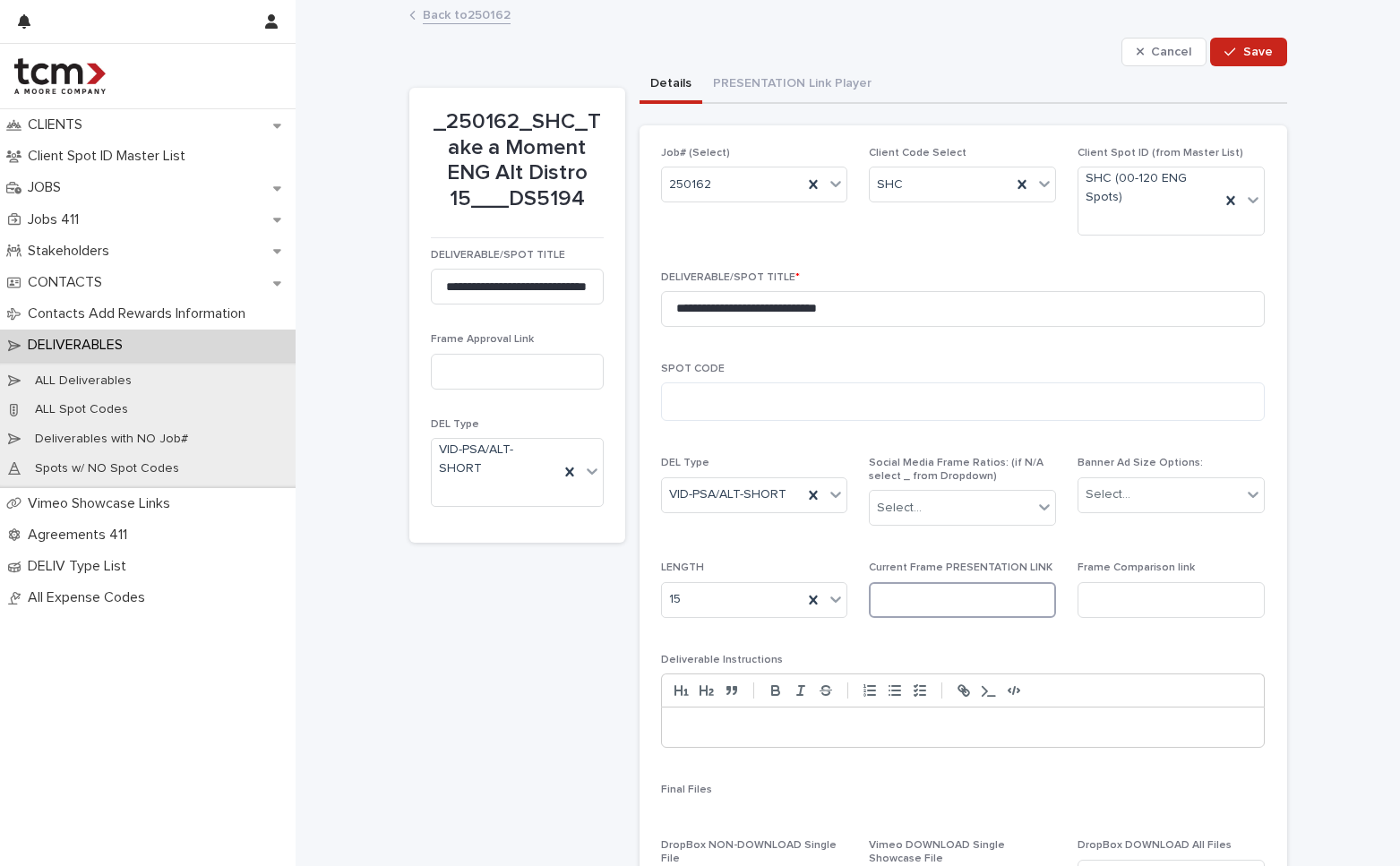 paste on "**********" 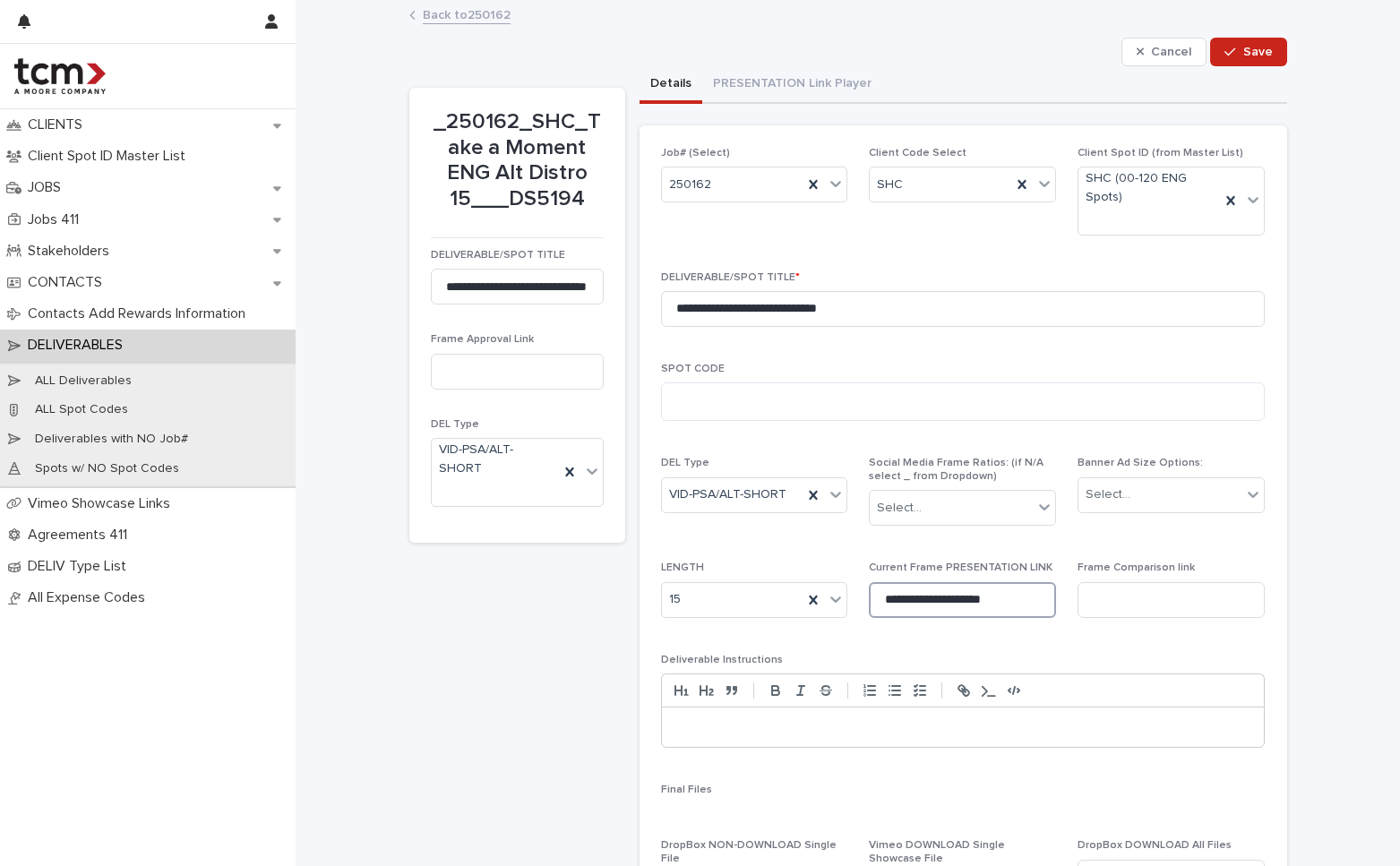 type on "**********" 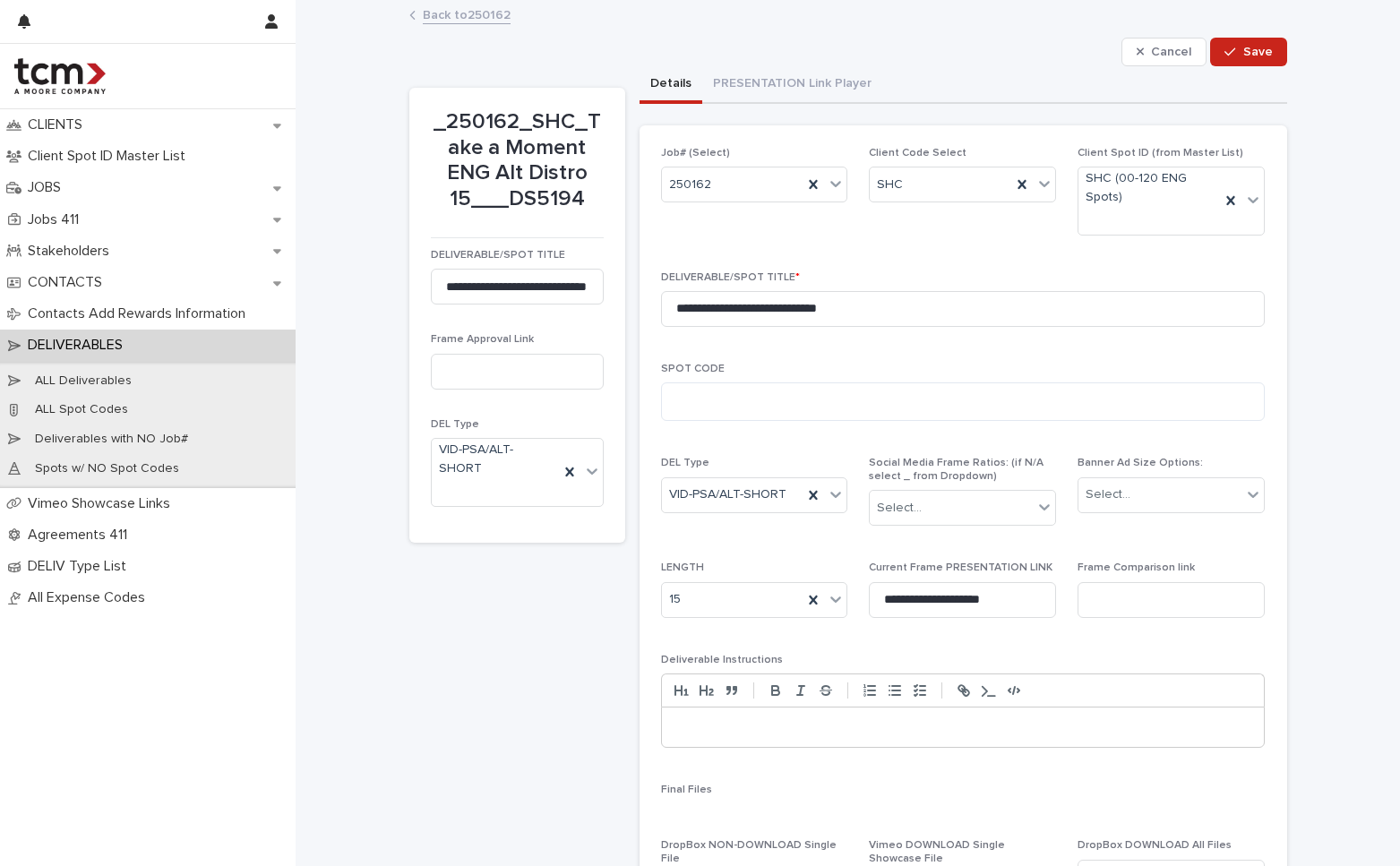 click on "**********" at bounding box center [963, 700] 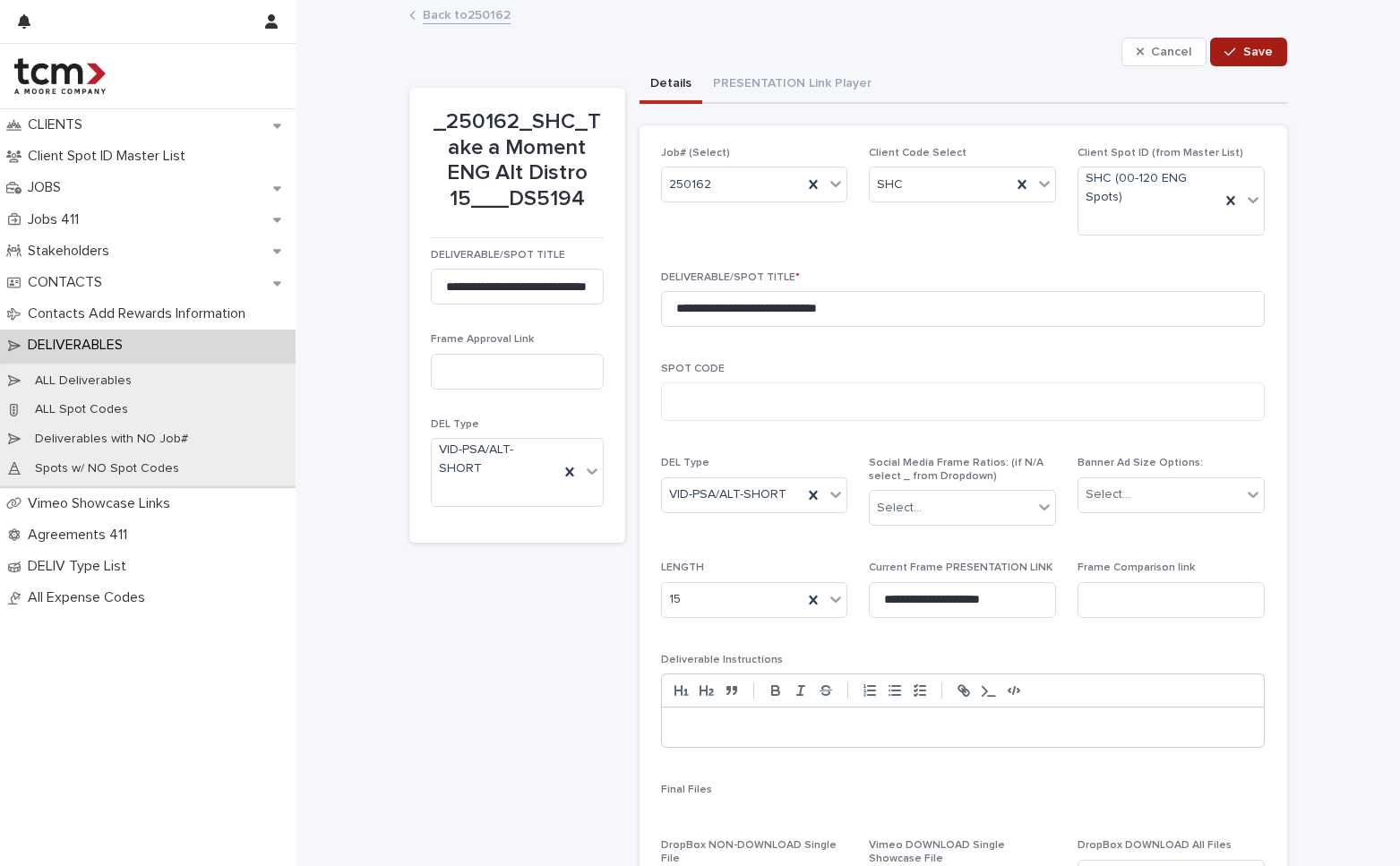 click on "Save" at bounding box center (1258, 52) 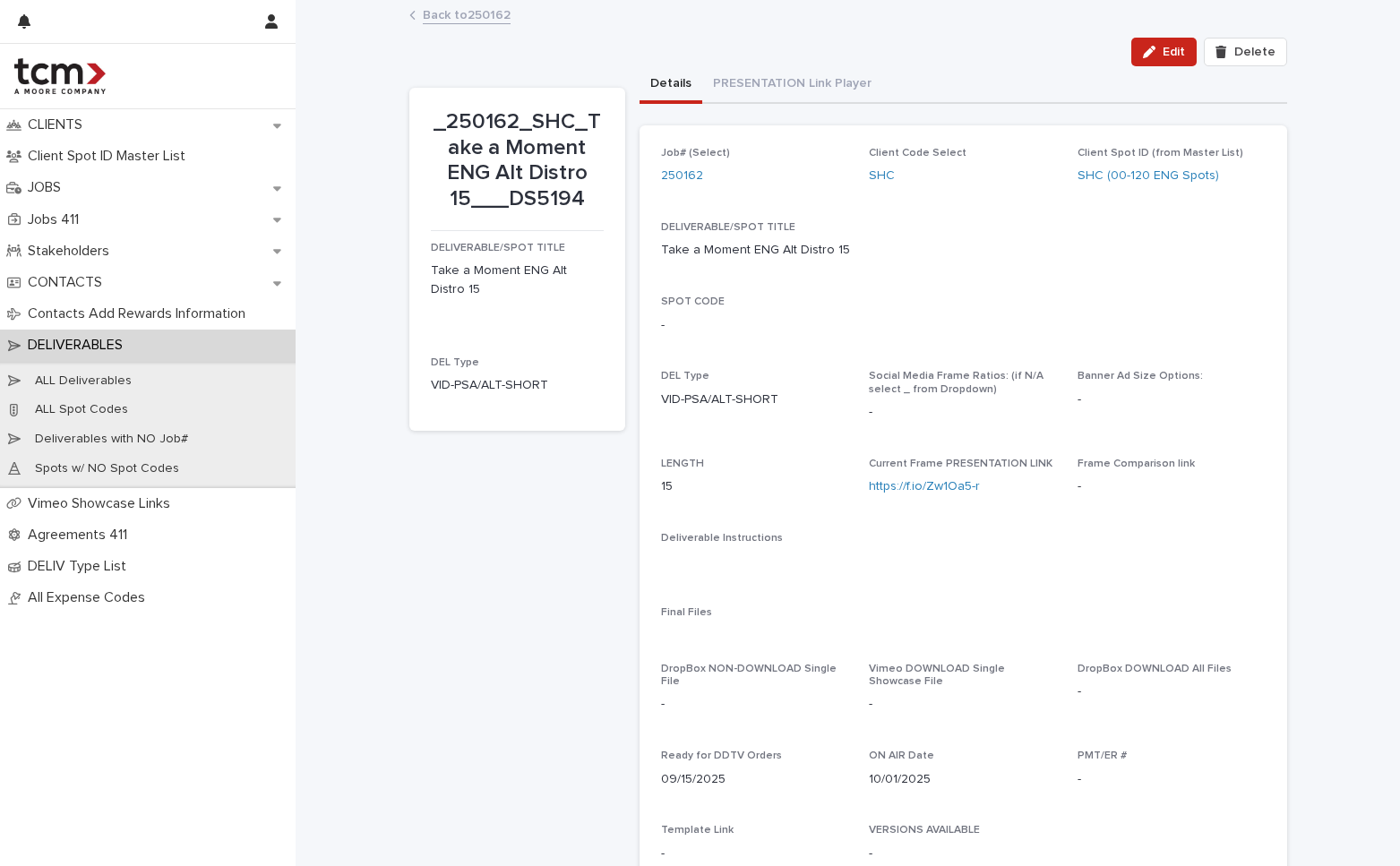 click on "Job# (Select) 250162   Client Code Select SHC   Client Spot ID (from Master List) SHC (00-120 ENG Spots)   DELIVERABLE/SPOT TITLE Take a Moment ENG Alt Distro 15 SPOT CODE - DEL Type VID-PSA/ALT-SHORT Social Media Frame Ratios: (if N/A select _ from Dropdown) - Banner Ad Size Options: - LENGTH 15 Current Frame PRESENTATION LINK https://f.io/Zw1Oa5-r Frame Comparison link - Deliverable Instructions                                         •••                                                                     Final Files                                         •••                                                                     DropBox NON-DOWNLOAD Single File - Vimeo DOWNLOAD Single Showcase File - DropBox DOWNLOAD All Files - Ready for DDTV Orders 09/15/2025 ON AIR Date 10/01/2025 PMT/ER # - Template Link - VERSIONS AVAILABLE - DS UNIQUE _250162_SHC_Take a Moment ENG Alt Distro 15___DS5194 MES/PIF/TCM" at bounding box center [963, 583] 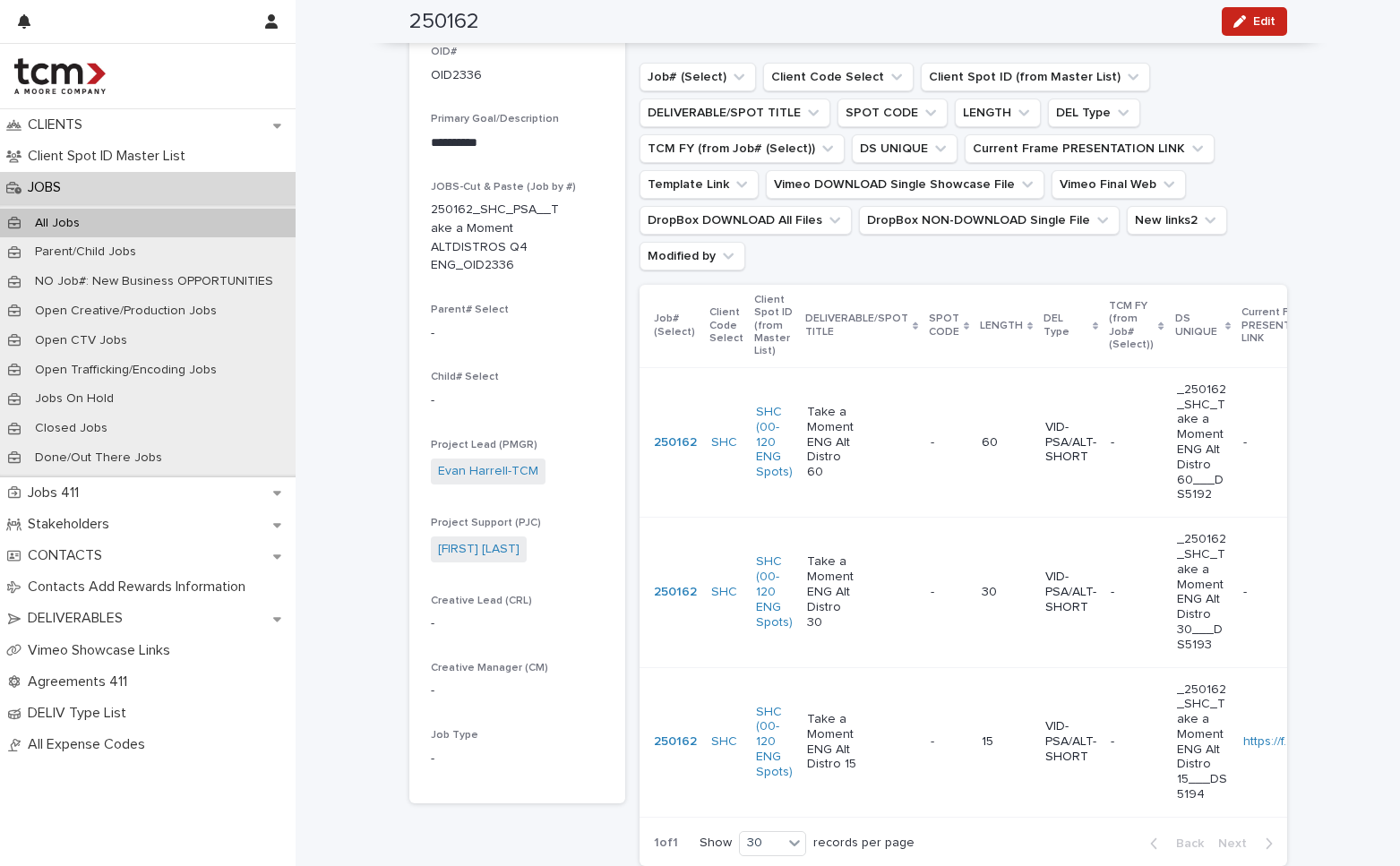 scroll, scrollTop: 152, scrollLeft: 0, axis: vertical 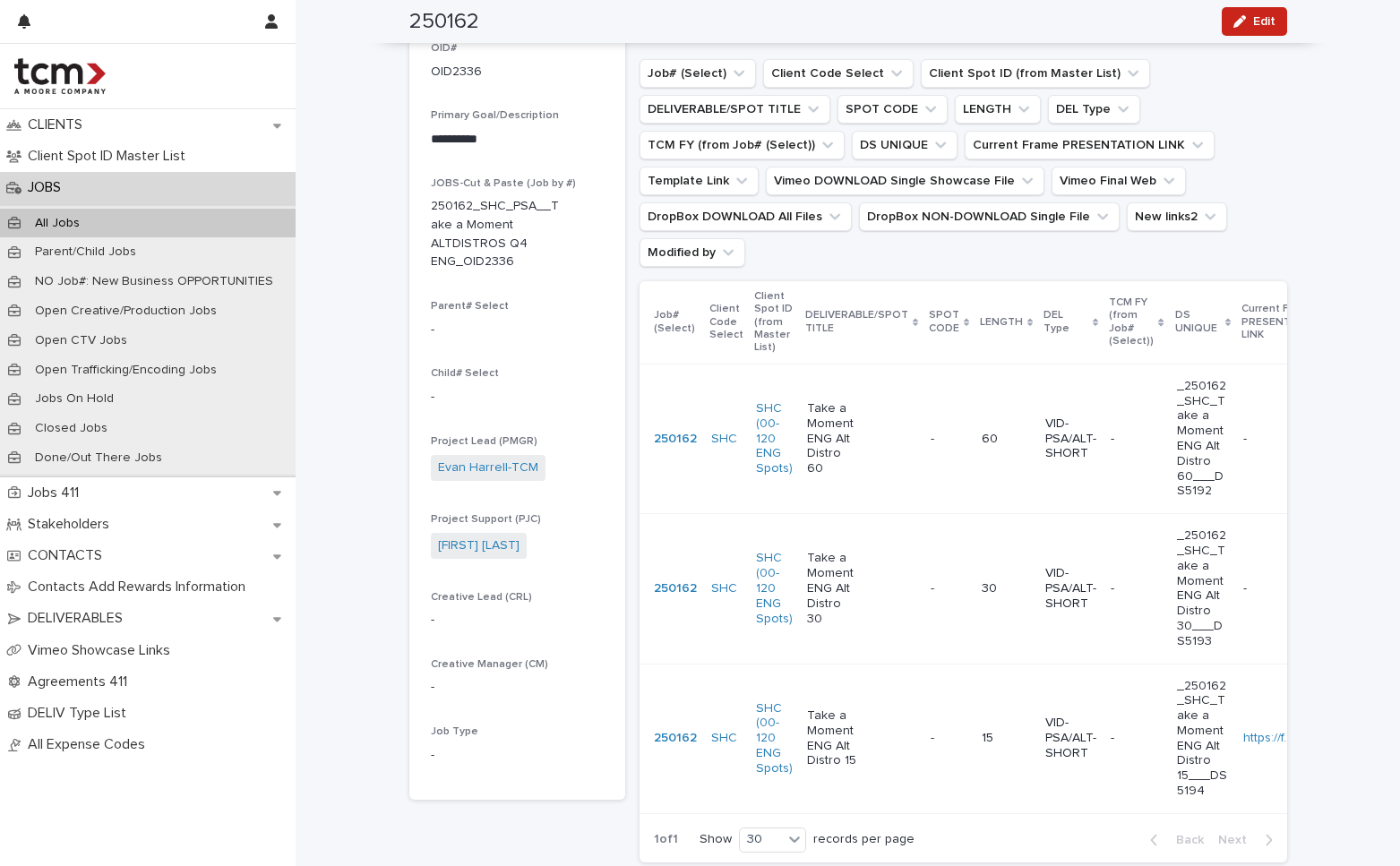 click on "30" at bounding box center [1006, 588] 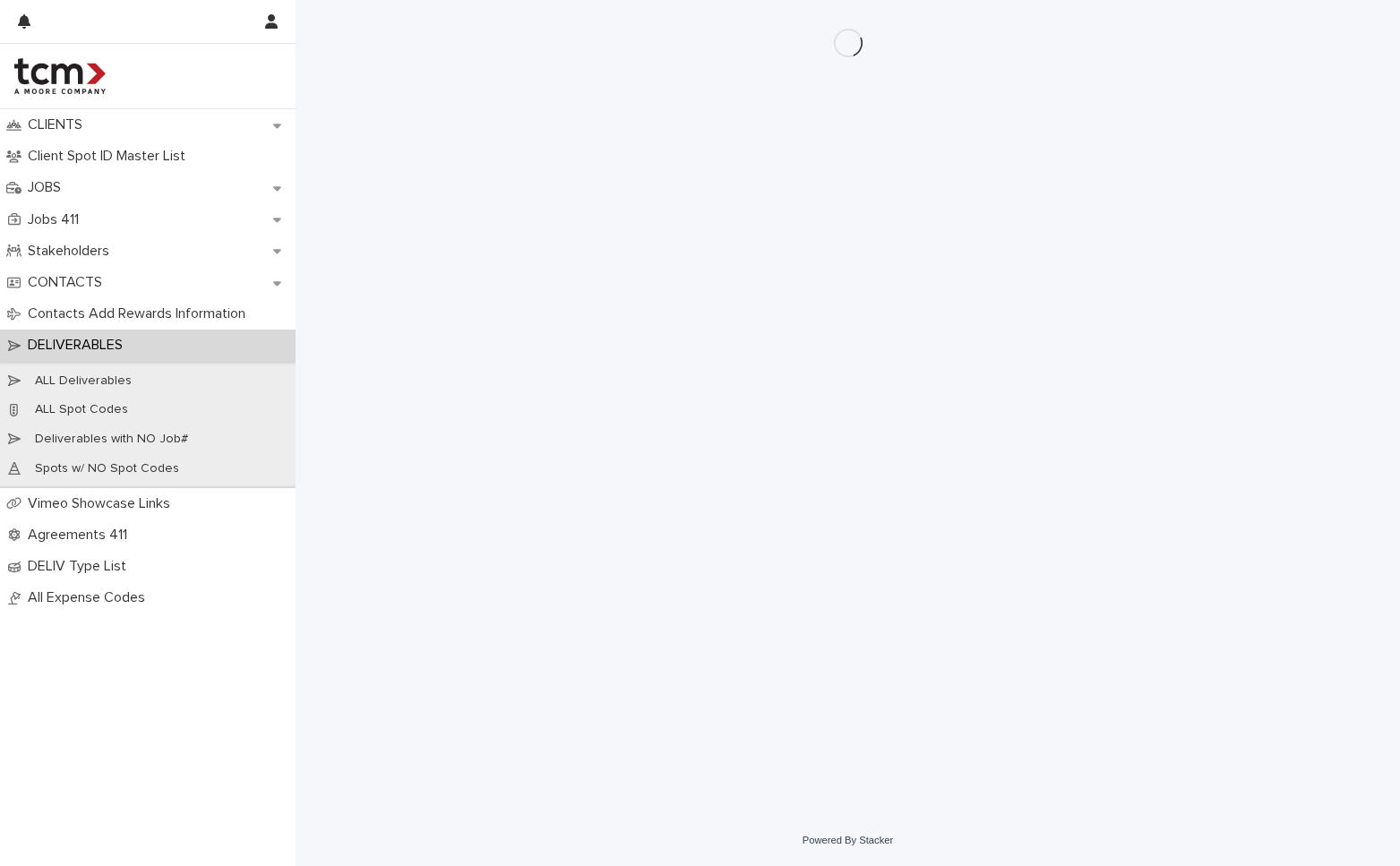 scroll, scrollTop: 0, scrollLeft: 0, axis: both 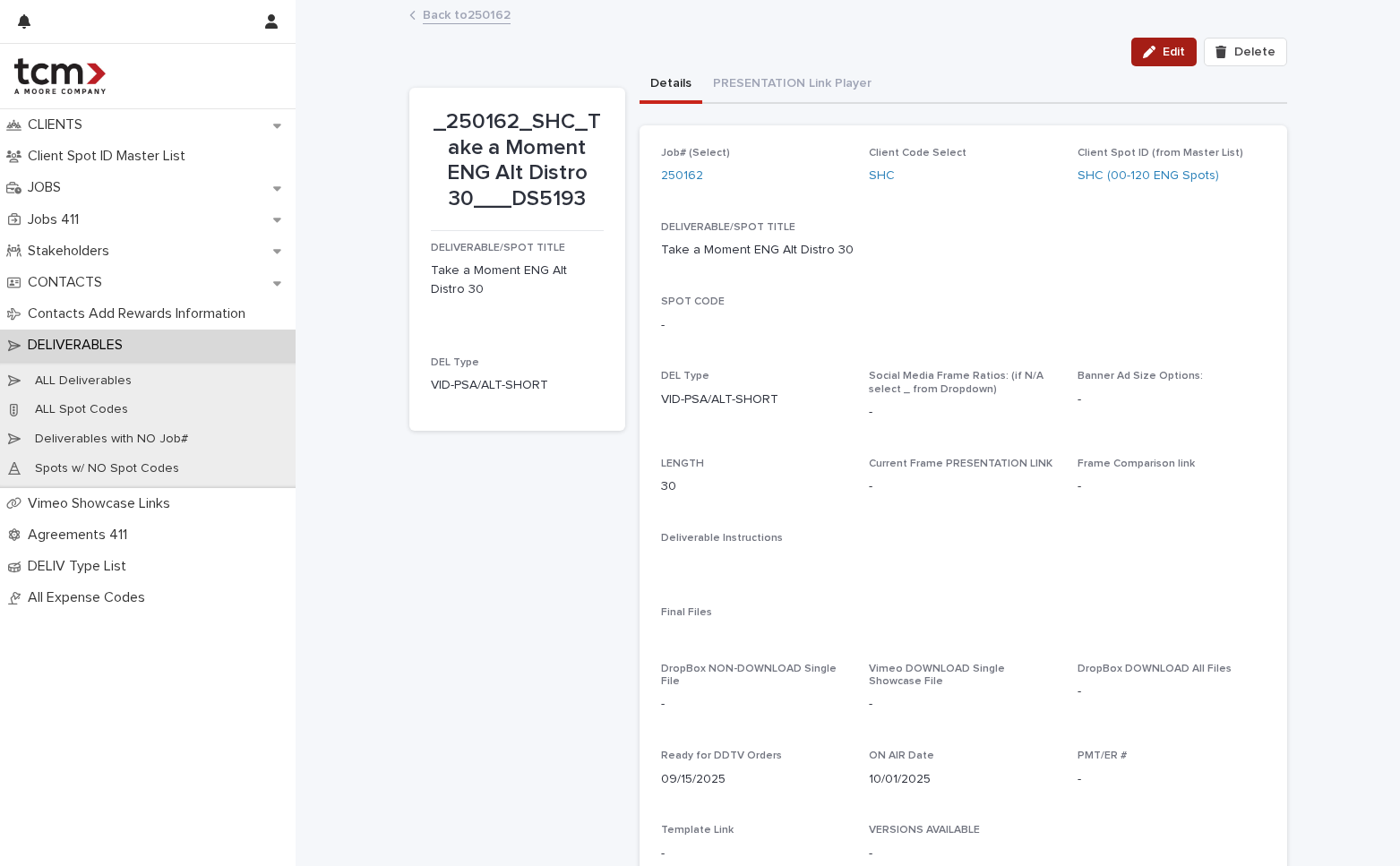 click 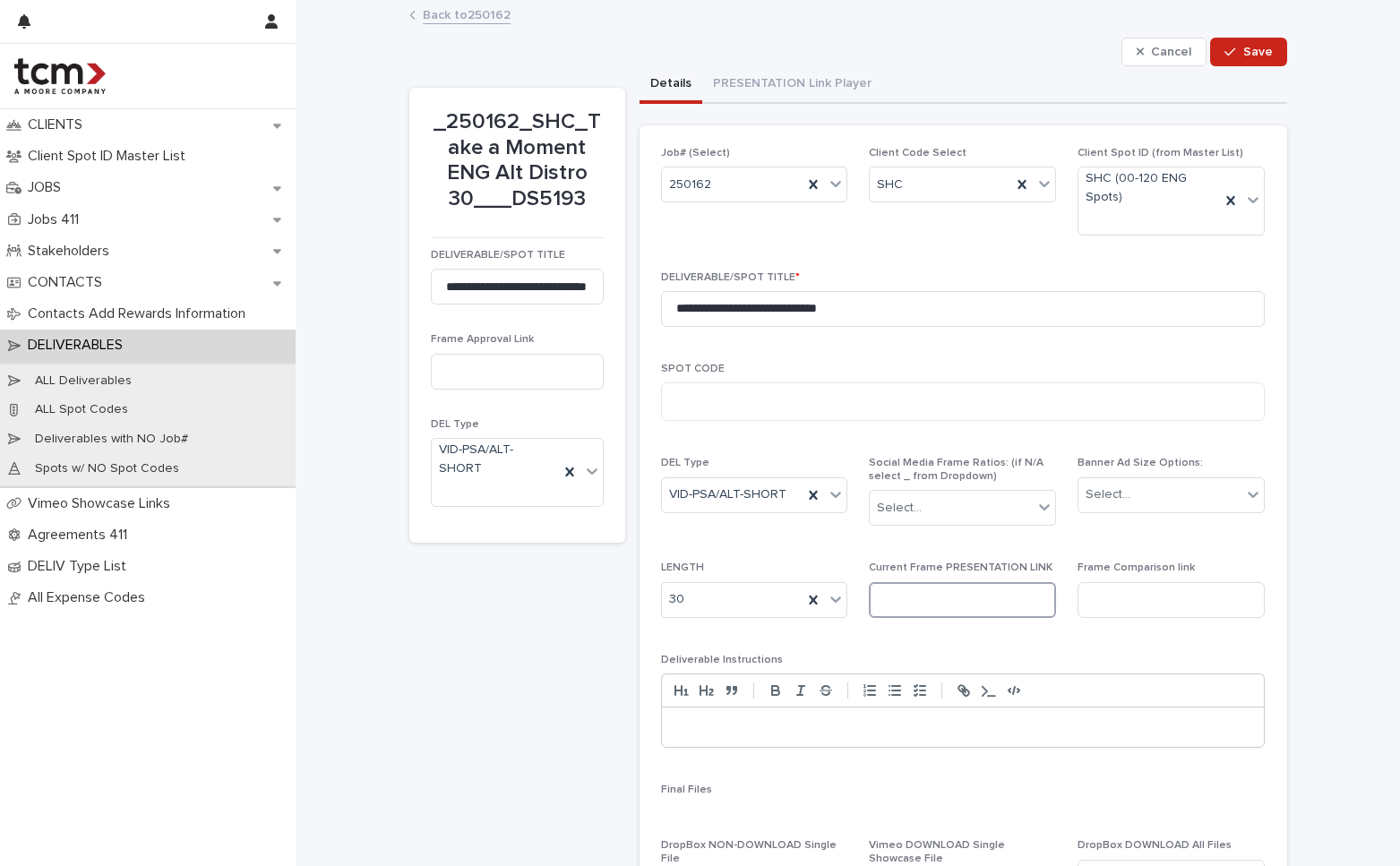 click at bounding box center (962, 600) 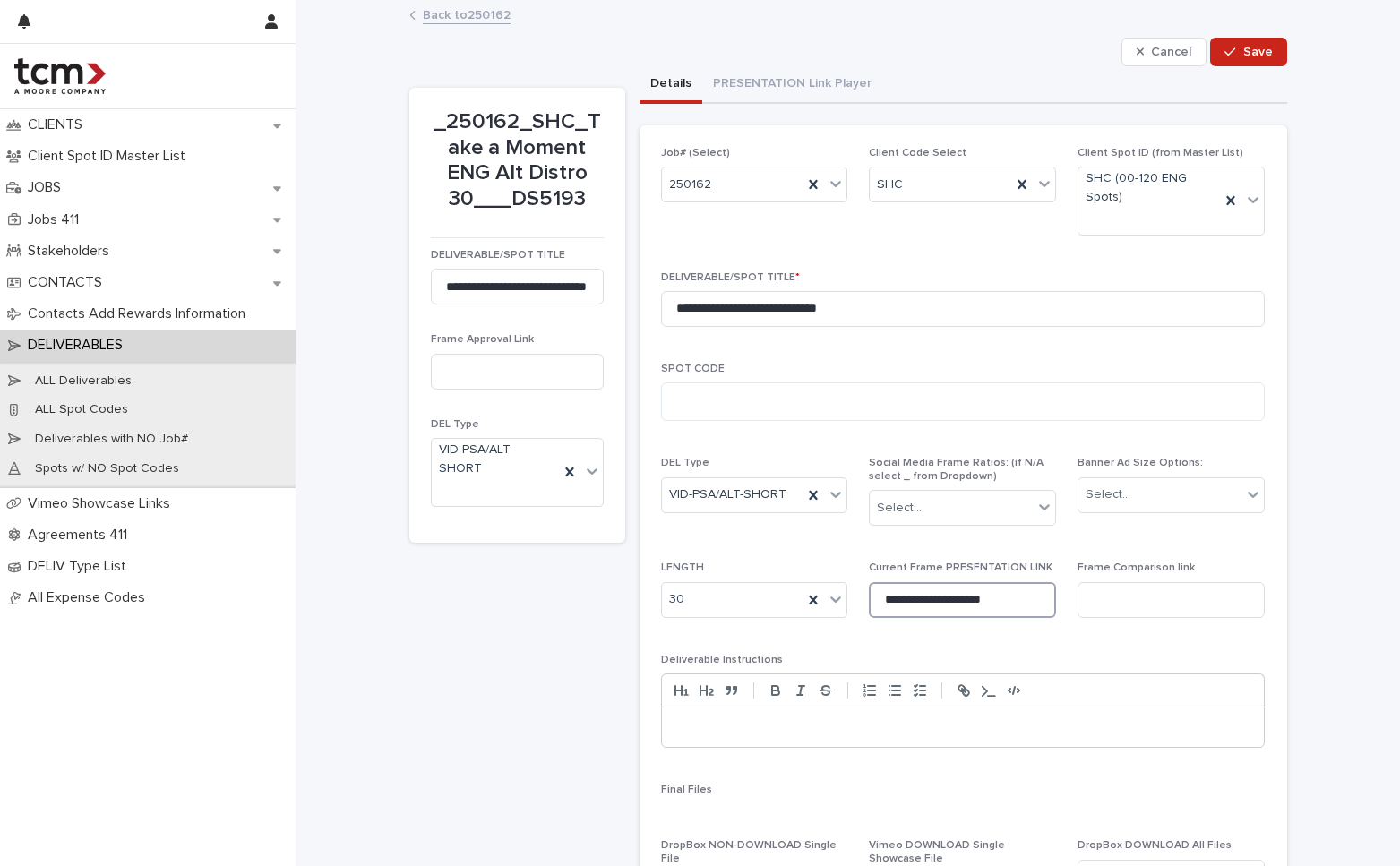 type on "**********" 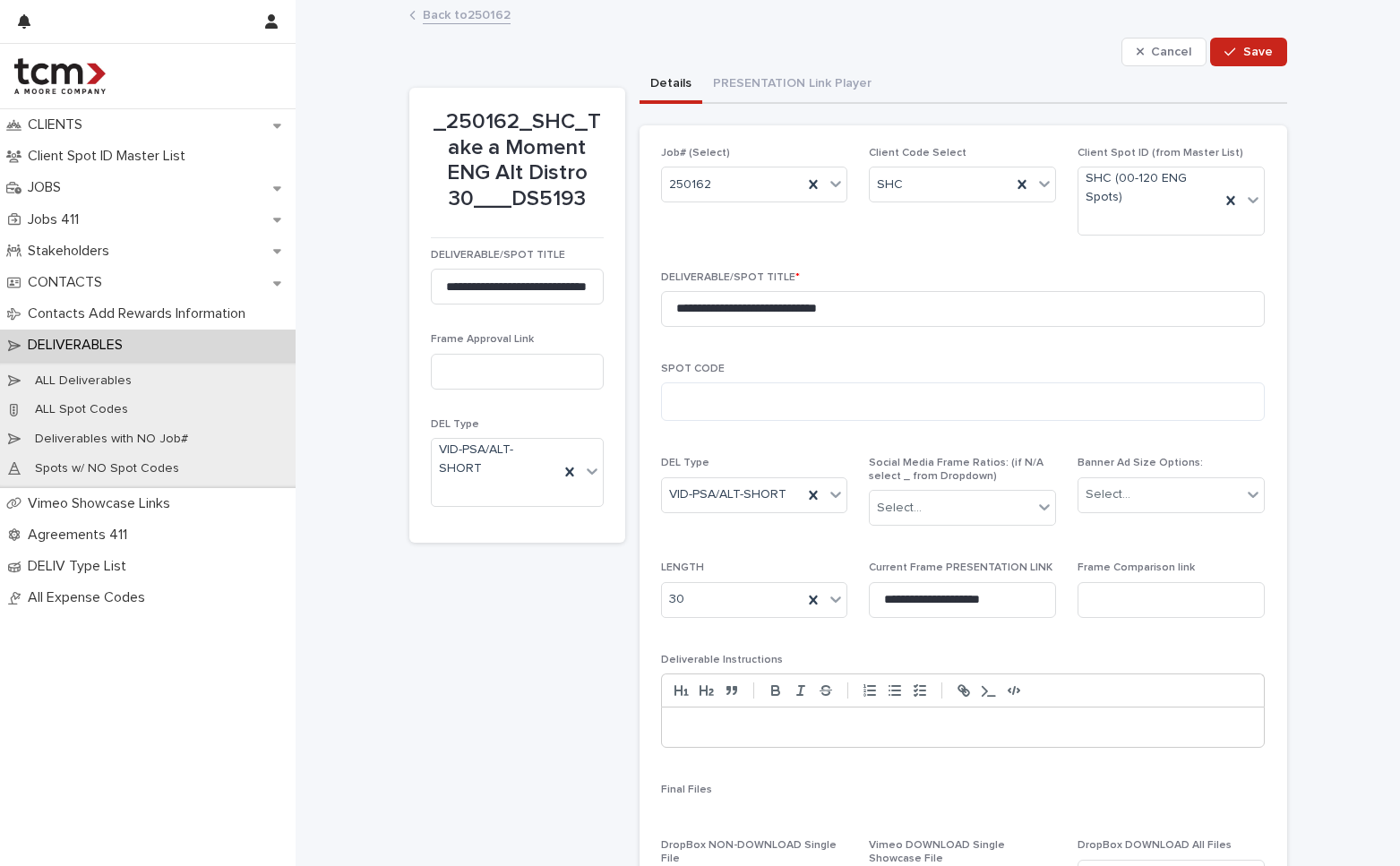 click on "**********" at bounding box center [963, 700] 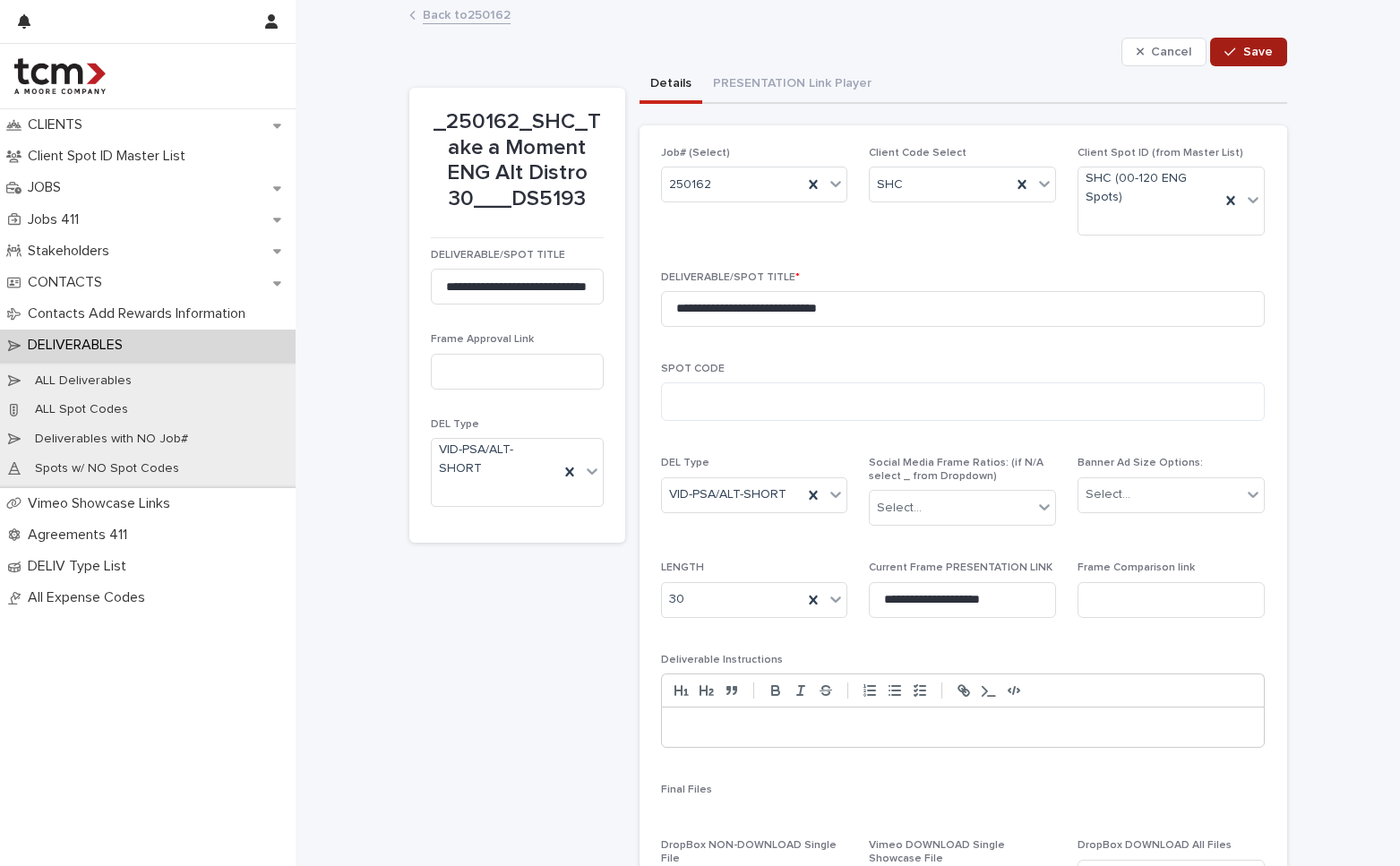 click on "Save" at bounding box center (1248, 52) 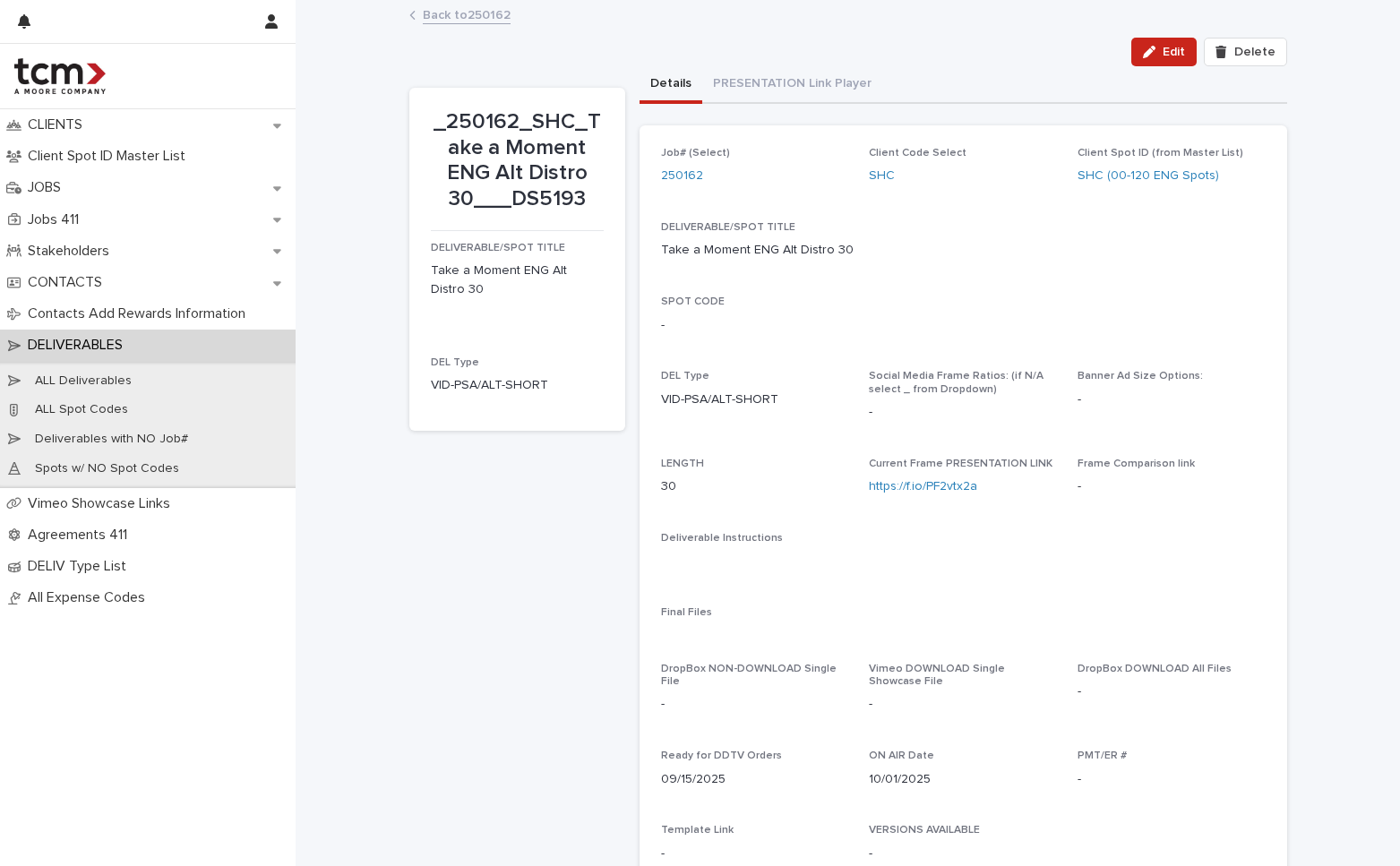 click on "Back to  250162" at bounding box center [467, 13] 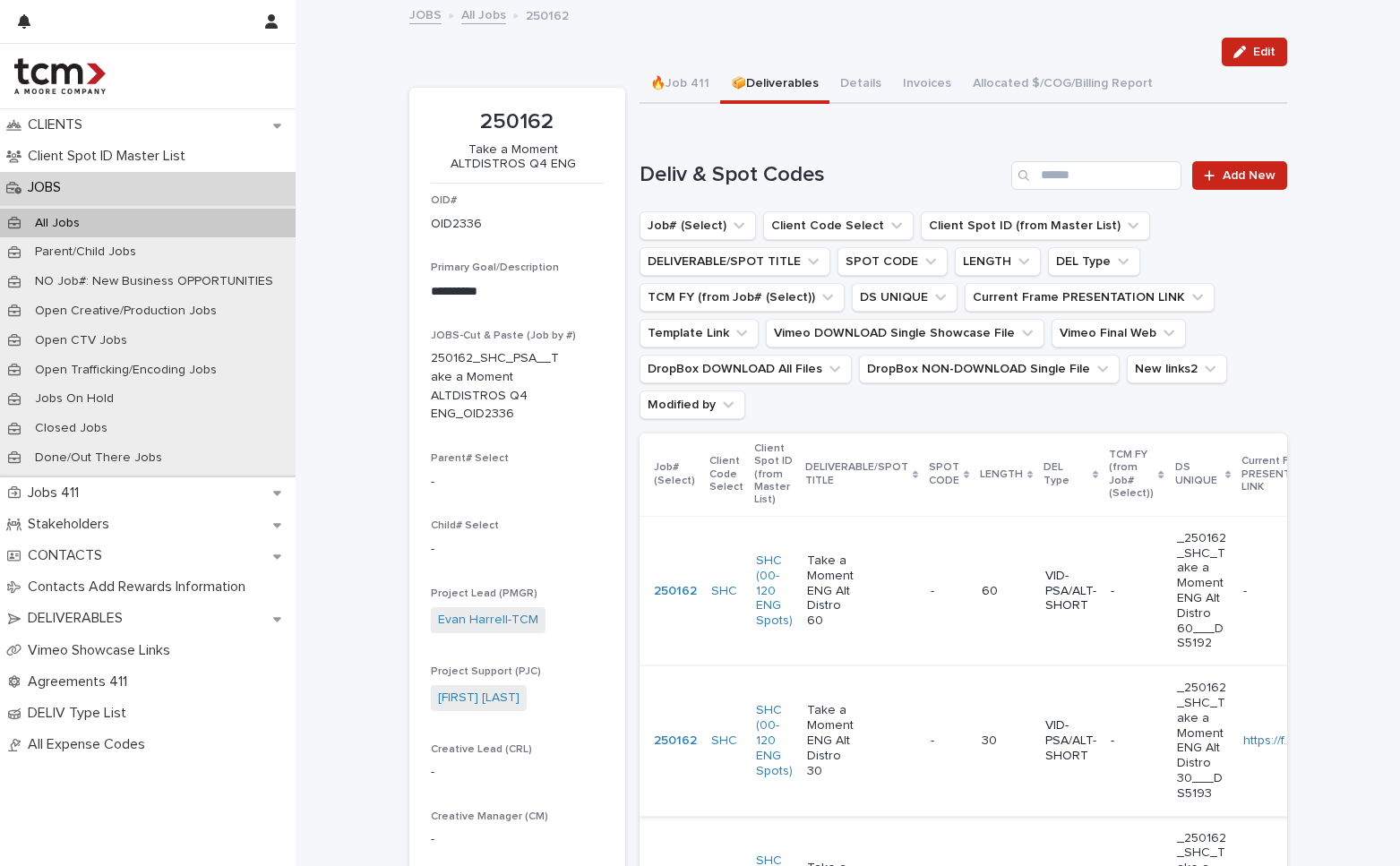 scroll, scrollTop: 302, scrollLeft: 0, axis: vertical 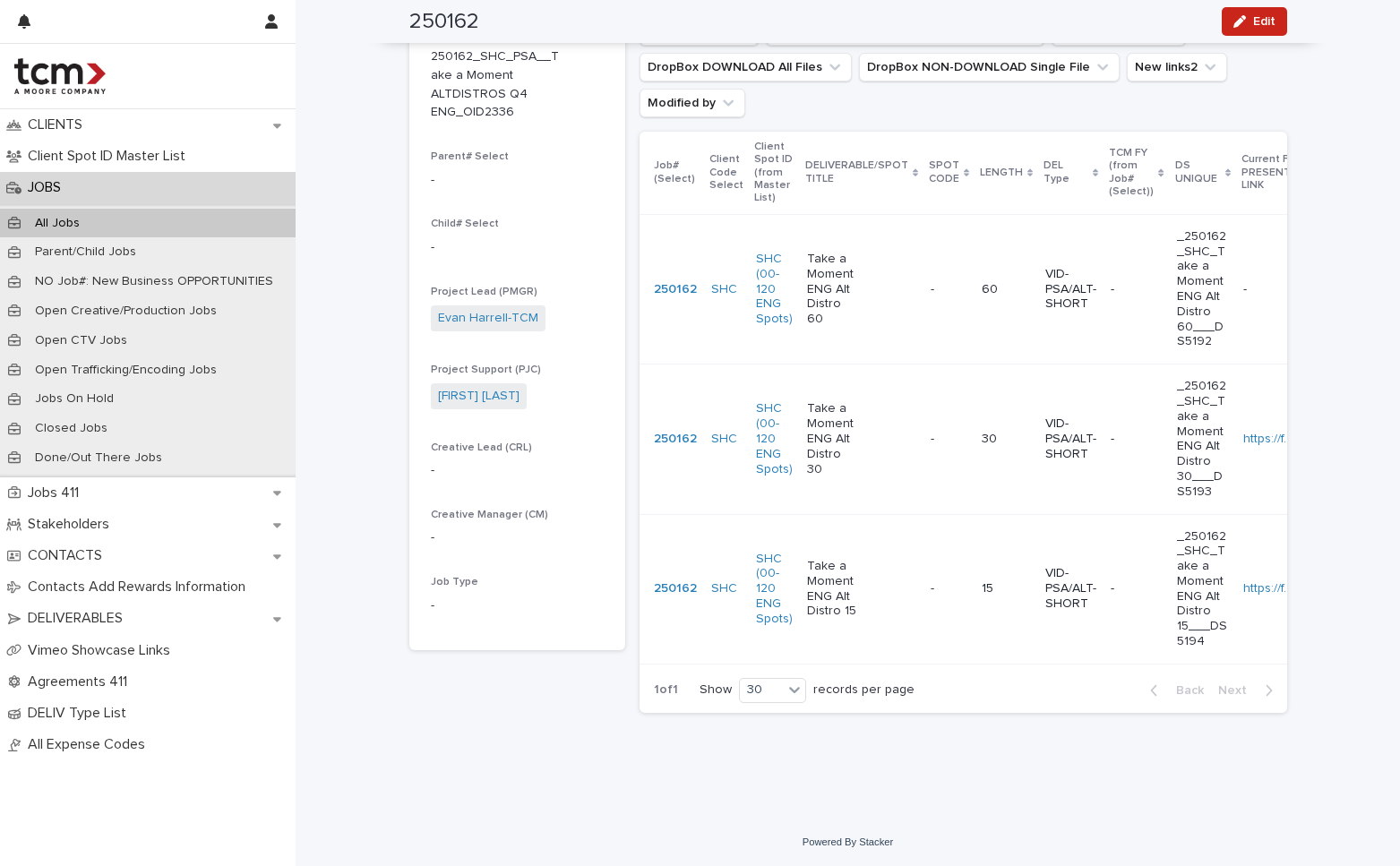 click on "- -" at bounding box center [949, 288] 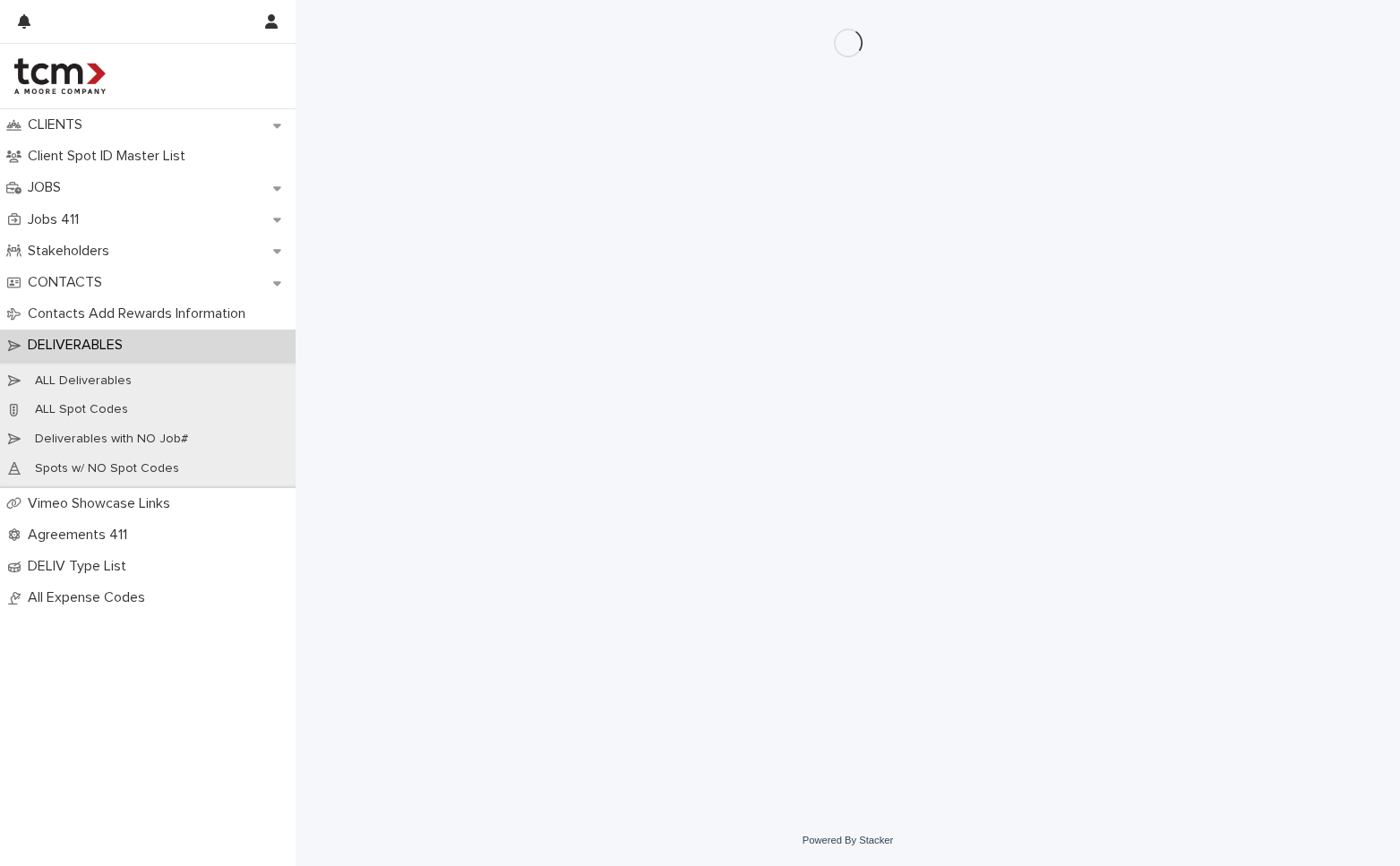 scroll, scrollTop: 0, scrollLeft: 0, axis: both 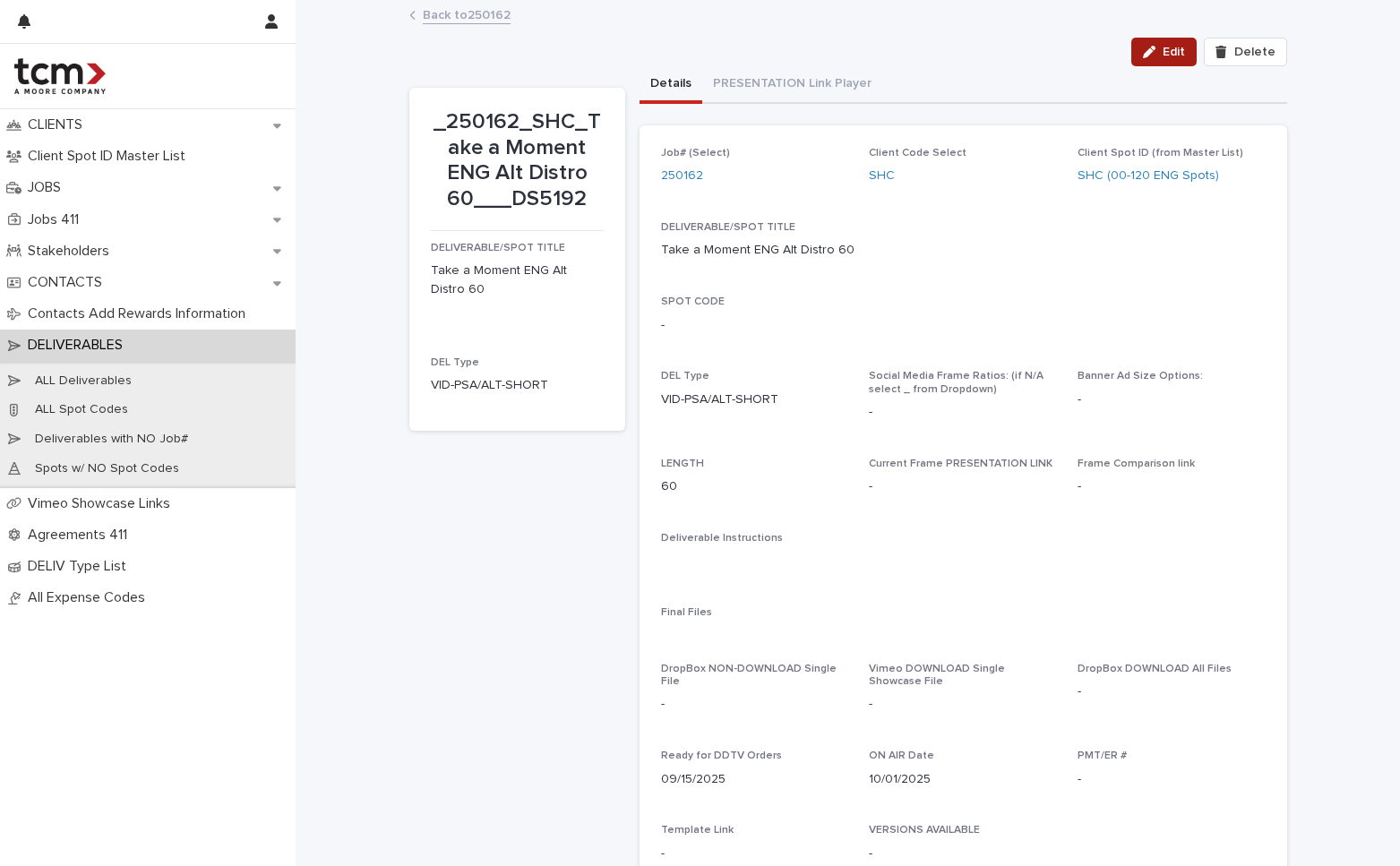 click on "Edit" at bounding box center [1164, 52] 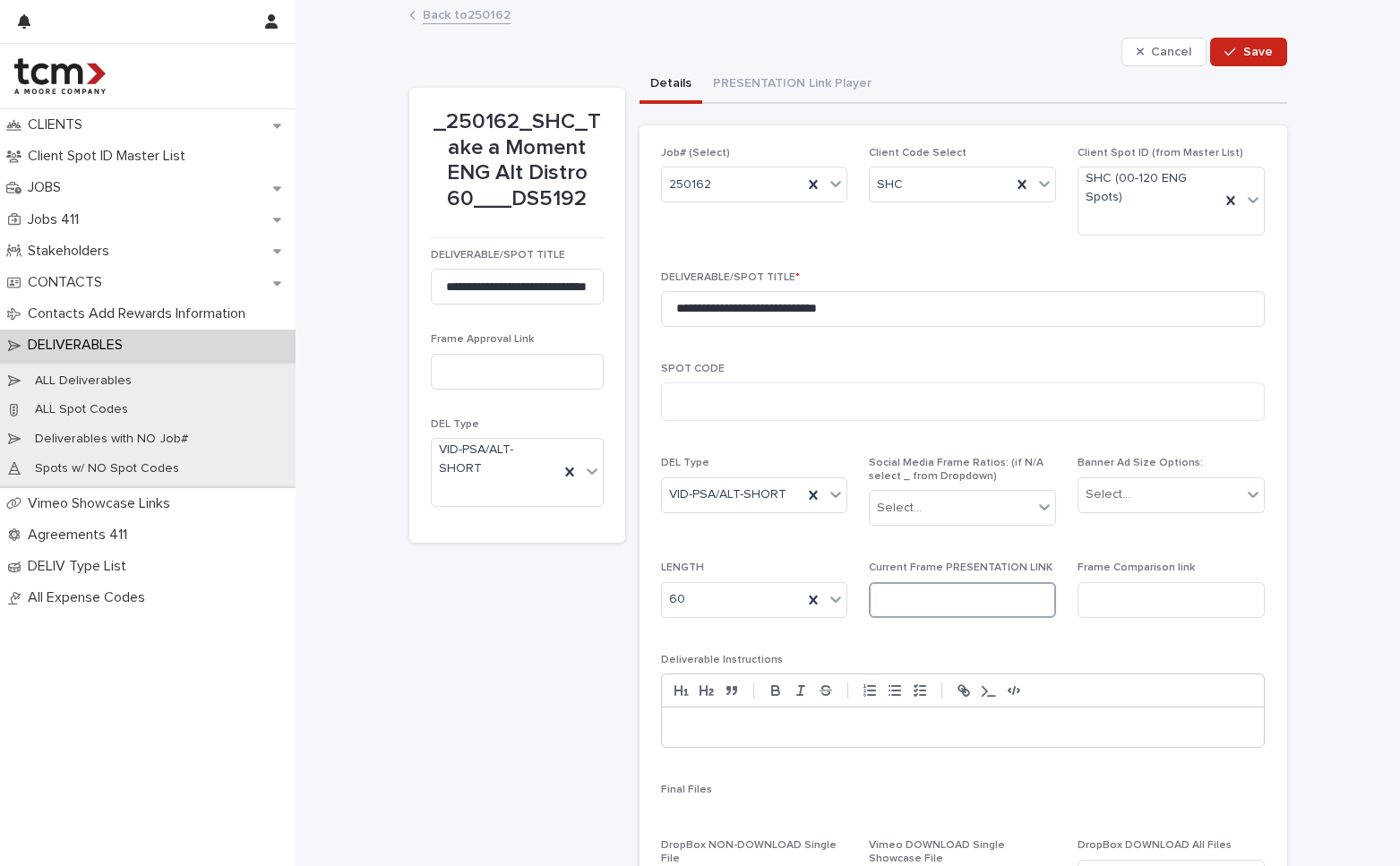 click at bounding box center (962, 600) 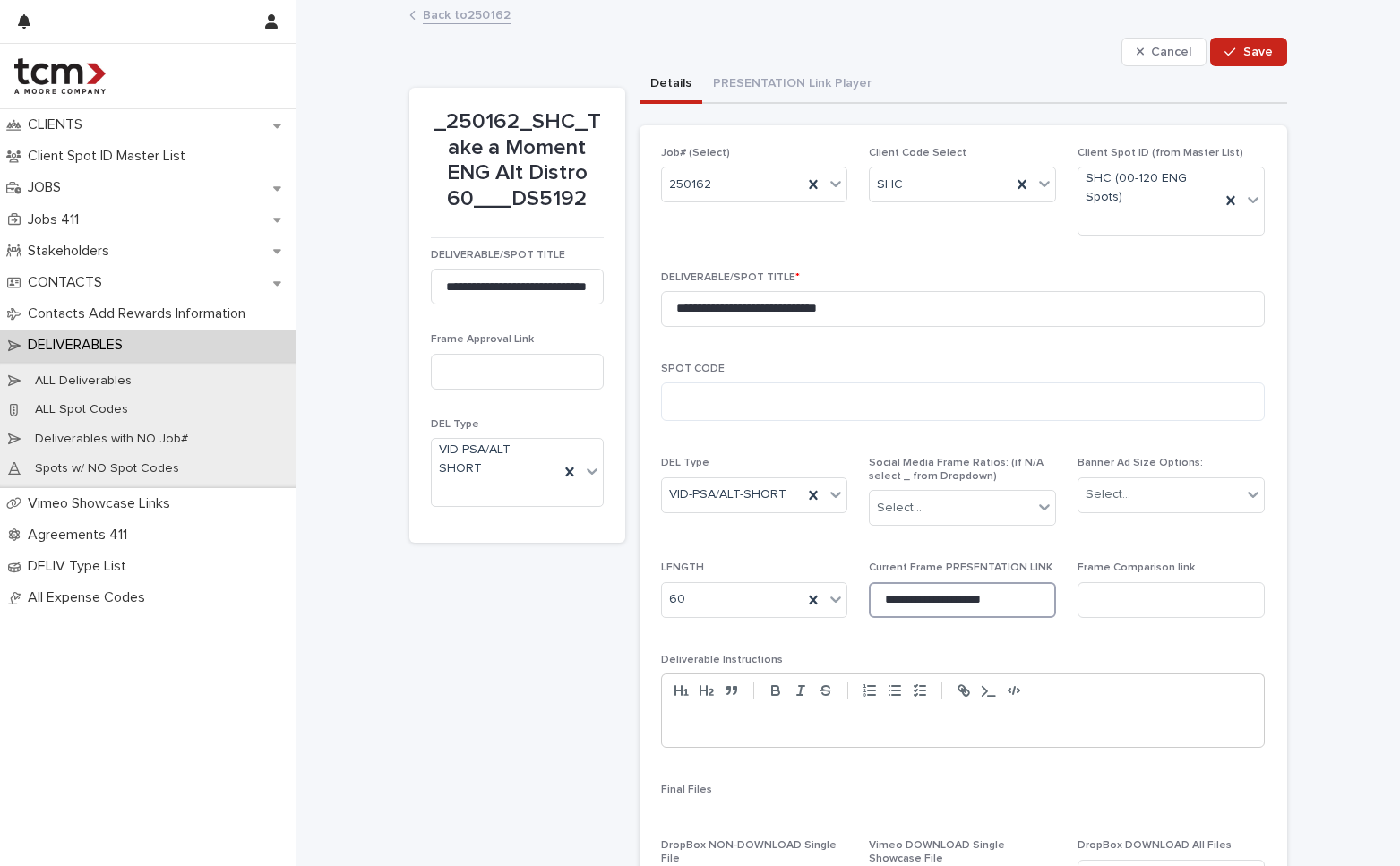 type on "**********" 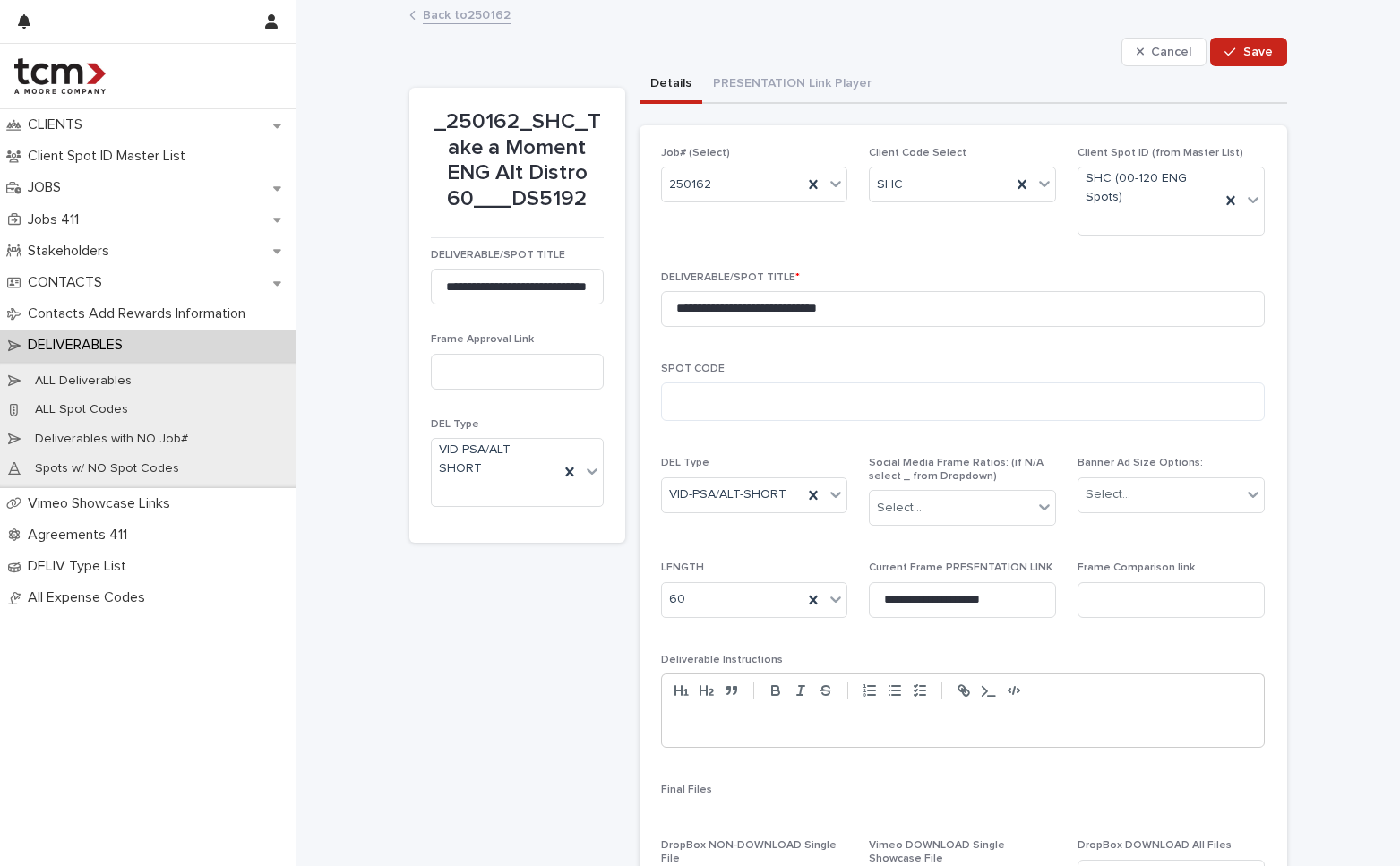 click on "**********" at bounding box center (963, 700) 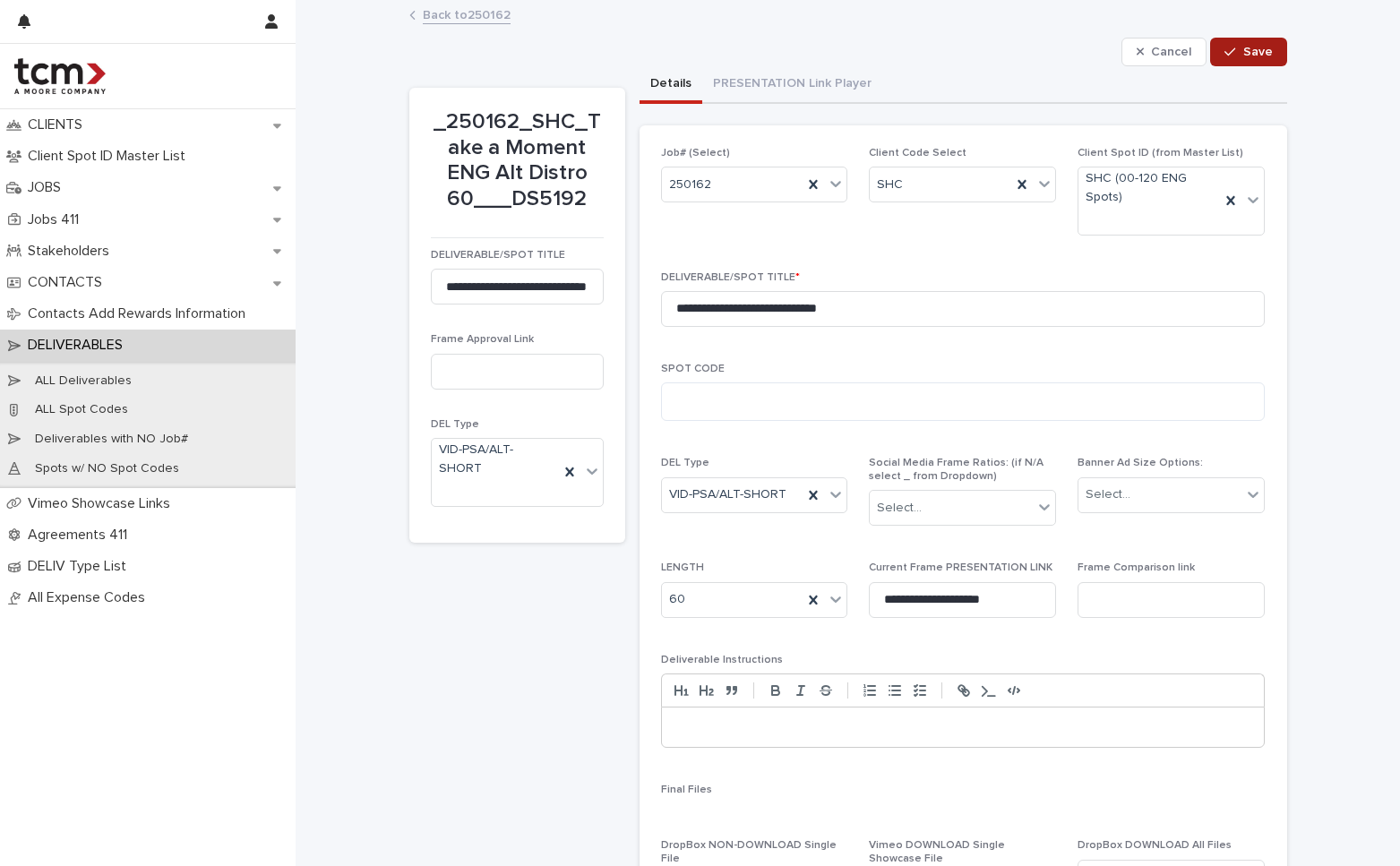 click on "Save" at bounding box center [1258, 52] 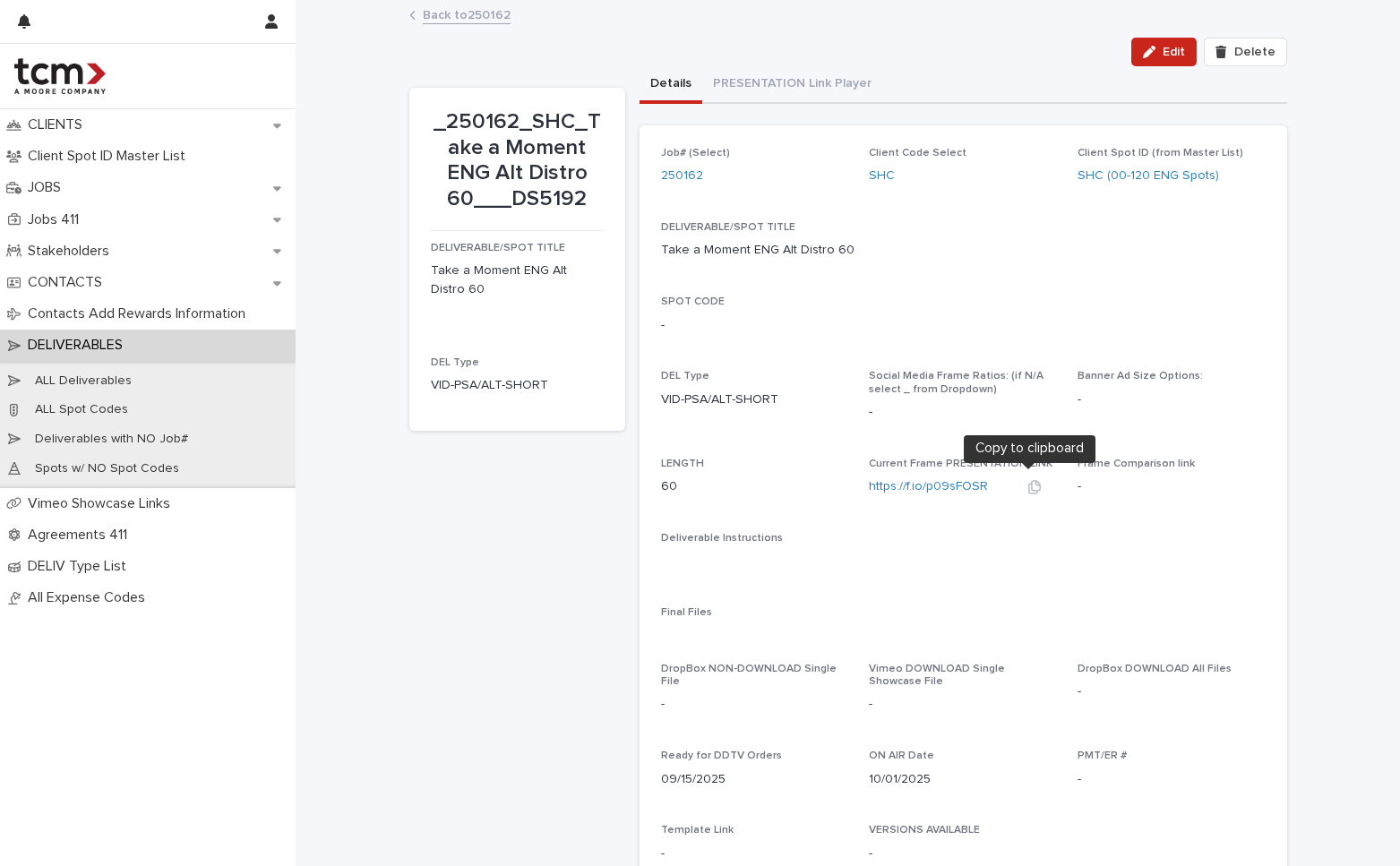 click 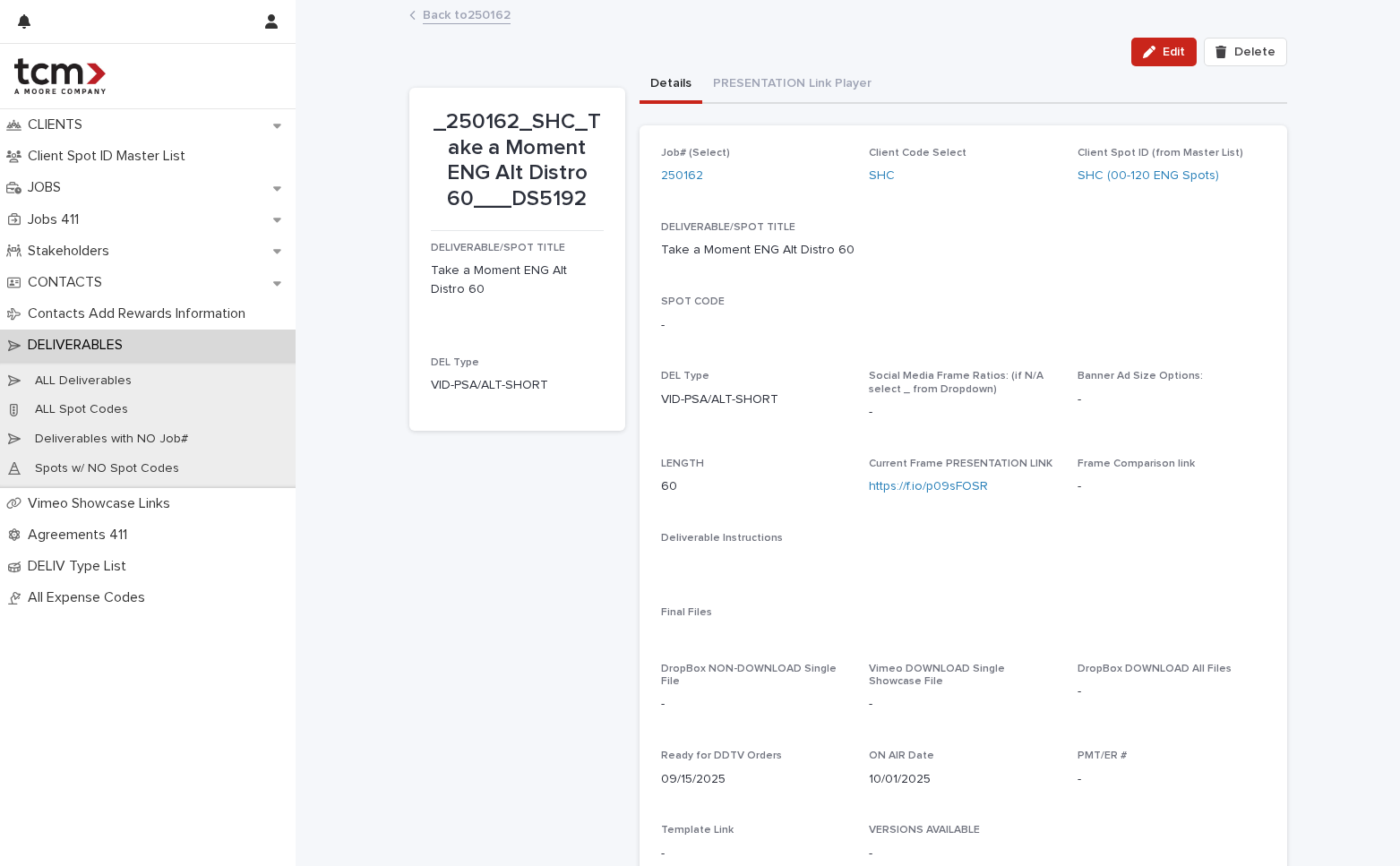 click on "SPOT CODE -" at bounding box center [963, 322] 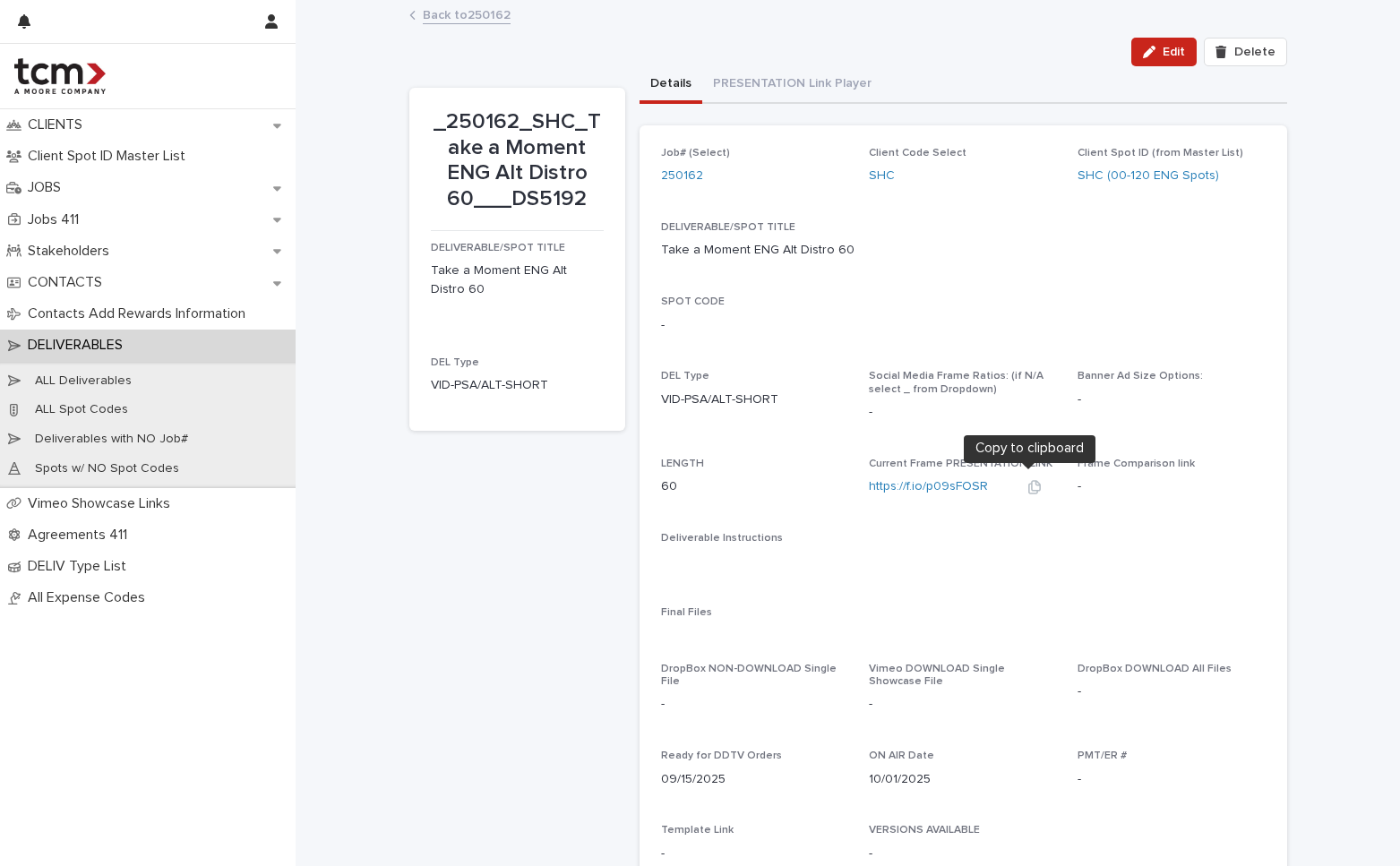 click 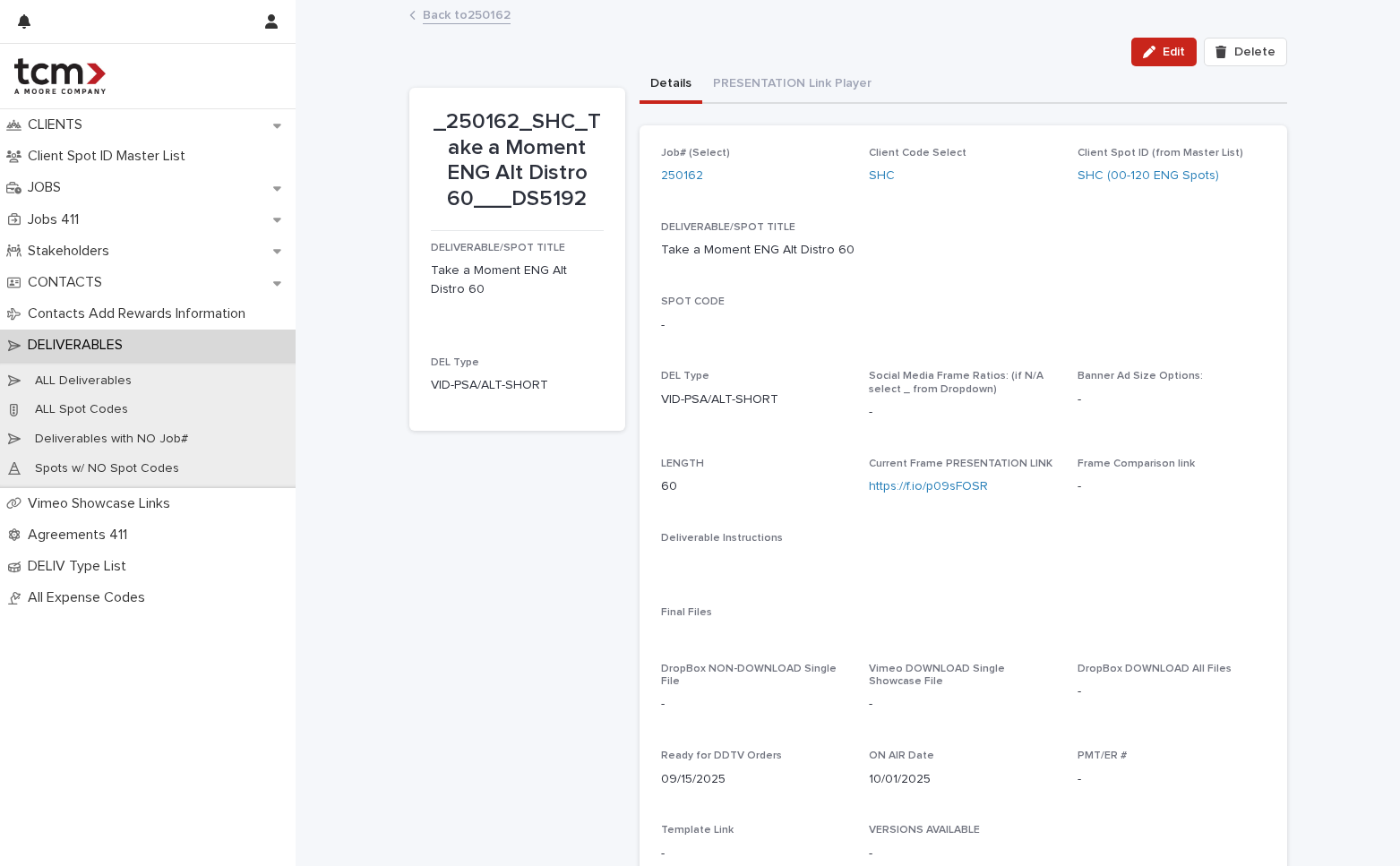 click on "_250162_SHC_Take a Moment ENG Alt Distro 60___DS5192" at bounding box center (517, 160) 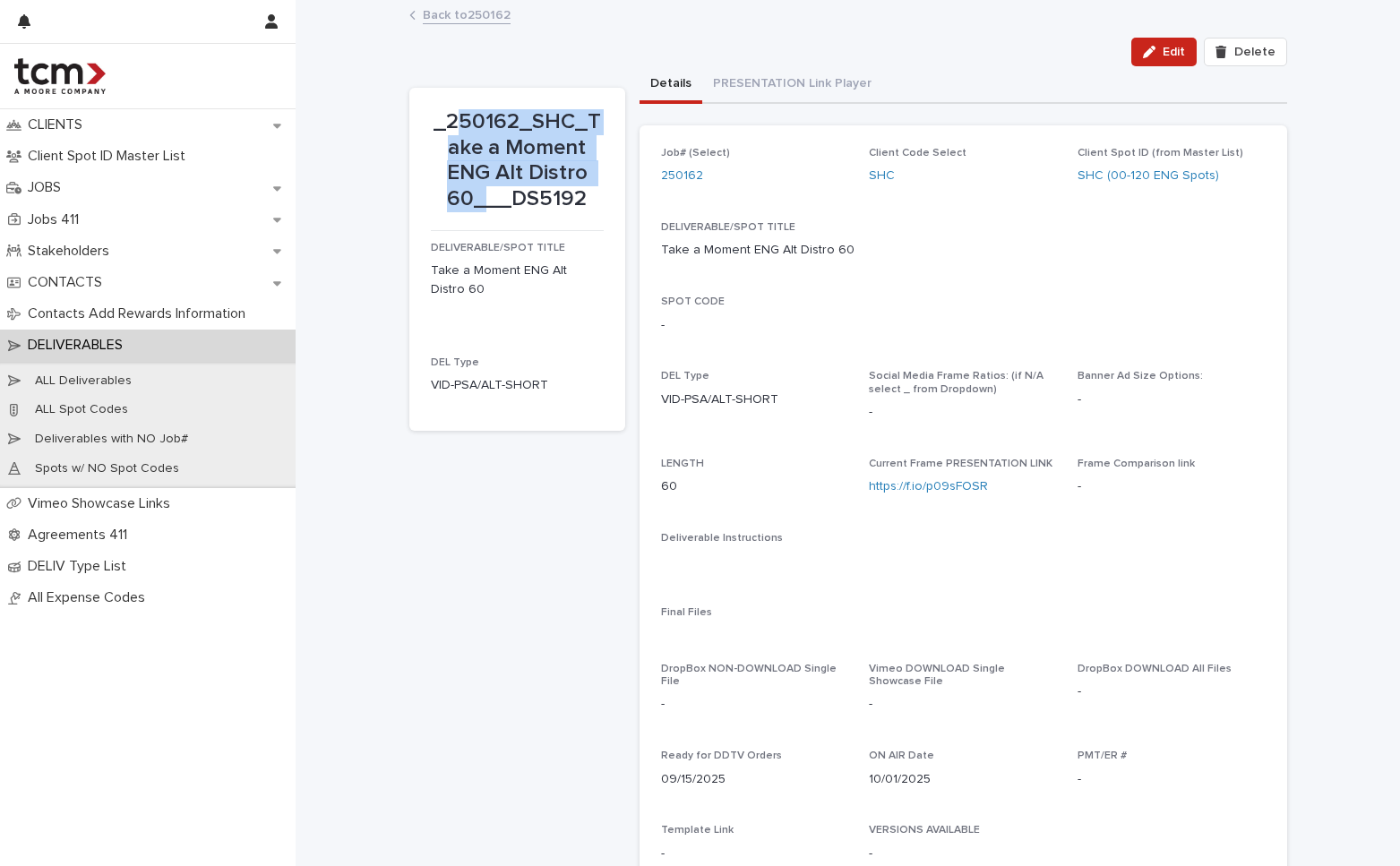 drag, startPoint x: 448, startPoint y: 117, endPoint x: 474, endPoint y: 187, distance: 74.67262 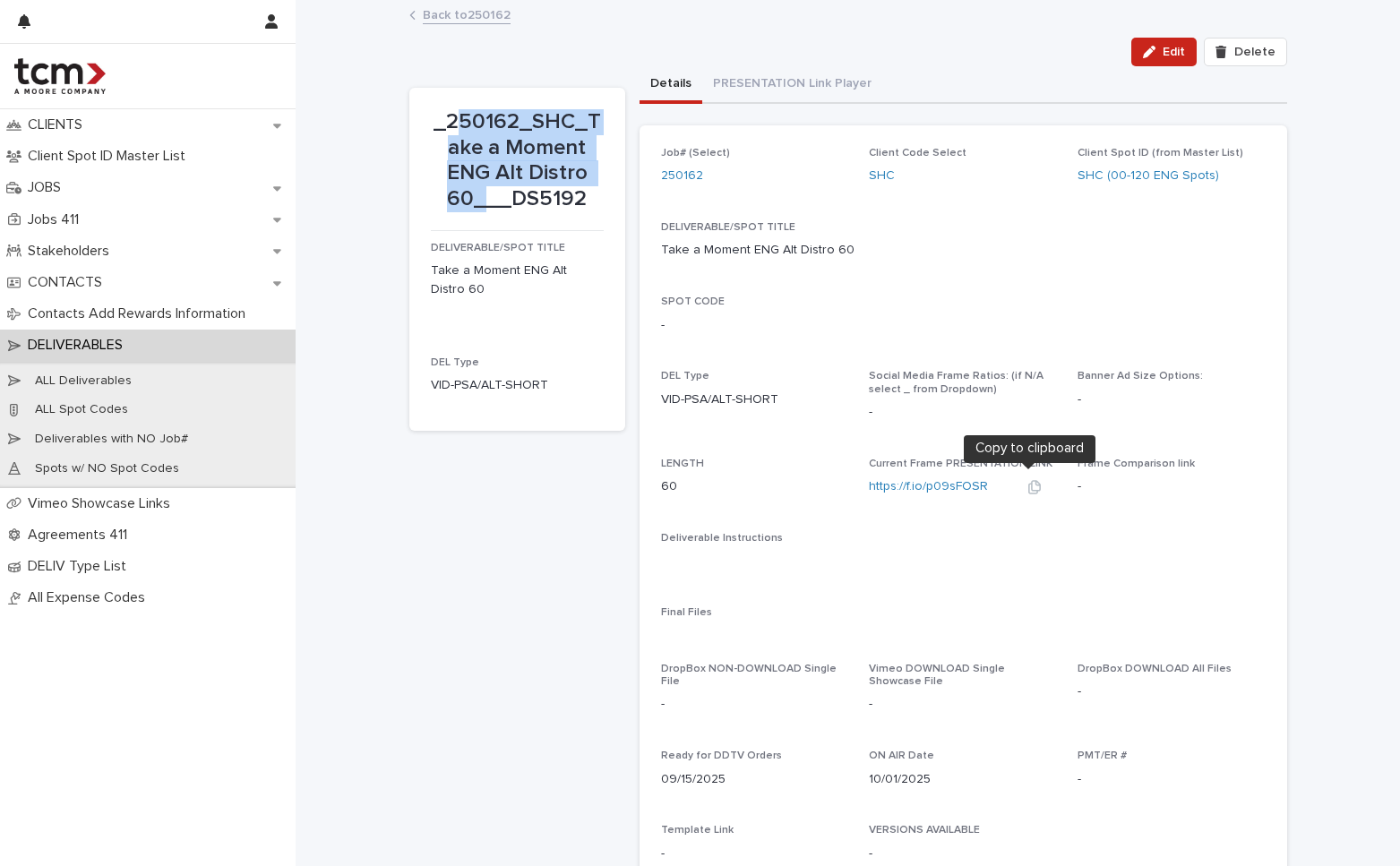 click 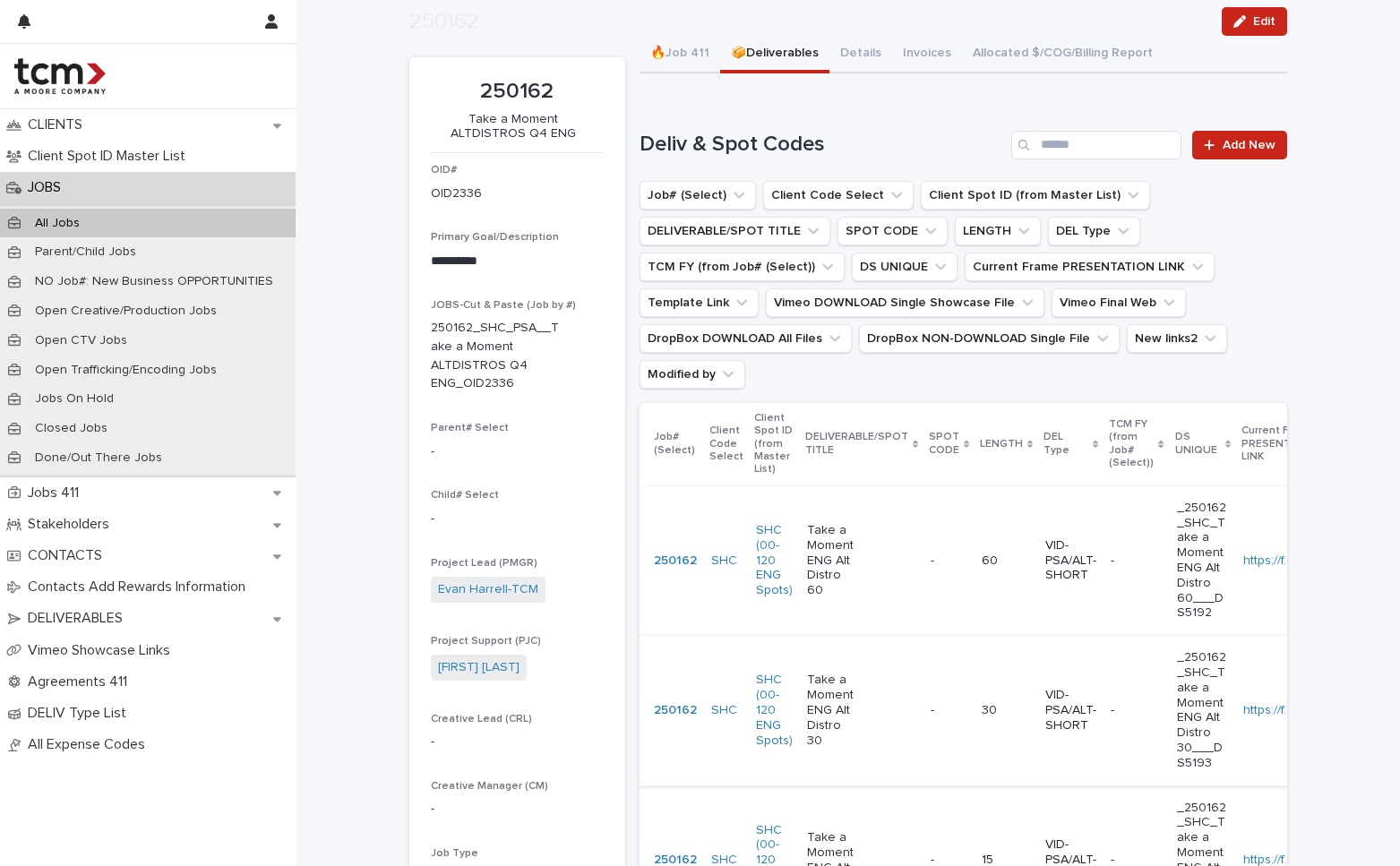 scroll, scrollTop: 133, scrollLeft: 0, axis: vertical 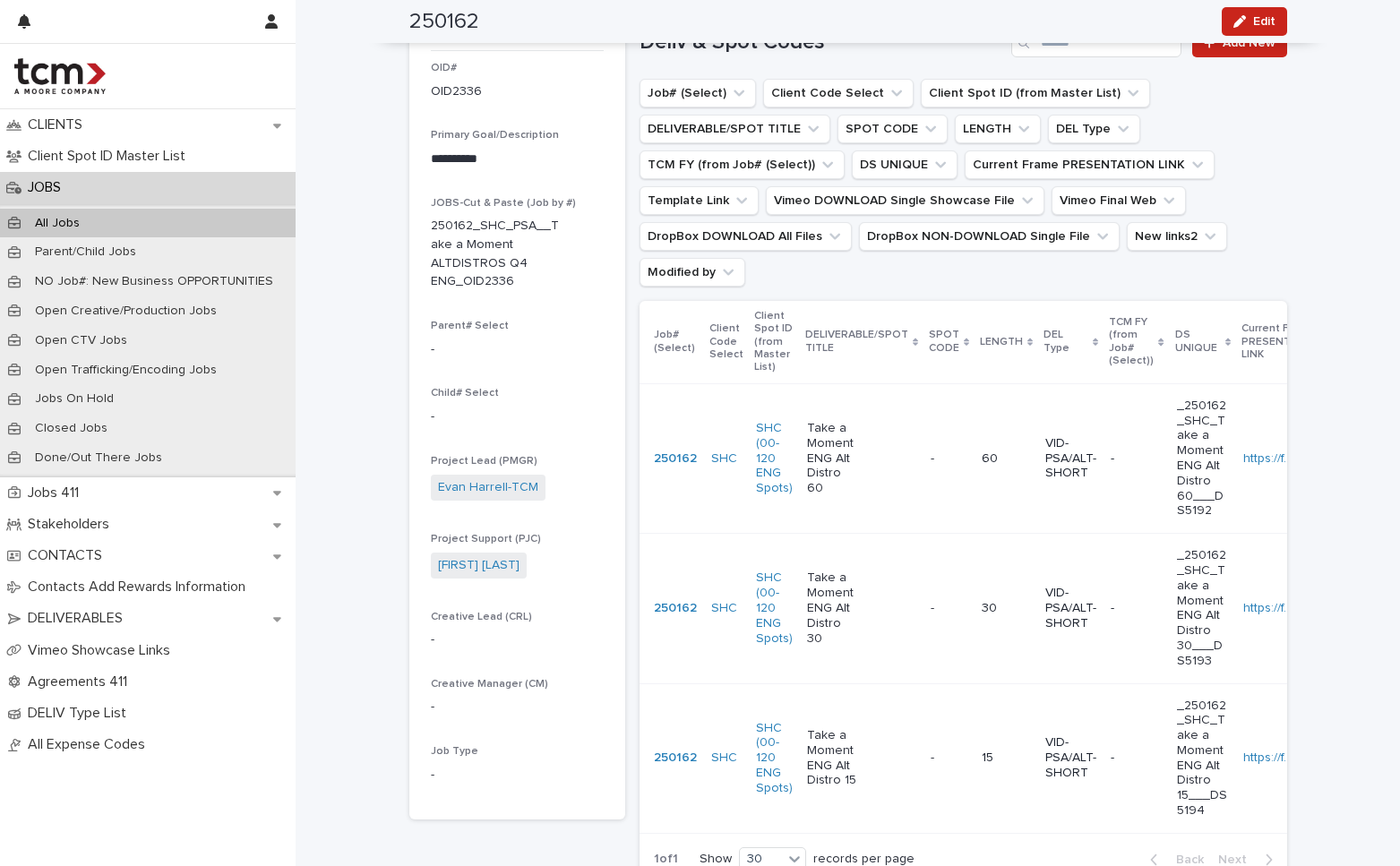 click on "30" at bounding box center [1006, 608] 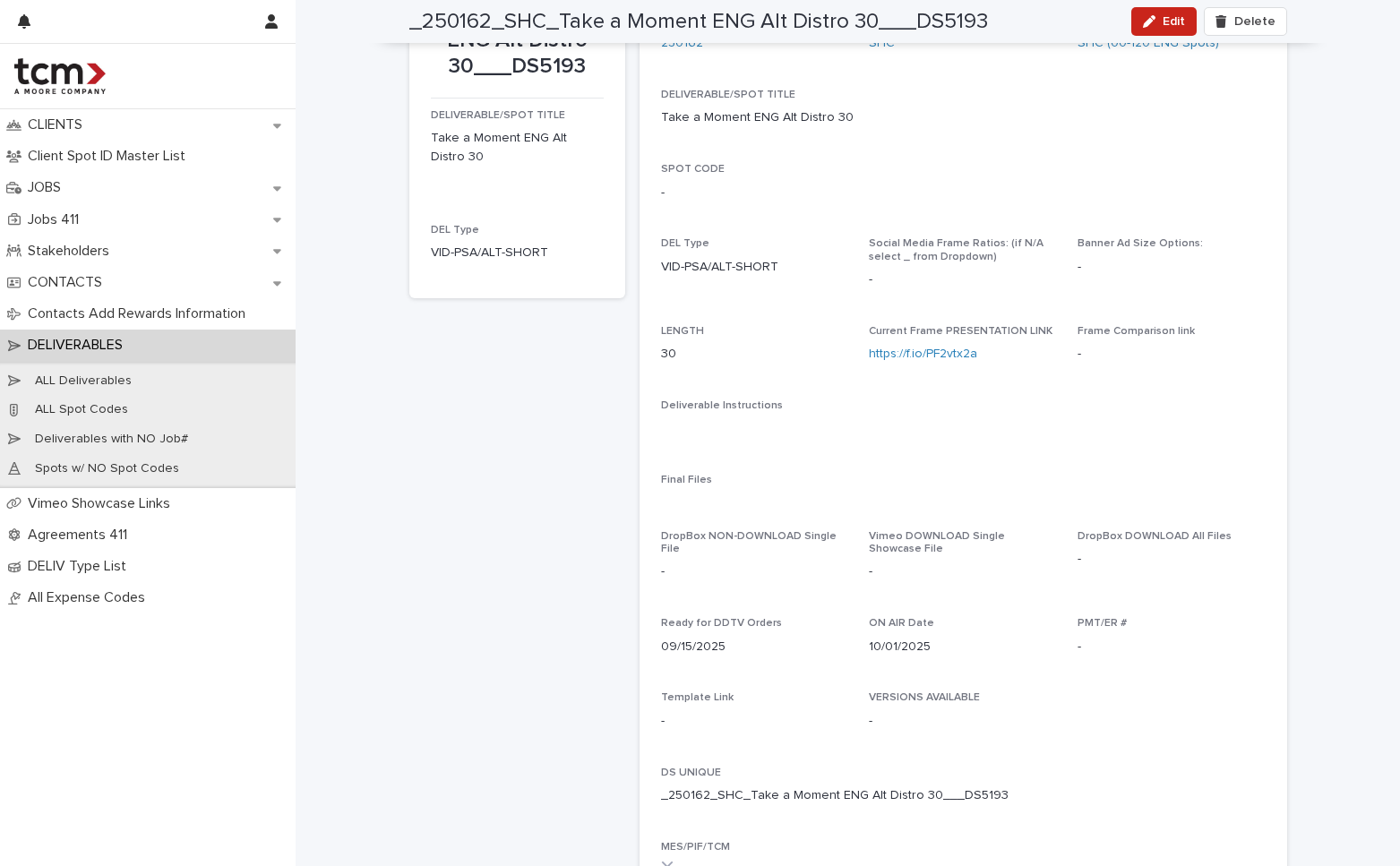 scroll, scrollTop: 0, scrollLeft: 0, axis: both 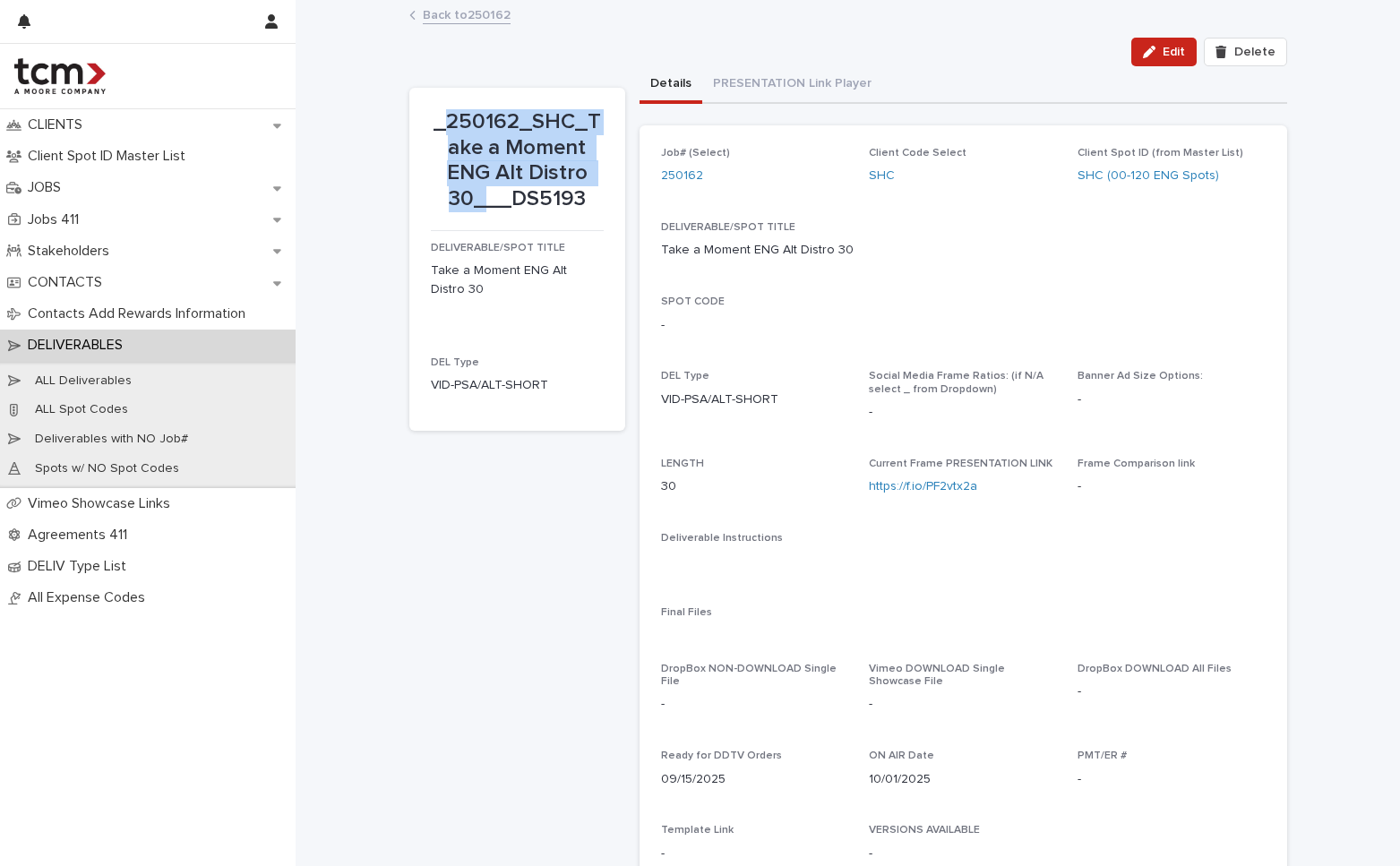 drag, startPoint x: 444, startPoint y: 123, endPoint x: 480, endPoint y: 194, distance: 79.60528 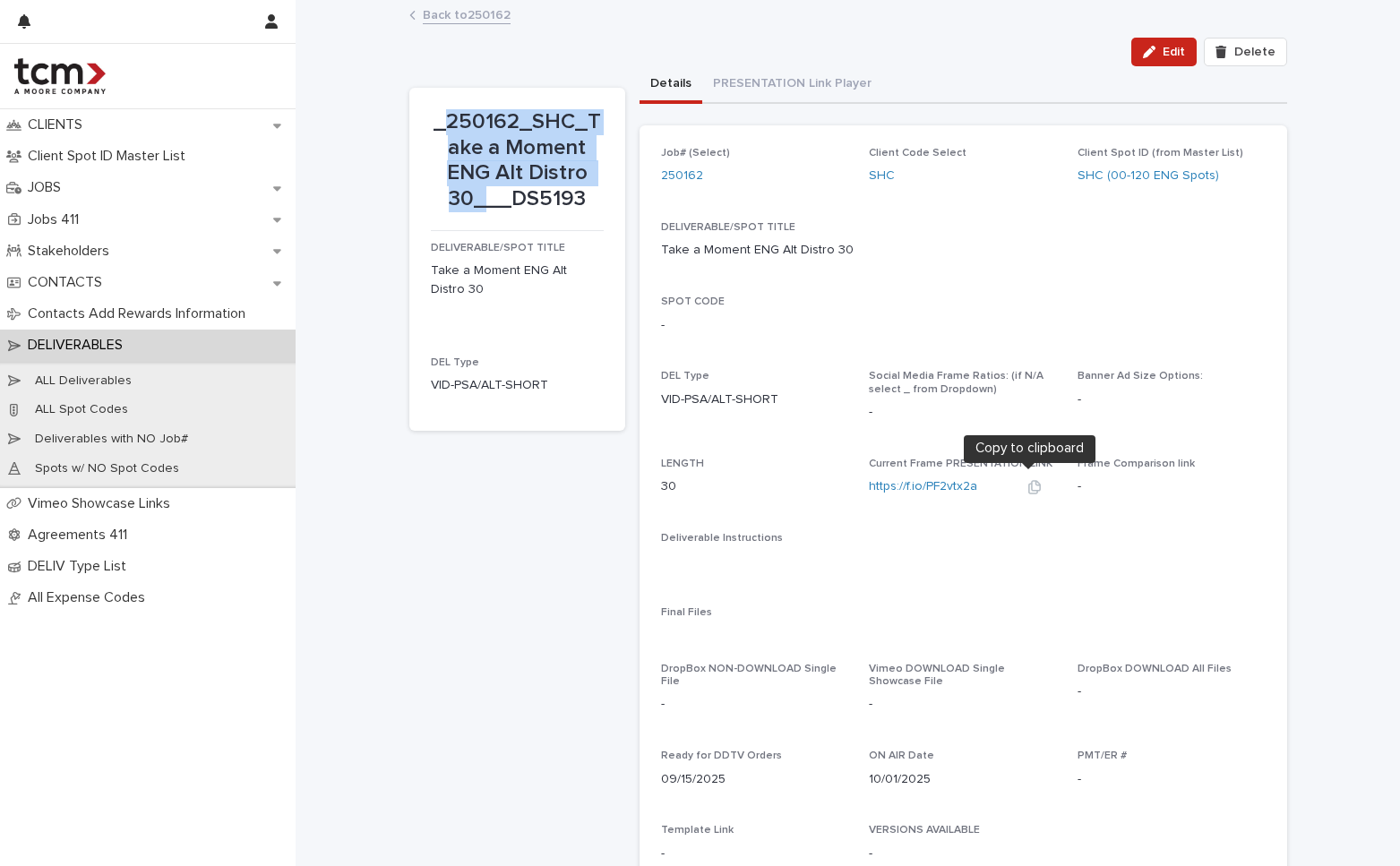 click at bounding box center (1035, 487) 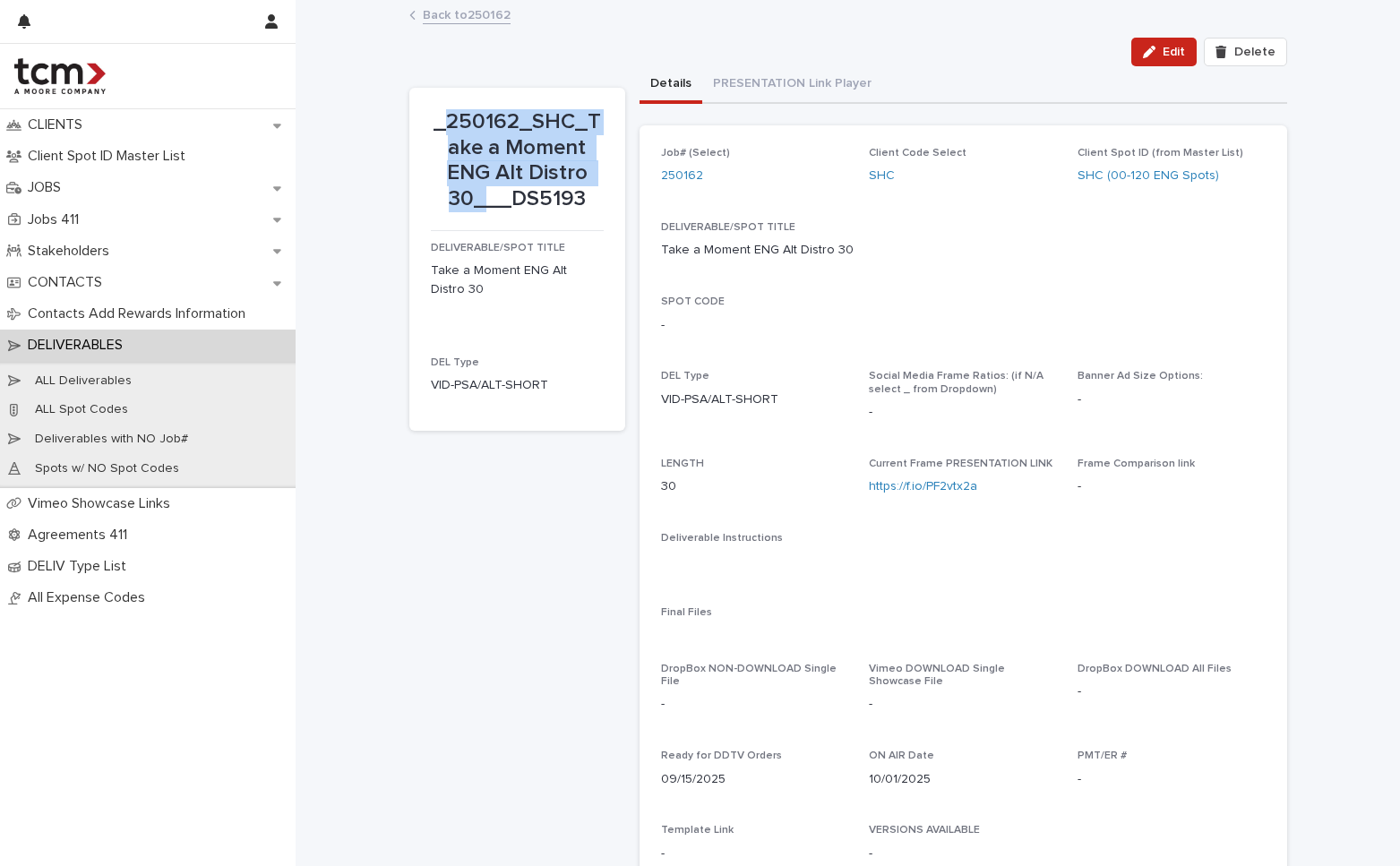 click on "Back to  250162" at bounding box center (467, 13) 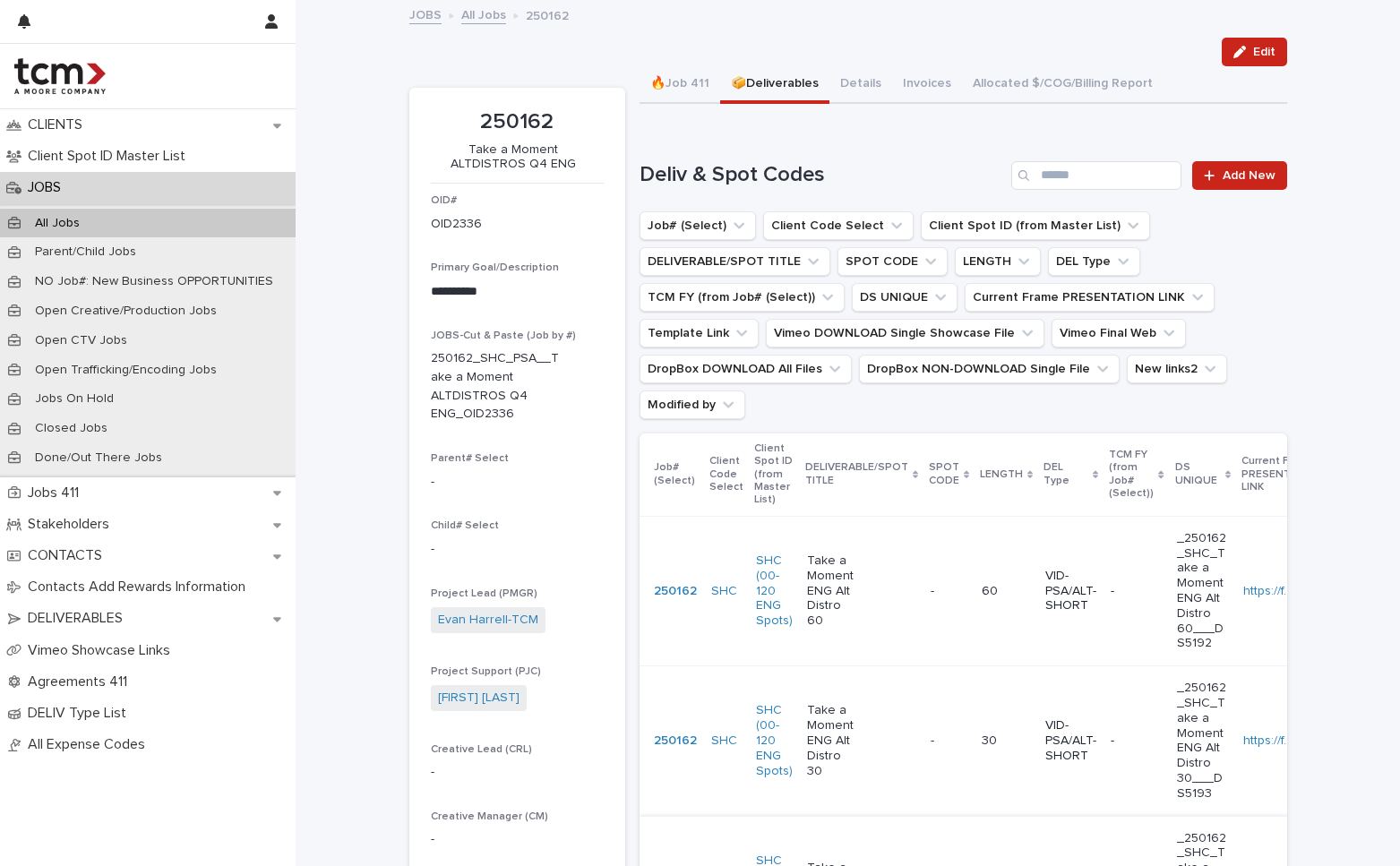 scroll, scrollTop: 302, scrollLeft: 0, axis: vertical 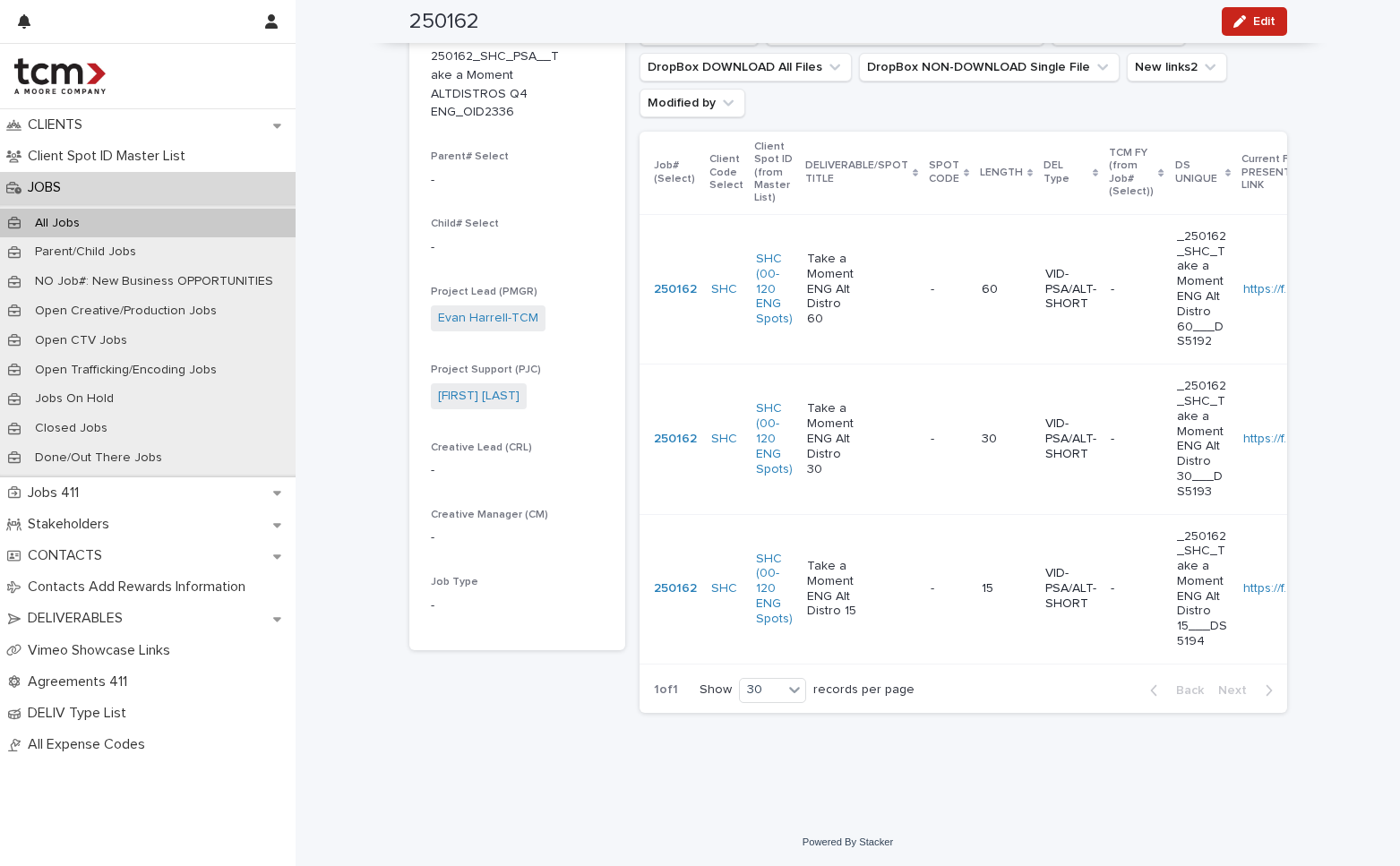 click on "Take a Moment ENG Alt Distro 60" at bounding box center [862, 288] 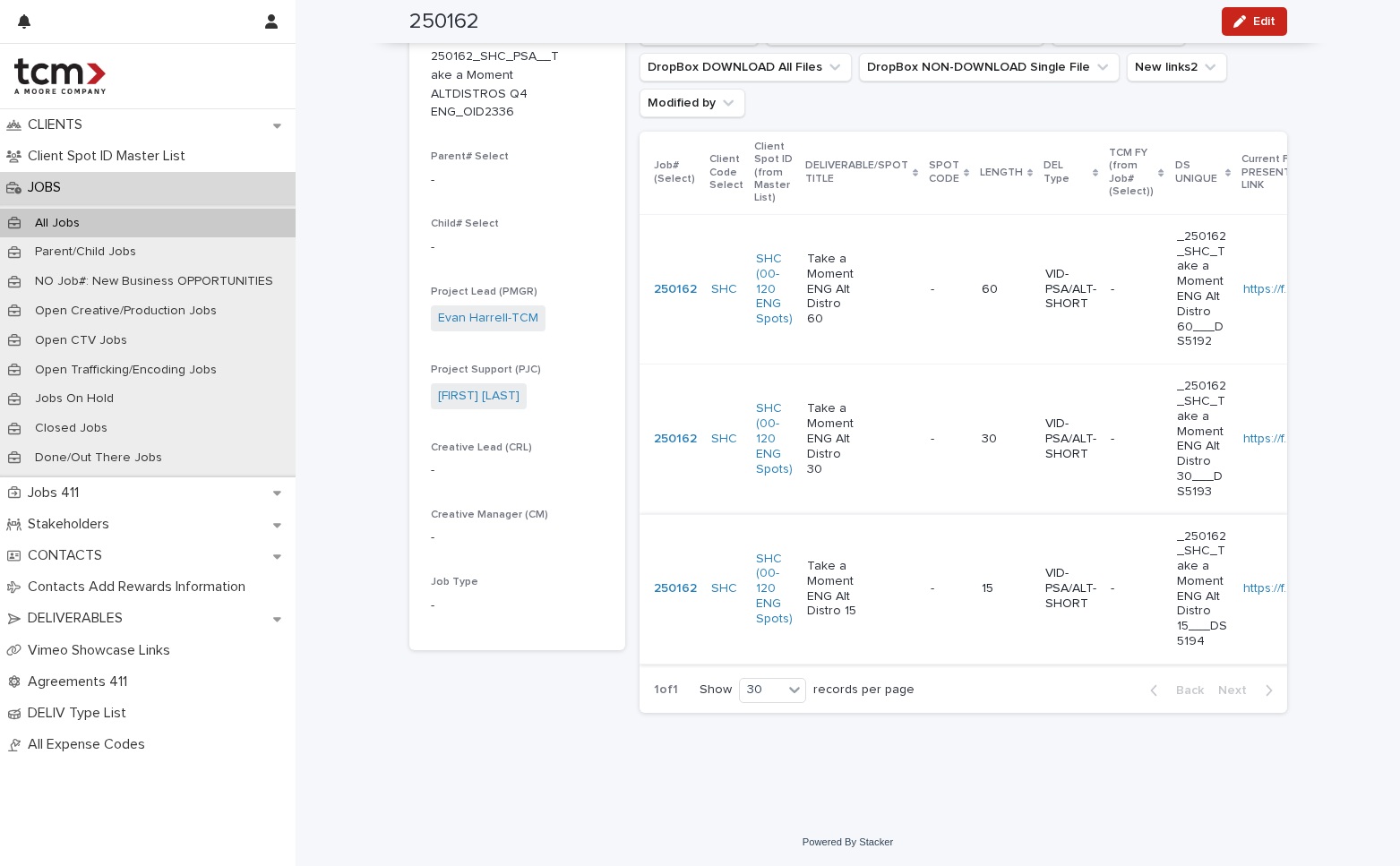 scroll, scrollTop: 210, scrollLeft: 0, axis: vertical 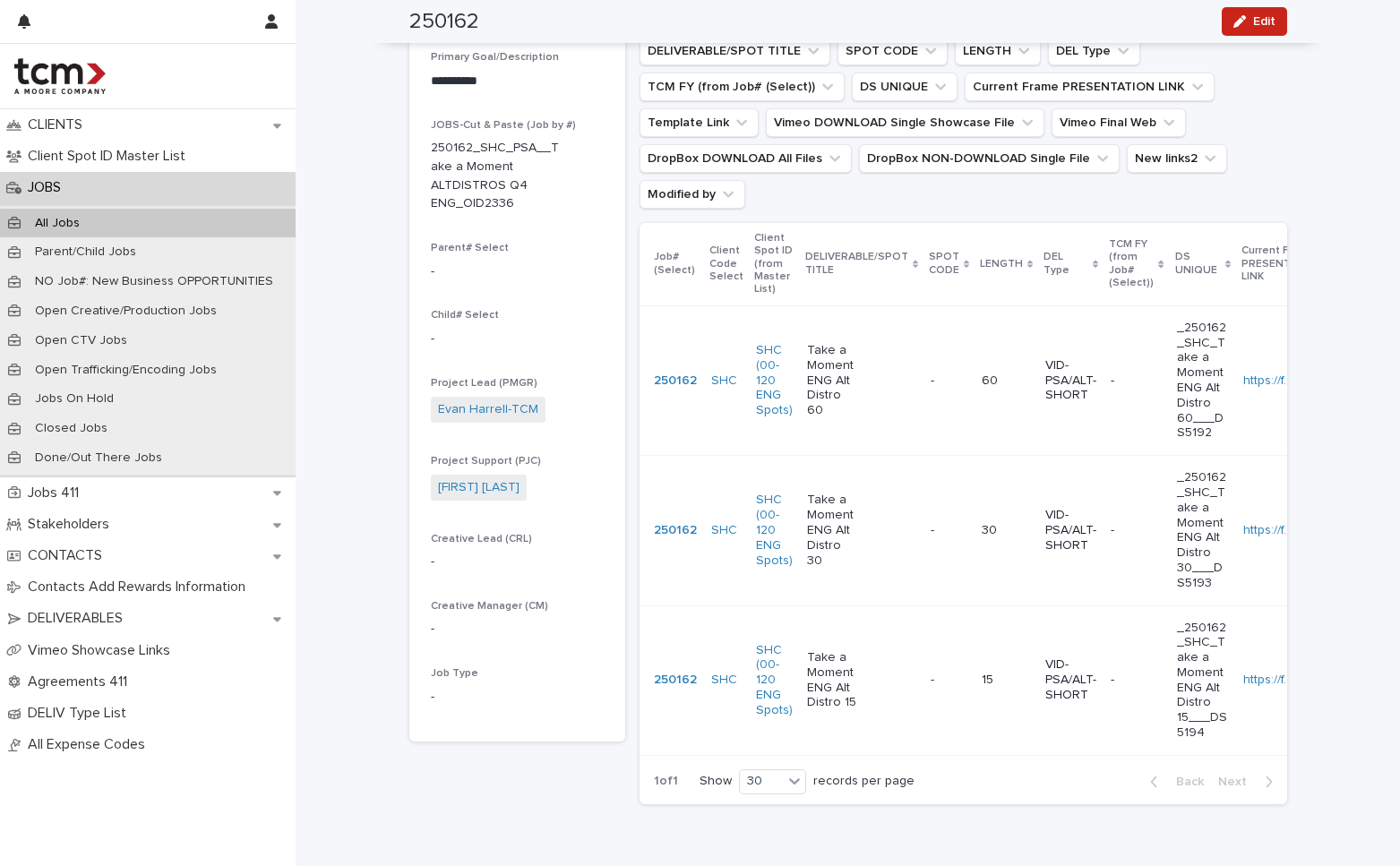 click on "Take a Moment ENG Alt Distro 15" at bounding box center (862, 680) 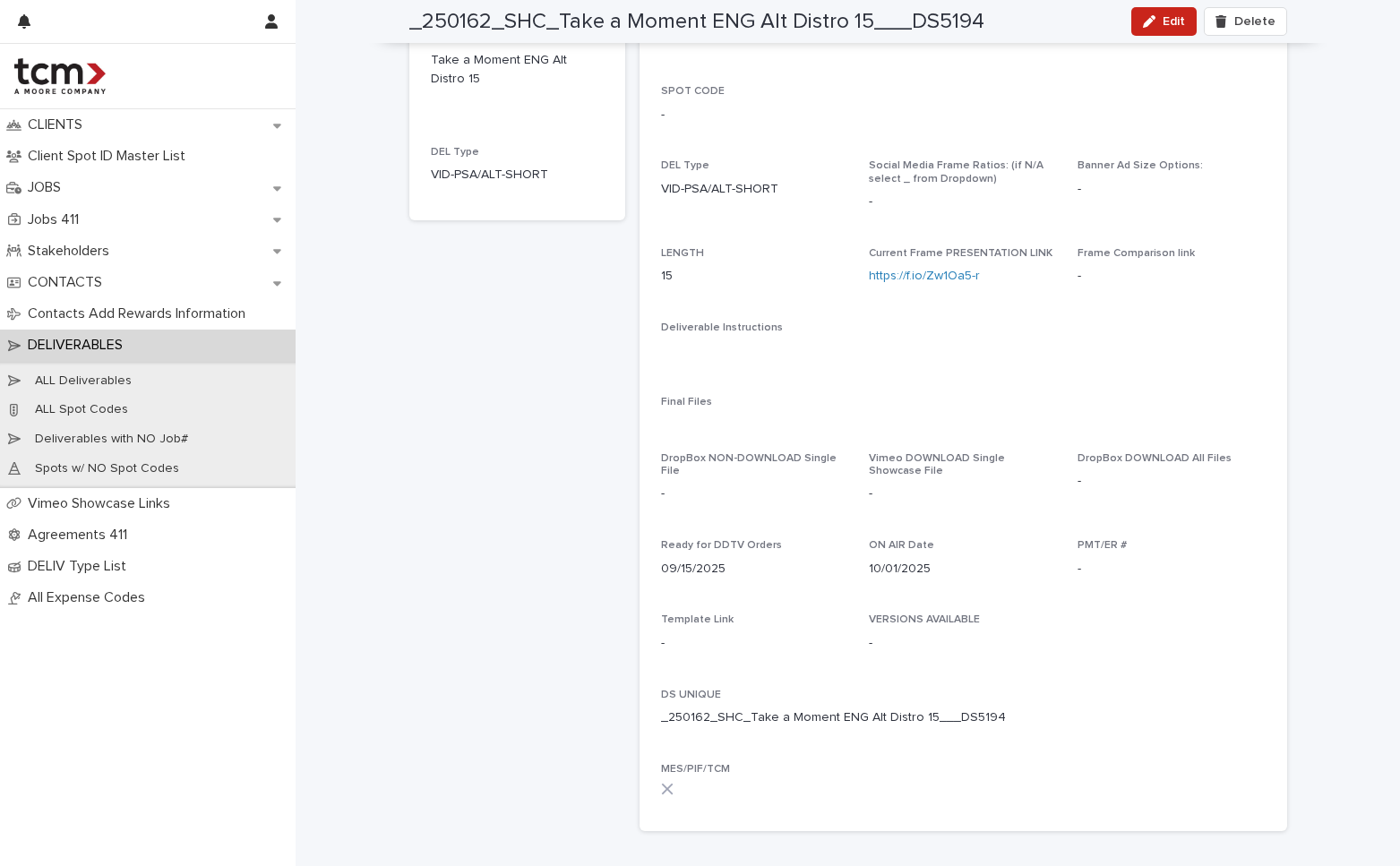 scroll, scrollTop: 0, scrollLeft: 0, axis: both 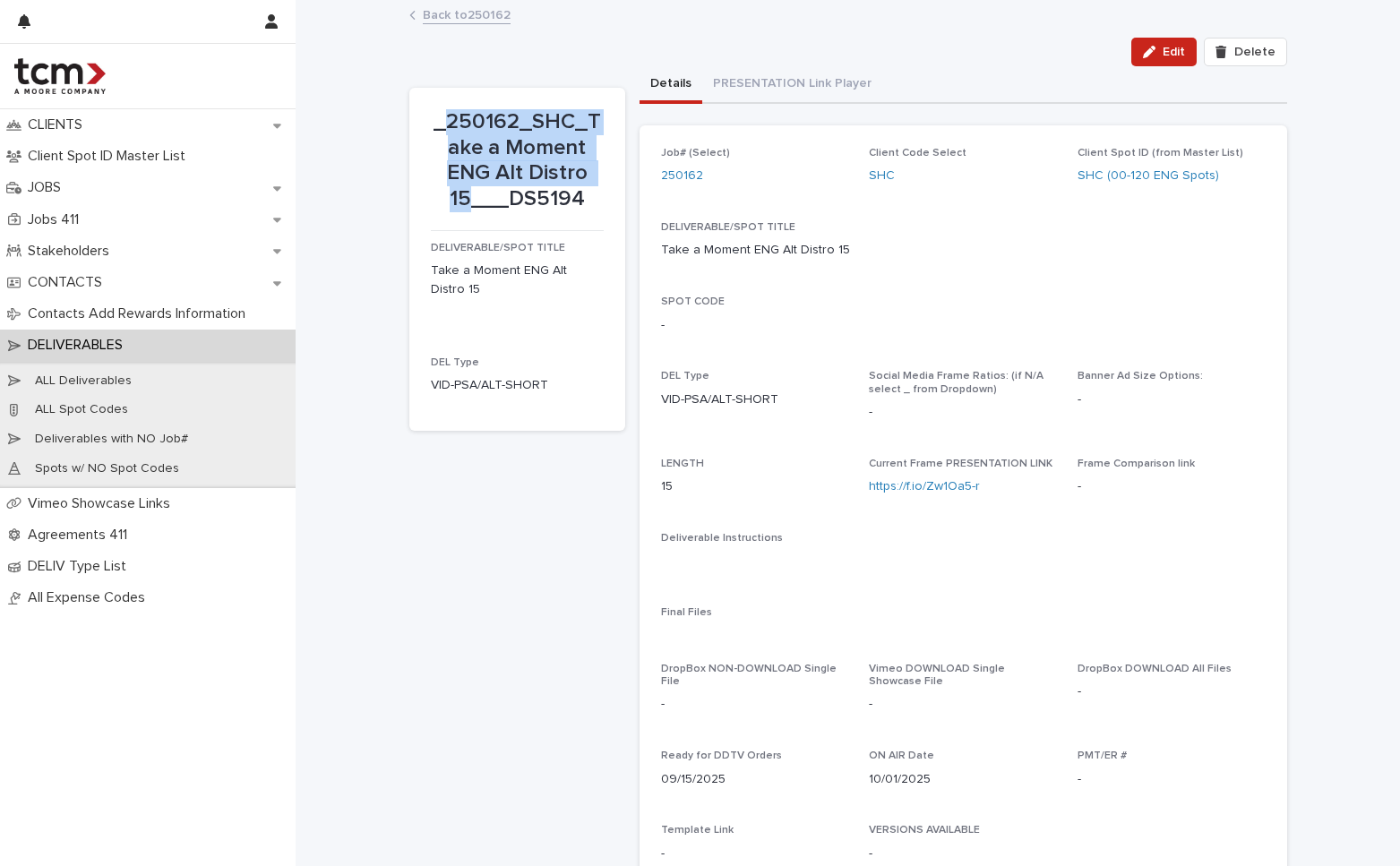 drag, startPoint x: 438, startPoint y: 111, endPoint x: 471, endPoint y: 192, distance: 87.464278 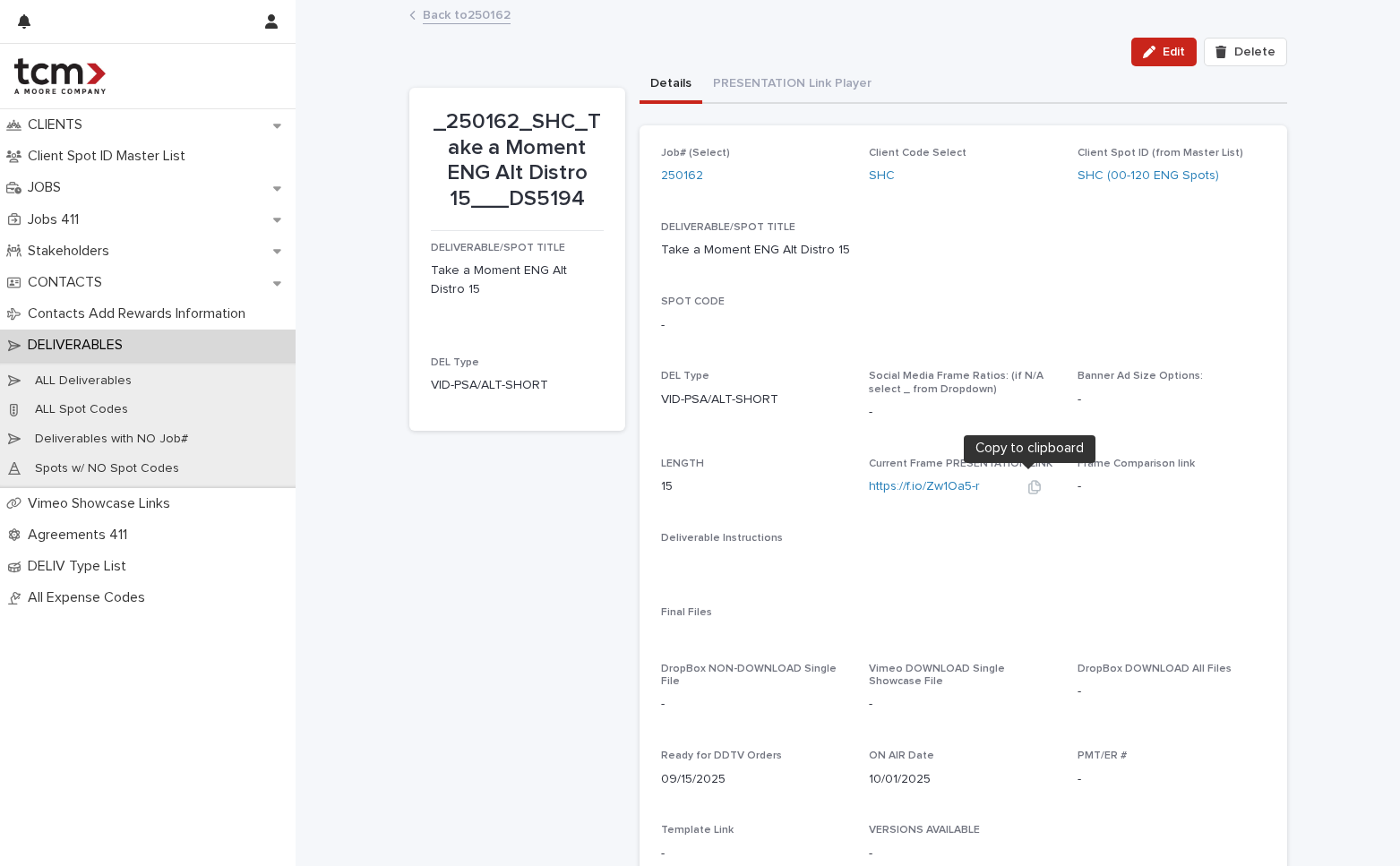 click 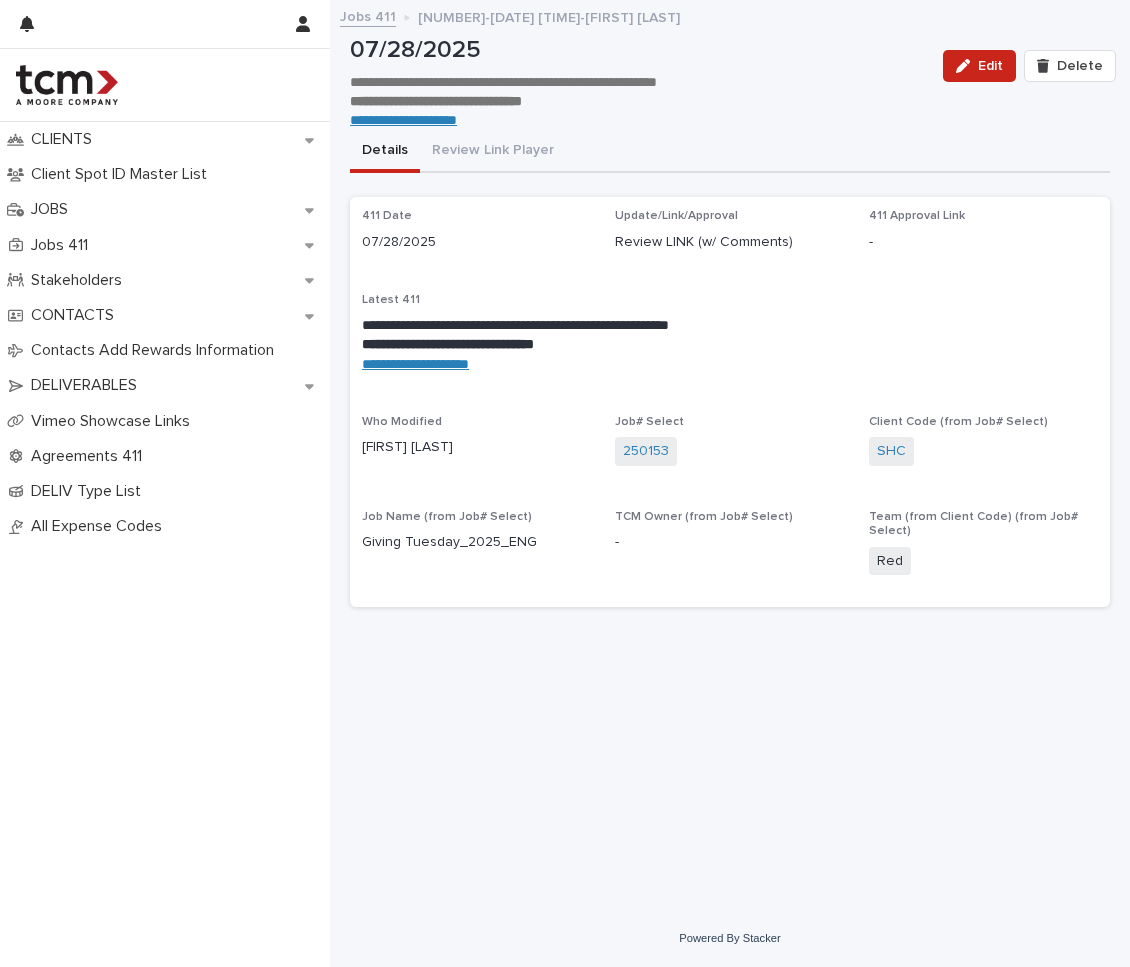 scroll, scrollTop: 0, scrollLeft: 0, axis: both 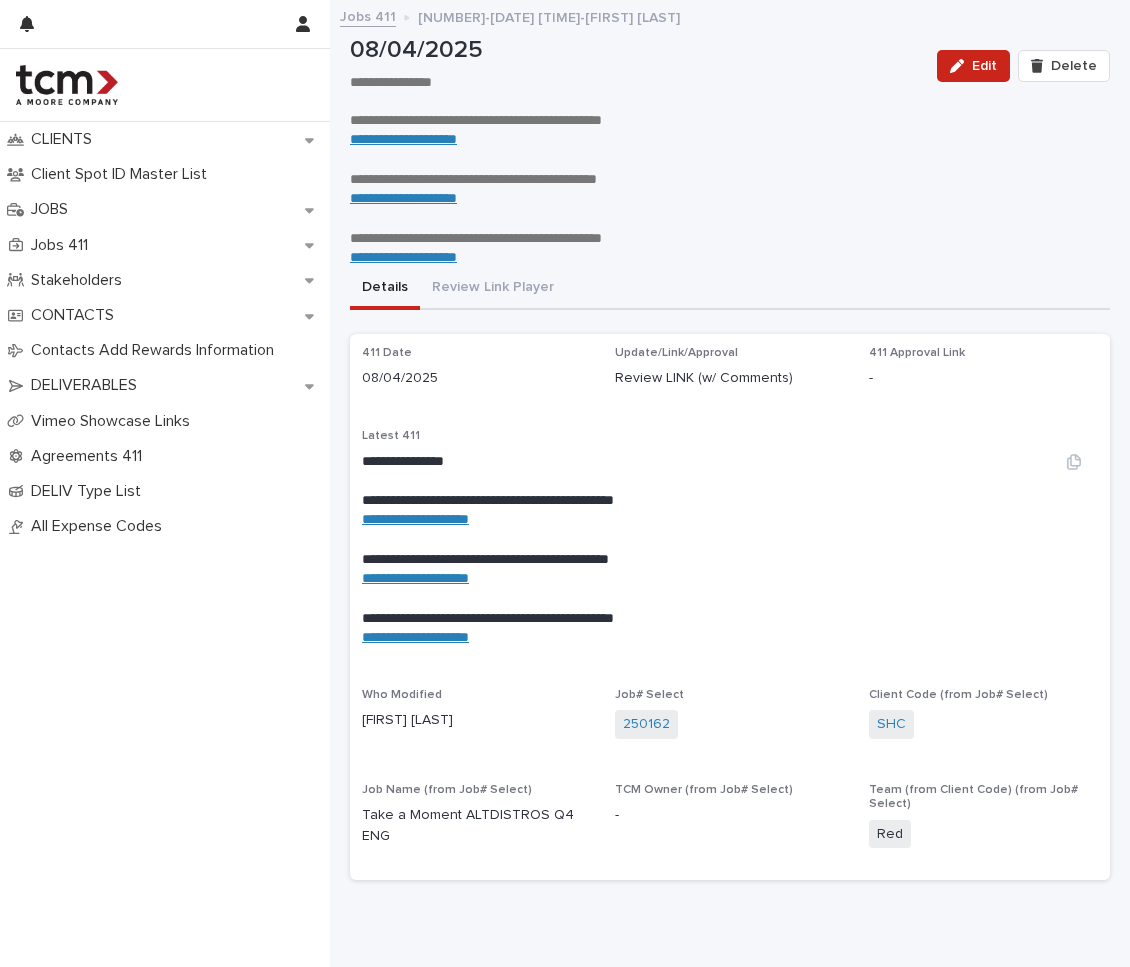 click on "**********" at bounding box center [415, 519] 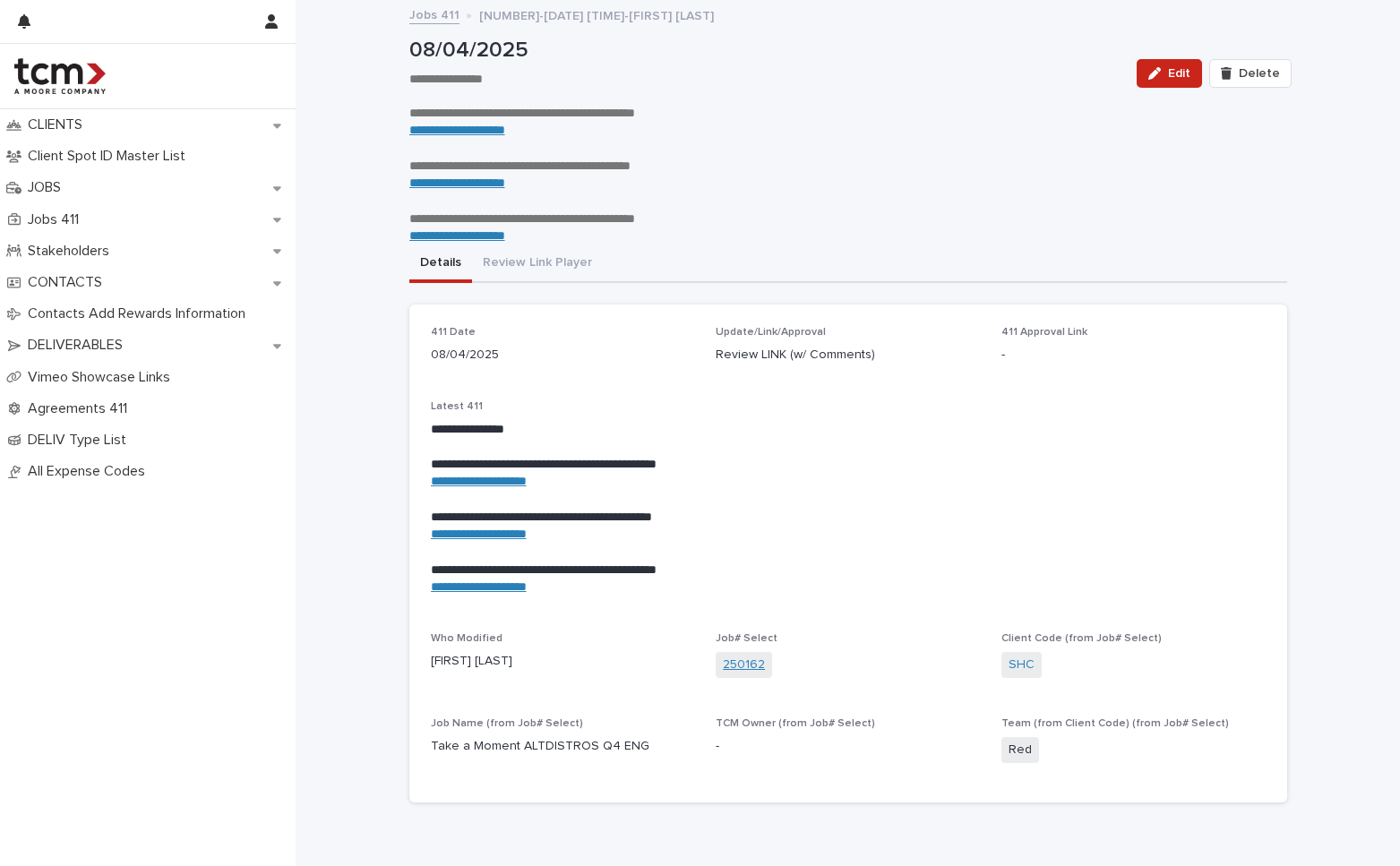click on "250162" at bounding box center [743, 665] 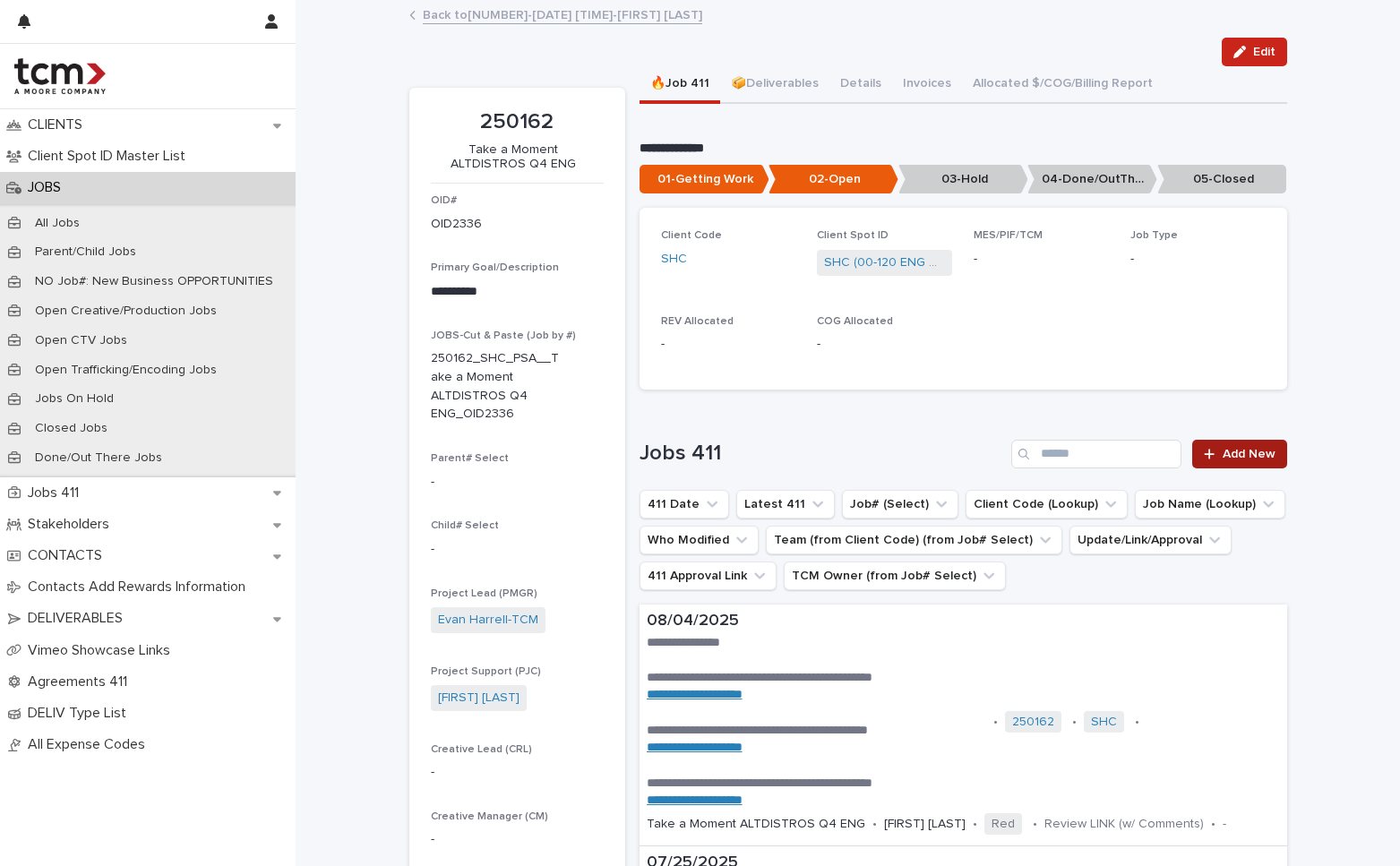 click on "Add New" at bounding box center [1239, 454] 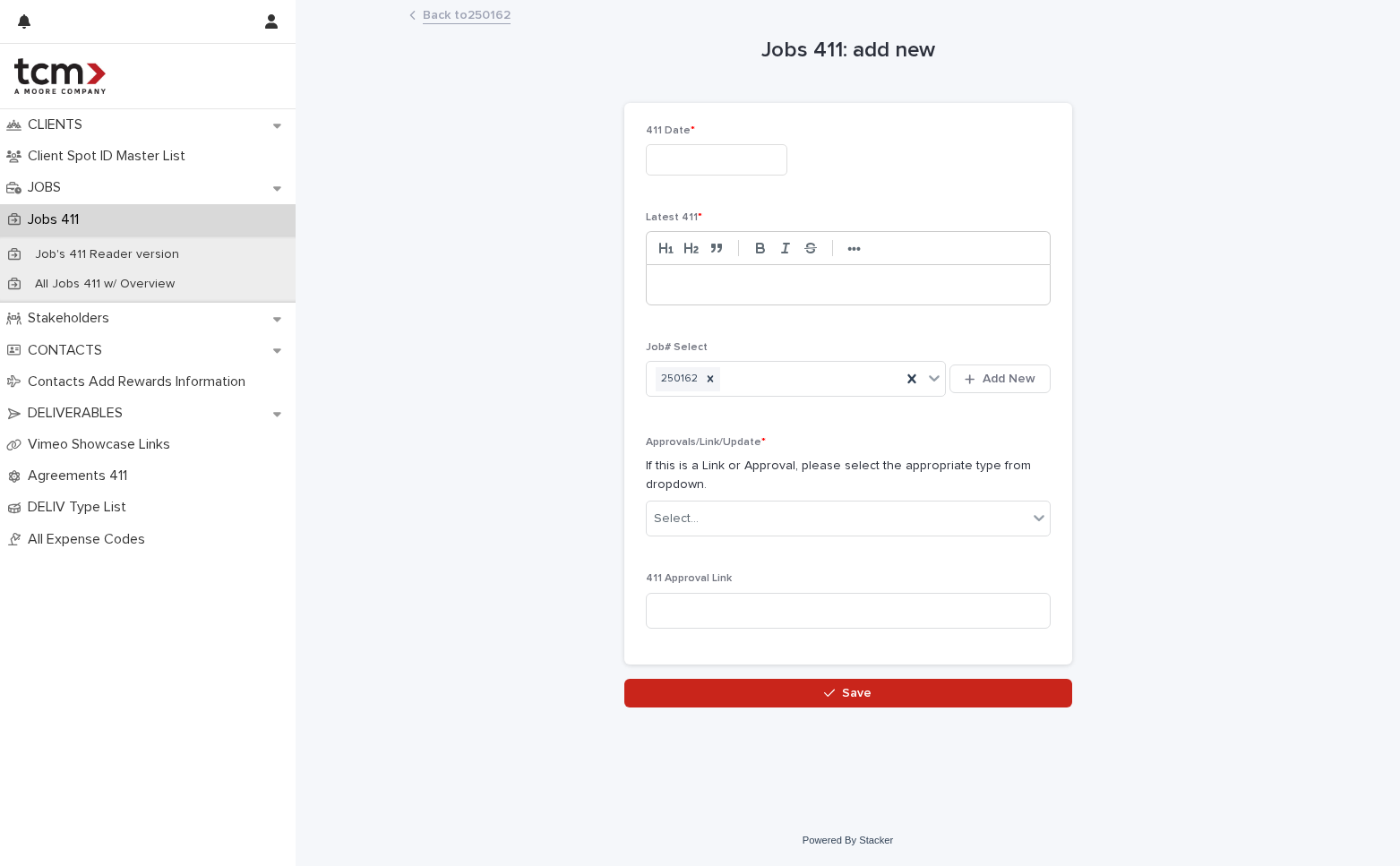 click at bounding box center [717, 159] 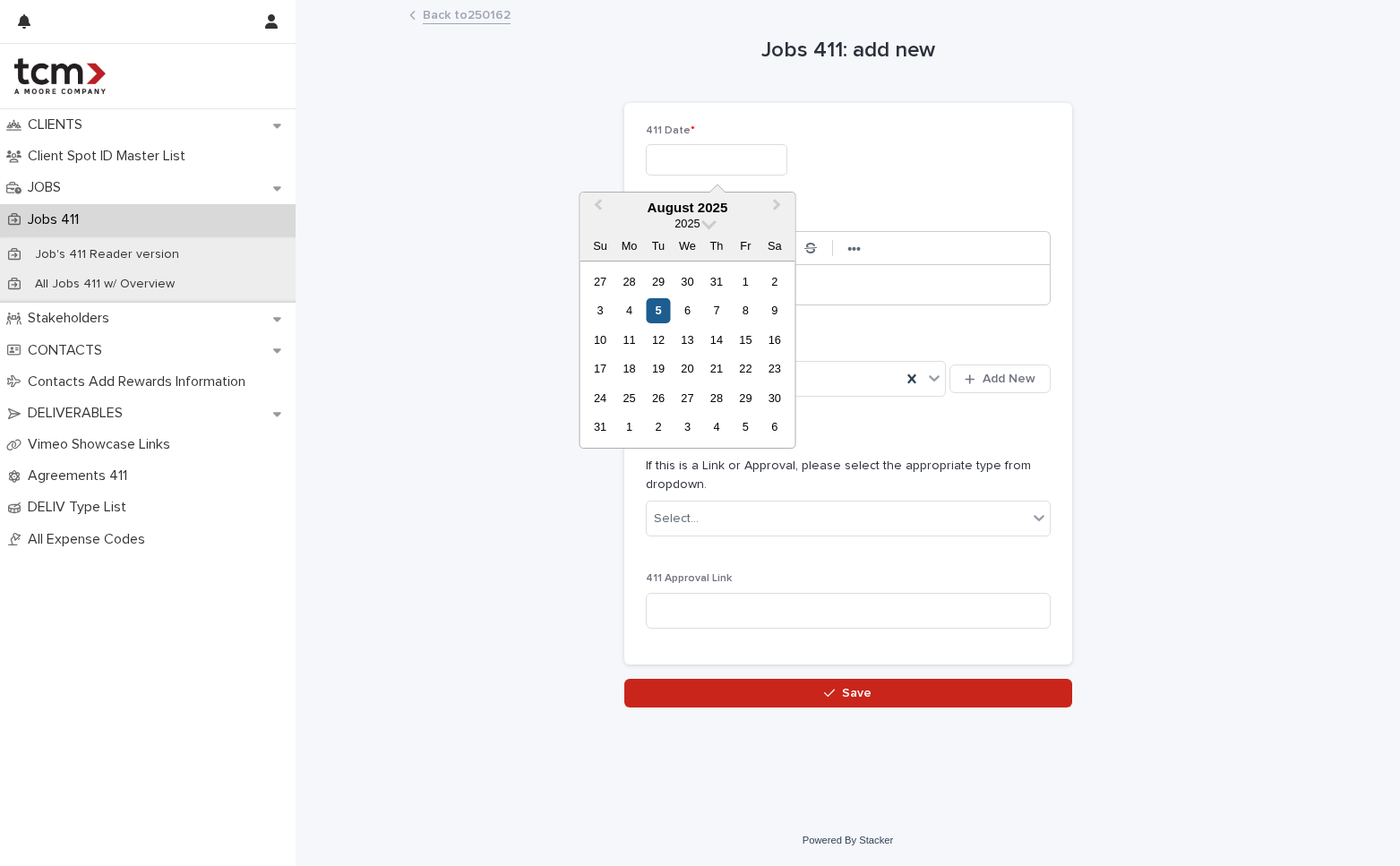 click on "5" at bounding box center [657, 310] 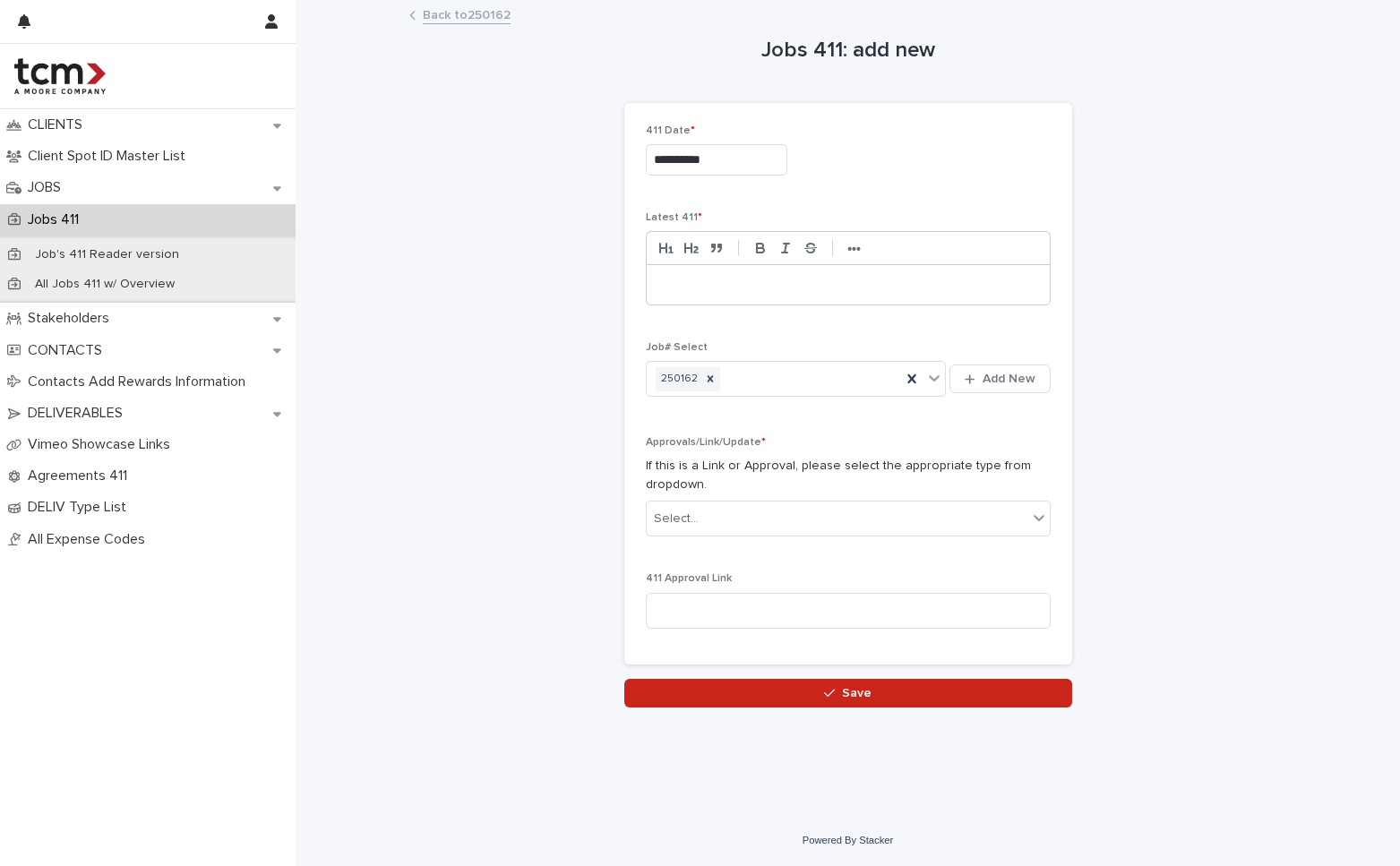 click at bounding box center (848, 285) 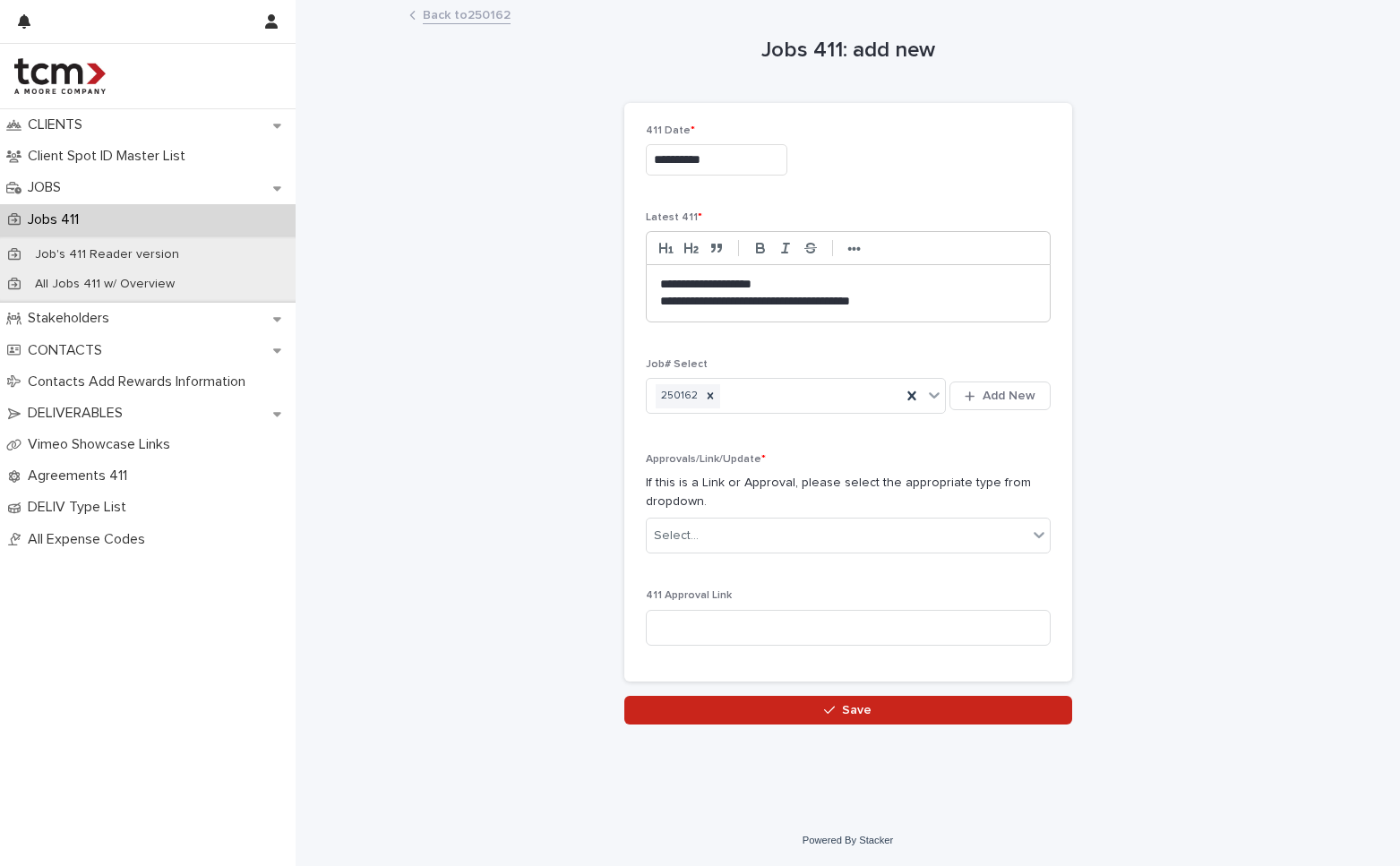 scroll, scrollTop: 10, scrollLeft: 1, axis: both 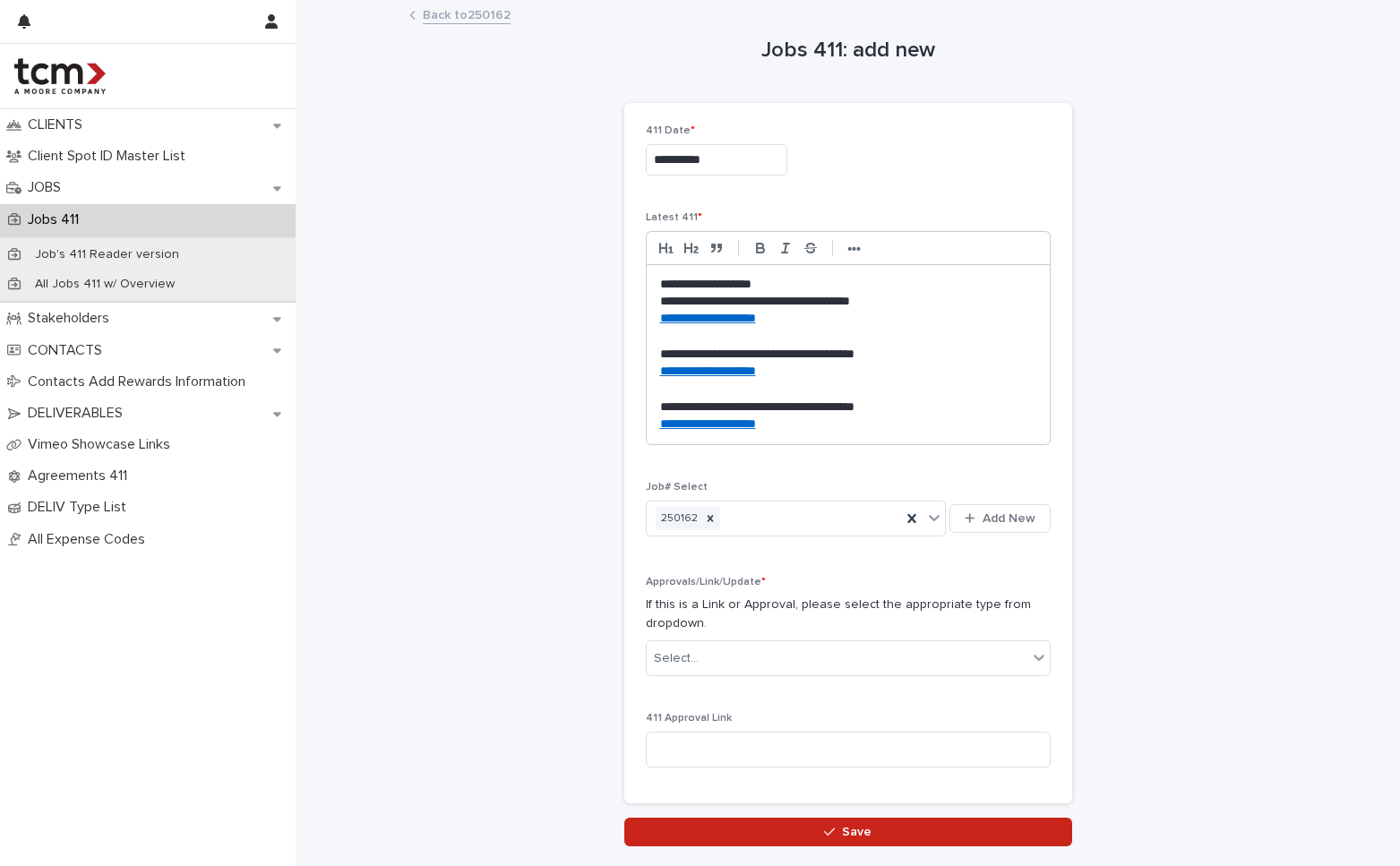 click on "**********" at bounding box center (848, 407) 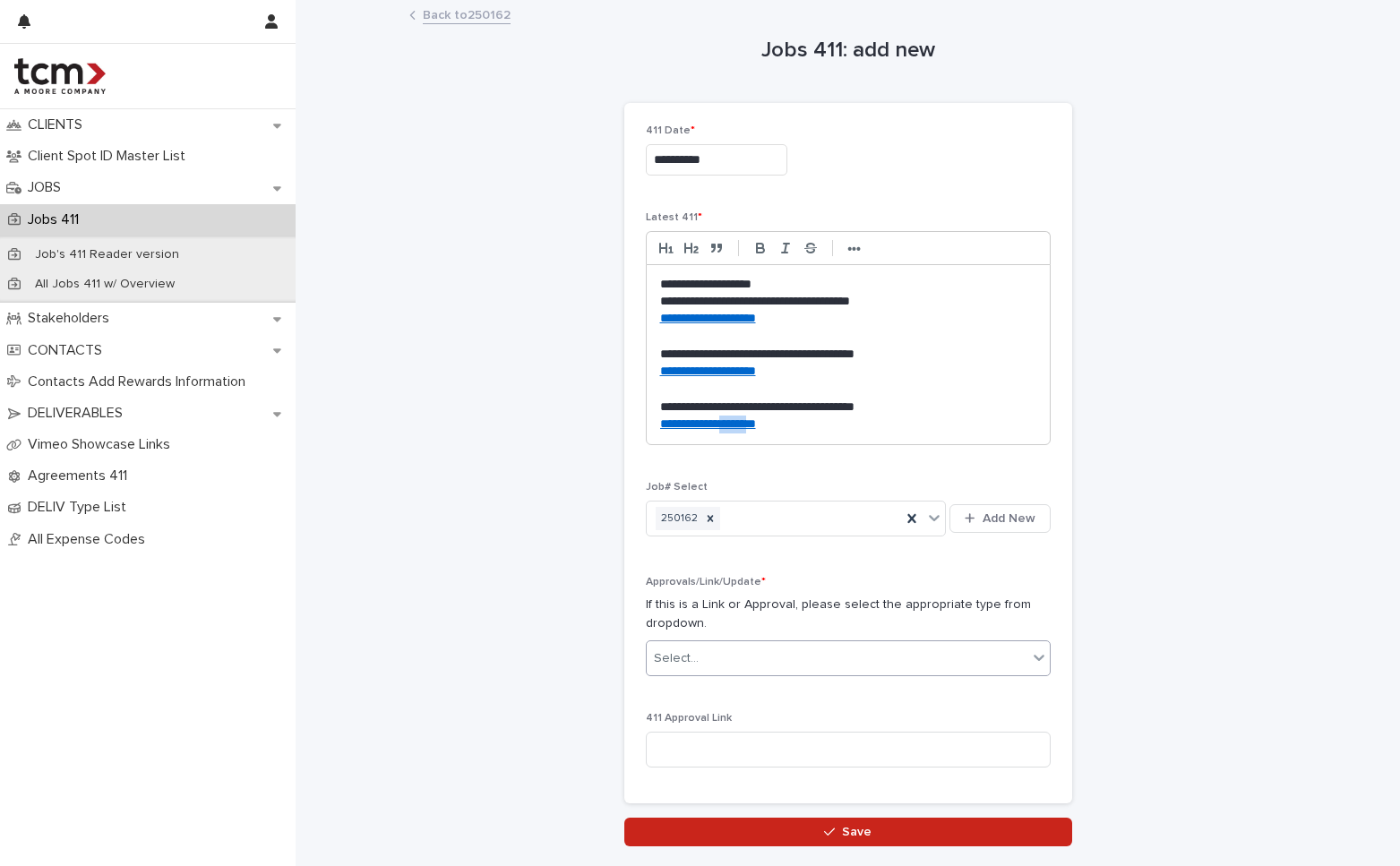 click on "Select..." at bounding box center (837, 658) 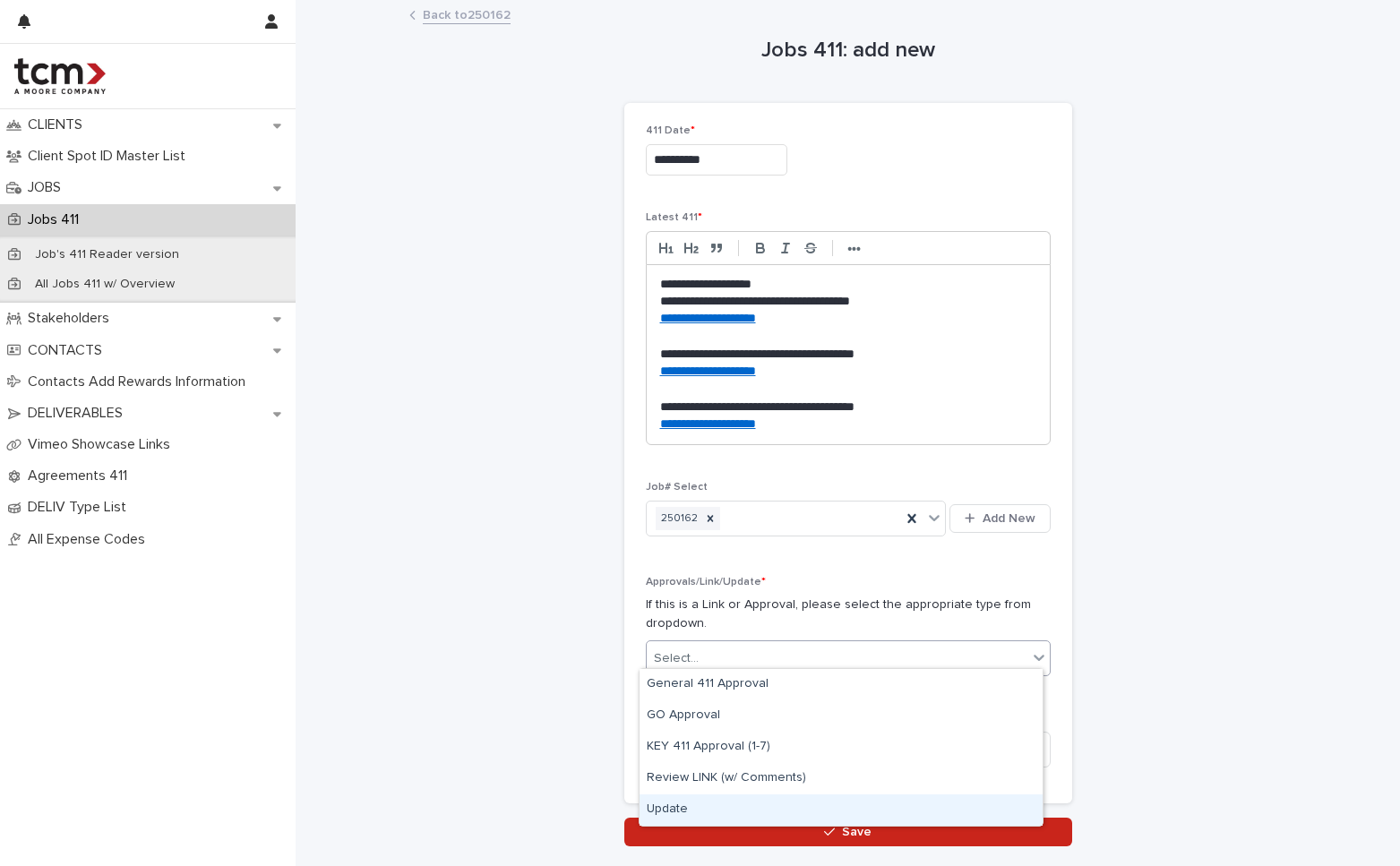 click on "Update" at bounding box center [841, 810] 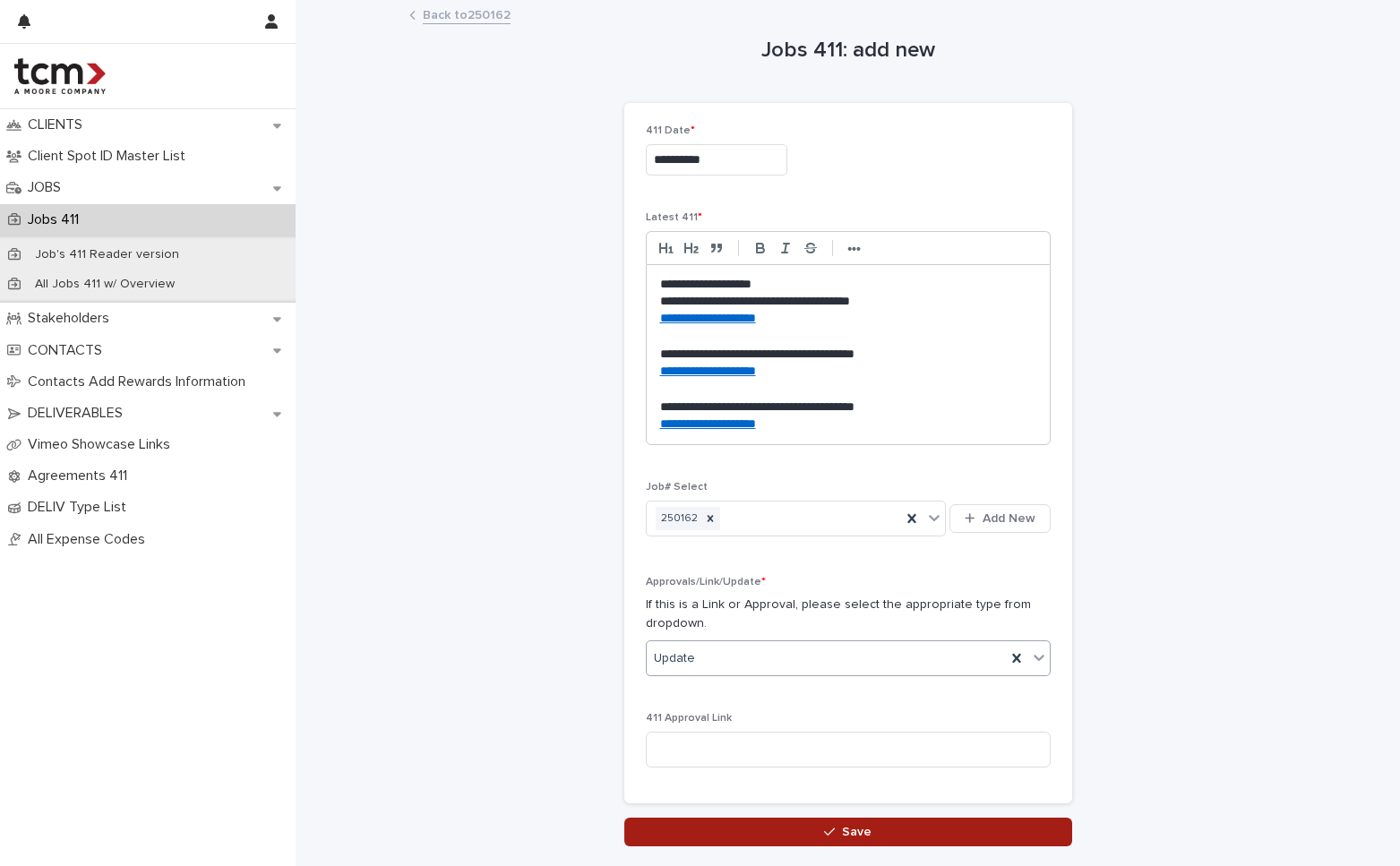 click on "Save" at bounding box center (848, 832) 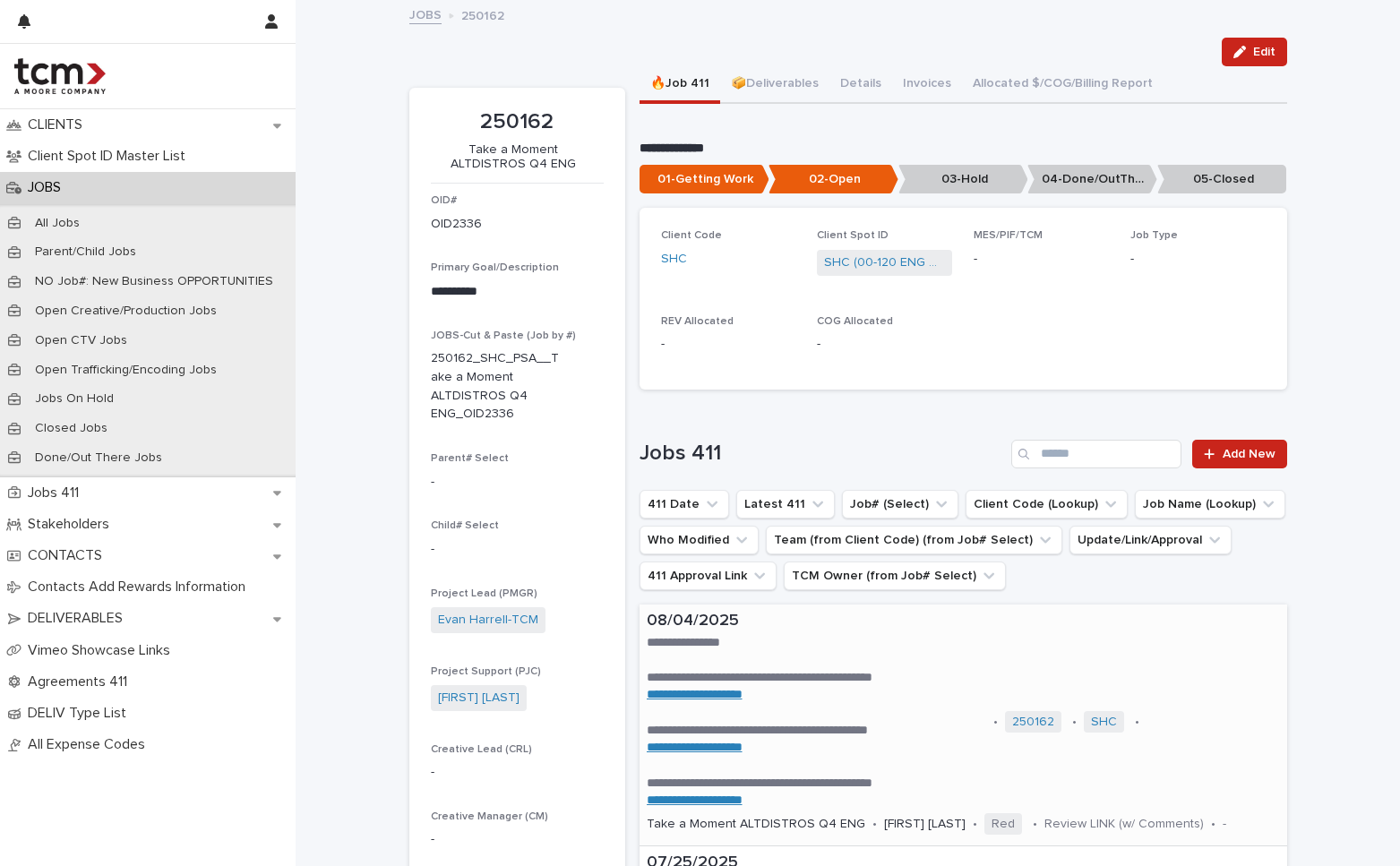 scroll, scrollTop: 137, scrollLeft: 0, axis: vertical 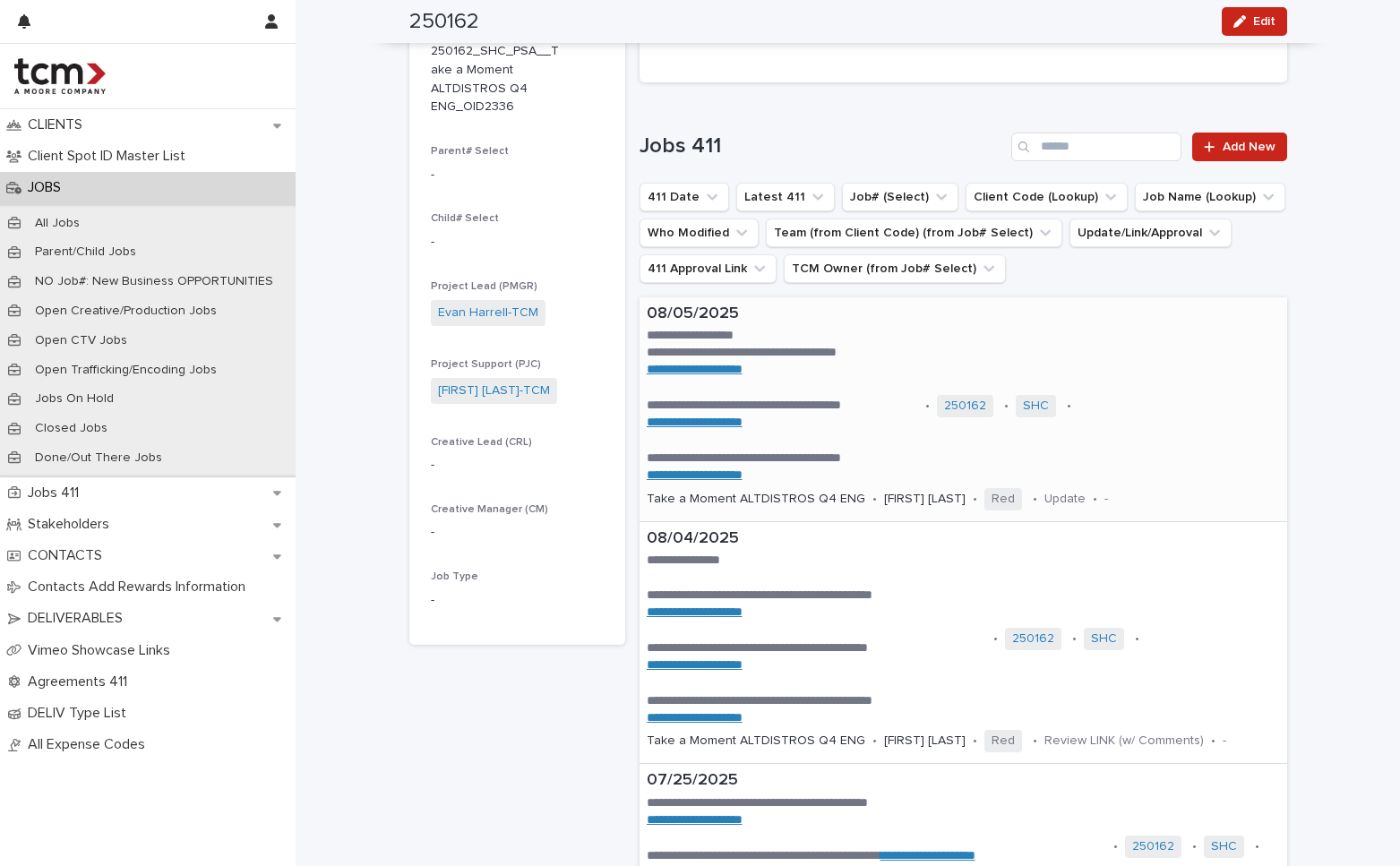 click on "**********" at bounding box center [963, 409] 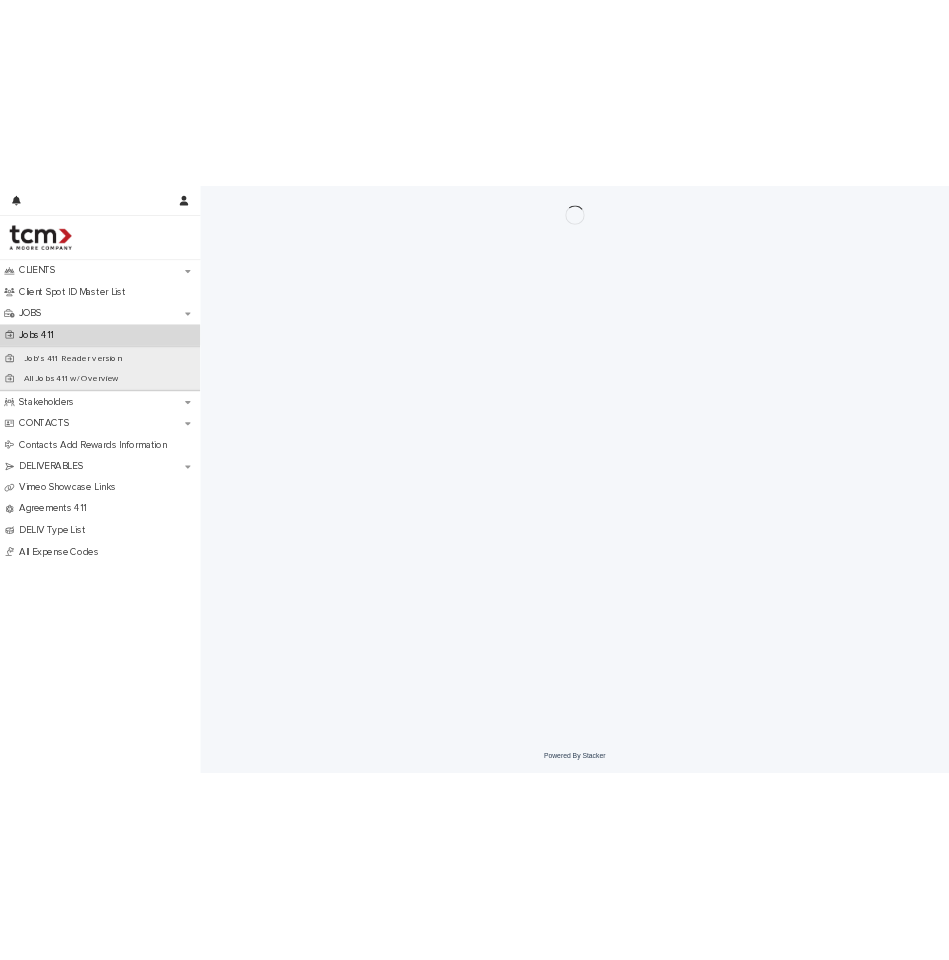 scroll, scrollTop: 0, scrollLeft: 0, axis: both 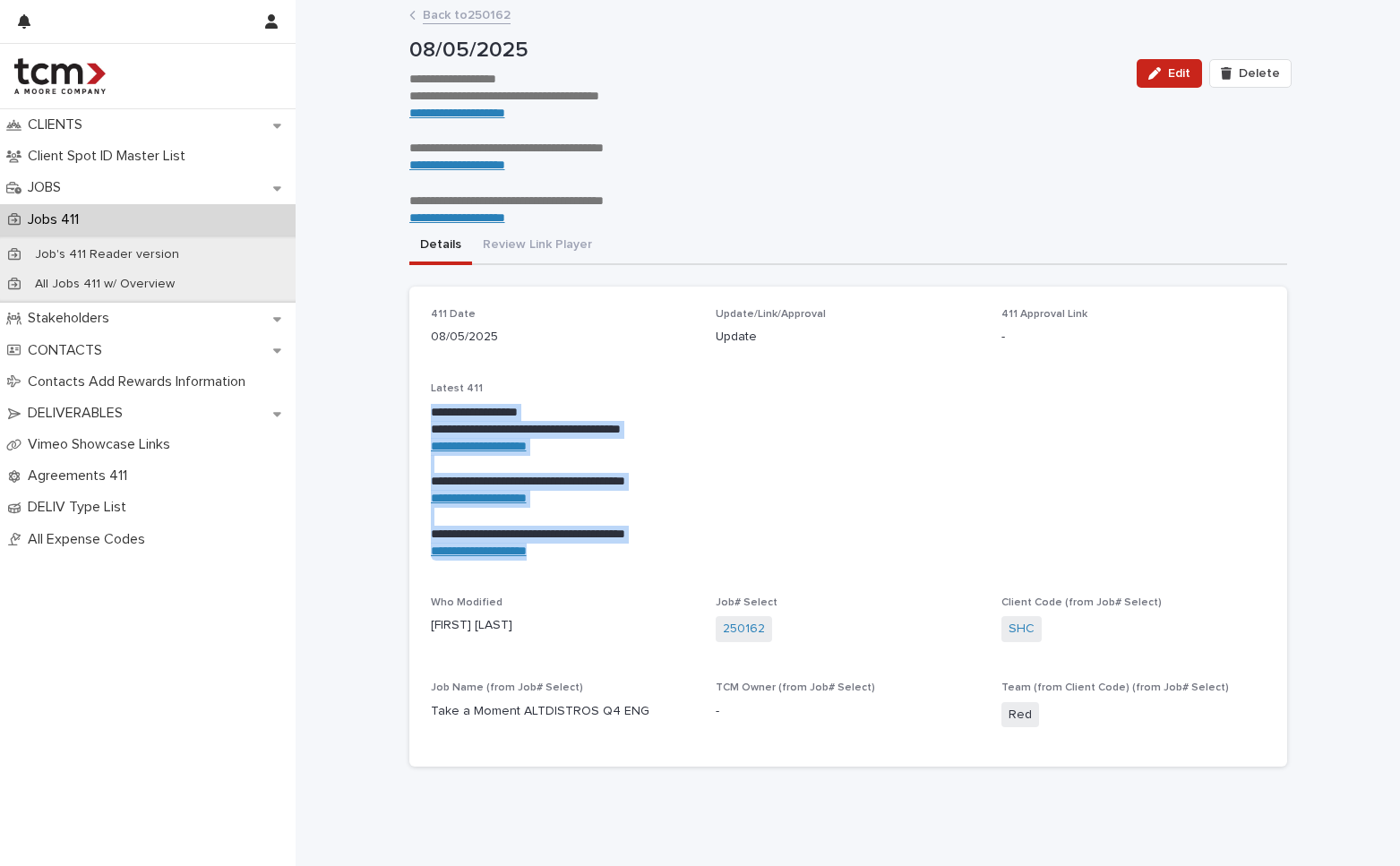 drag, startPoint x: 553, startPoint y: 540, endPoint x: 381, endPoint y: 406, distance: 218.0367 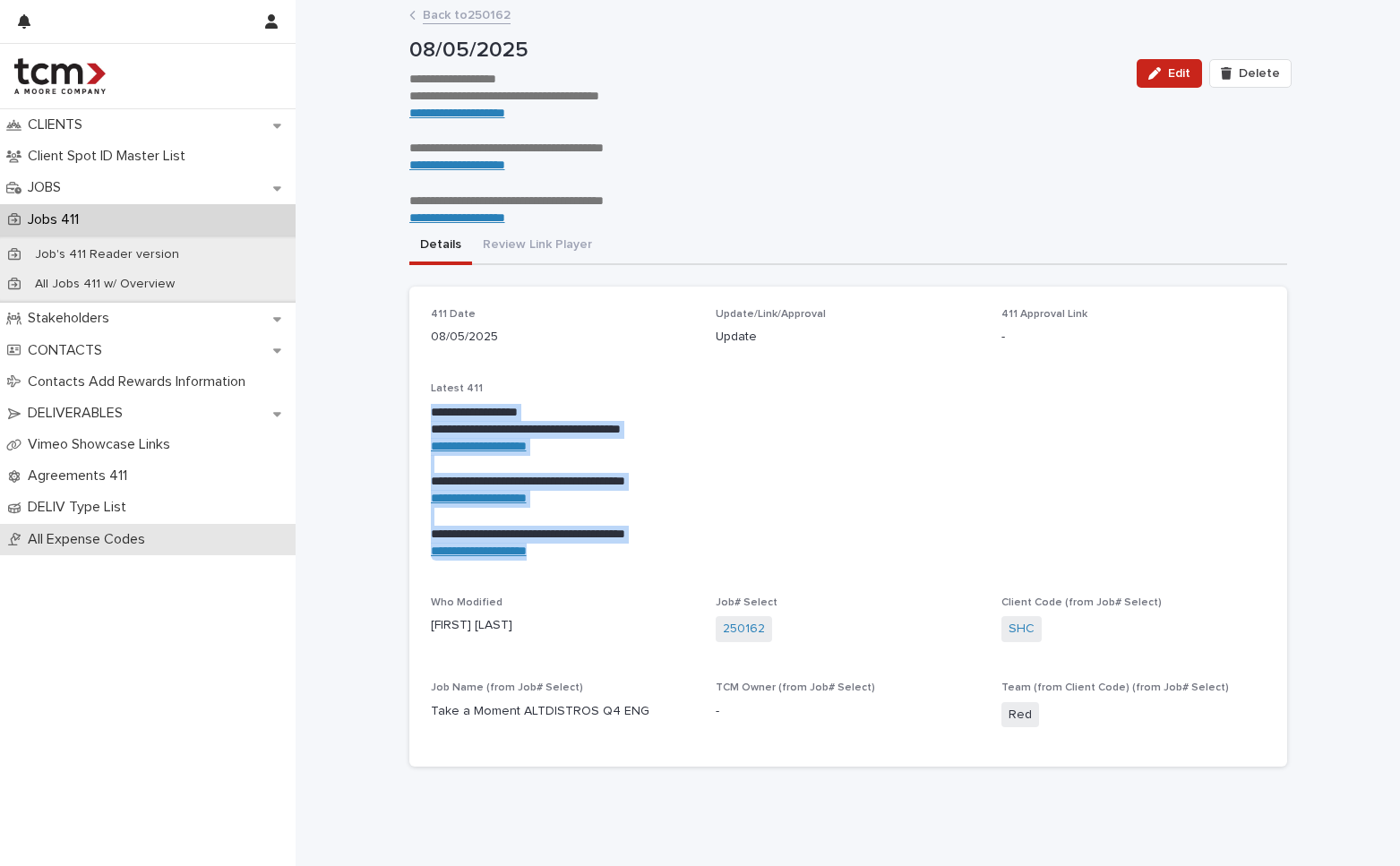 copy on "**********" 